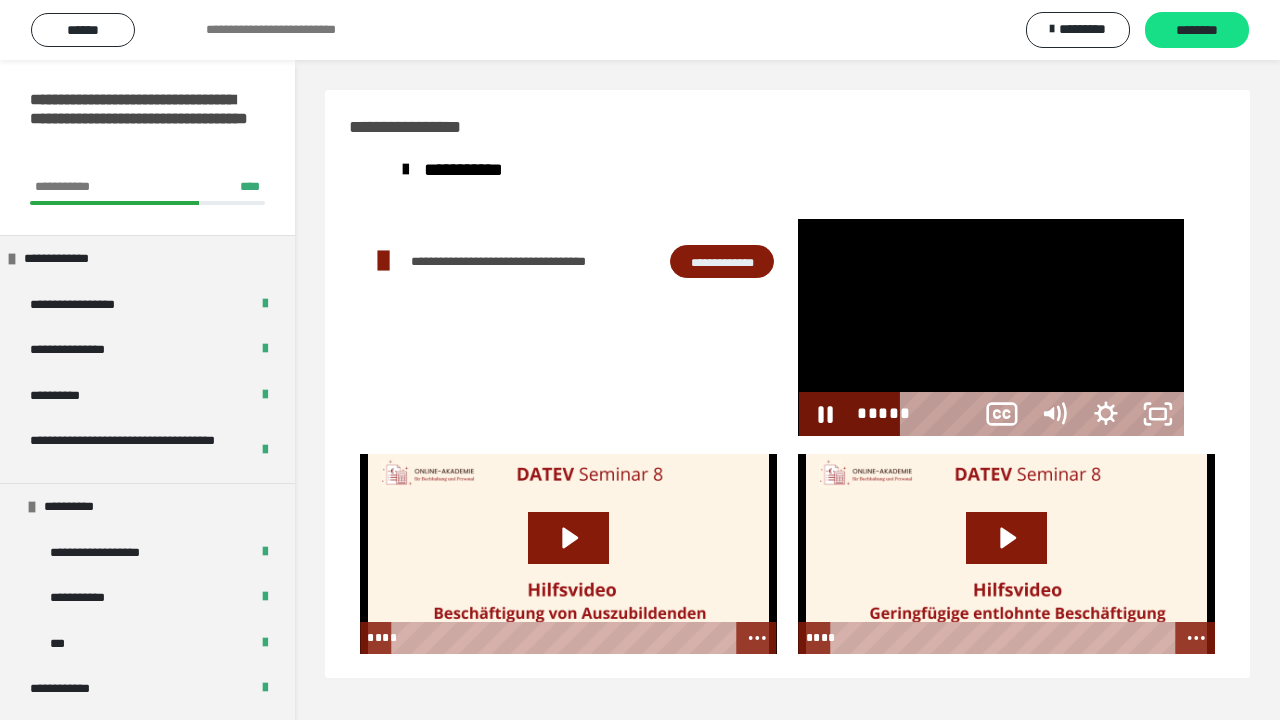 scroll, scrollTop: 60, scrollLeft: 0, axis: vertical 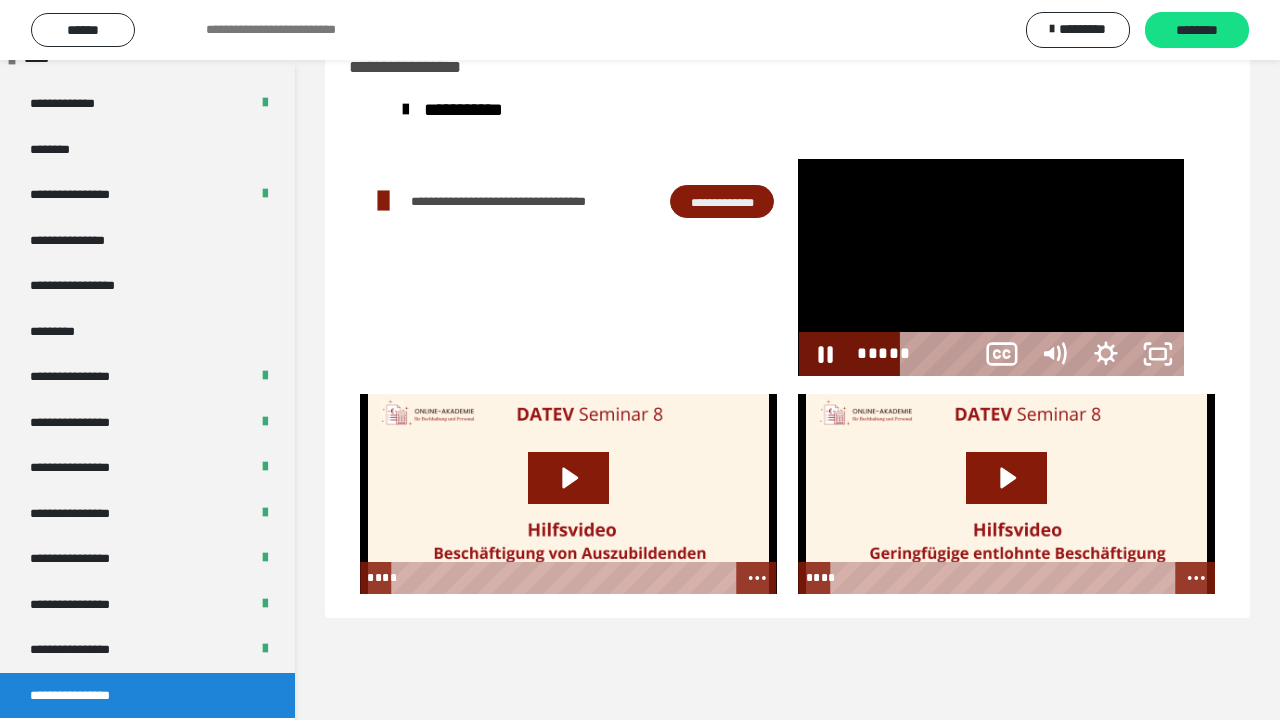 click at bounding box center (991, 267) 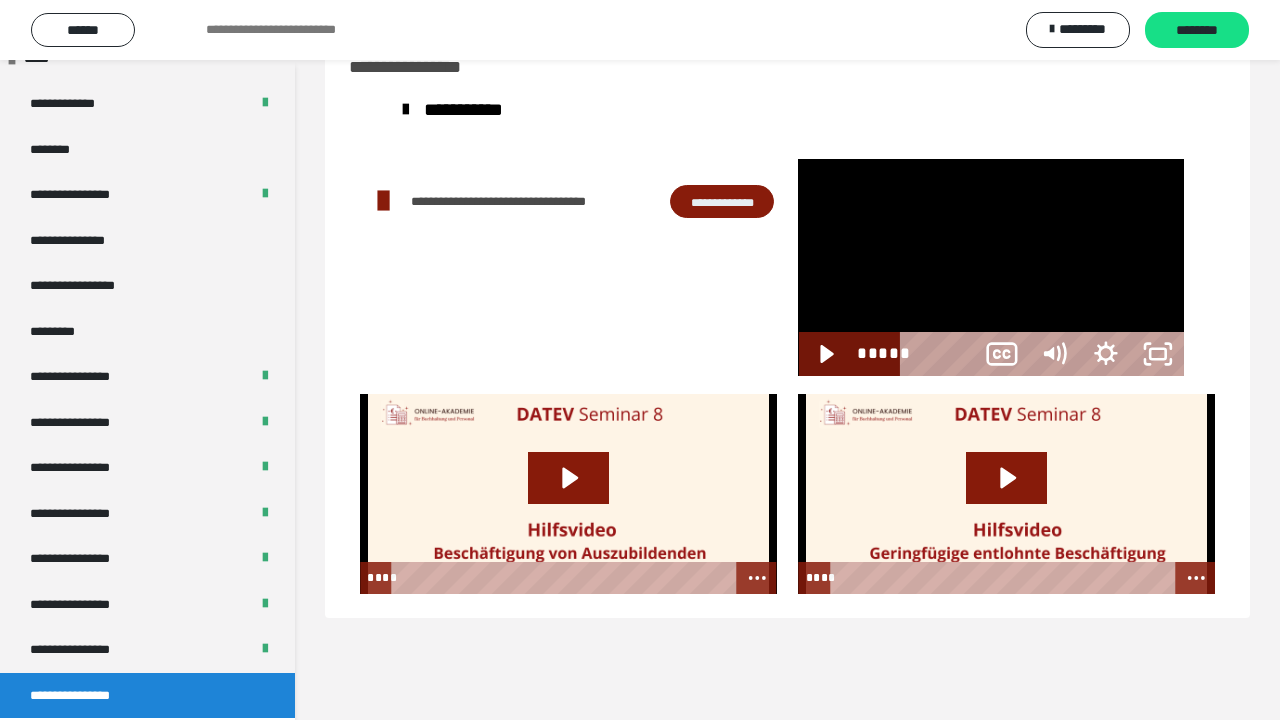 type 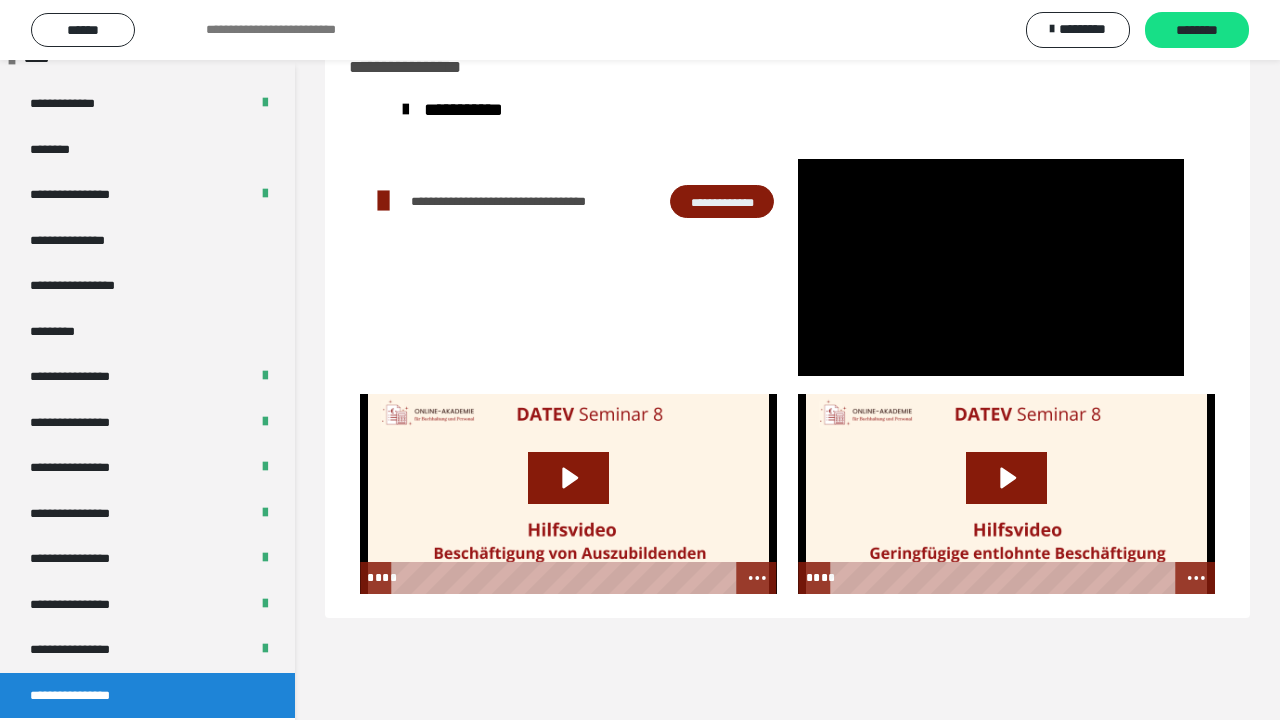 click at bounding box center [991, 267] 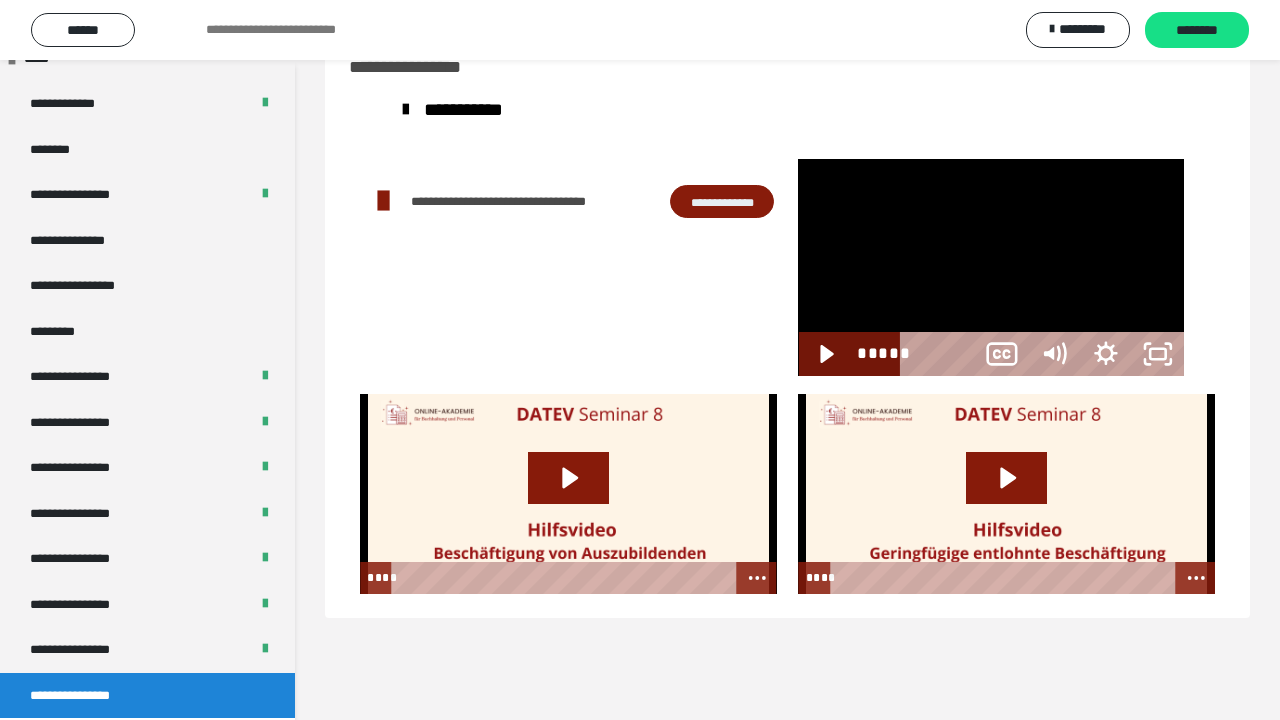click at bounding box center [991, 267] 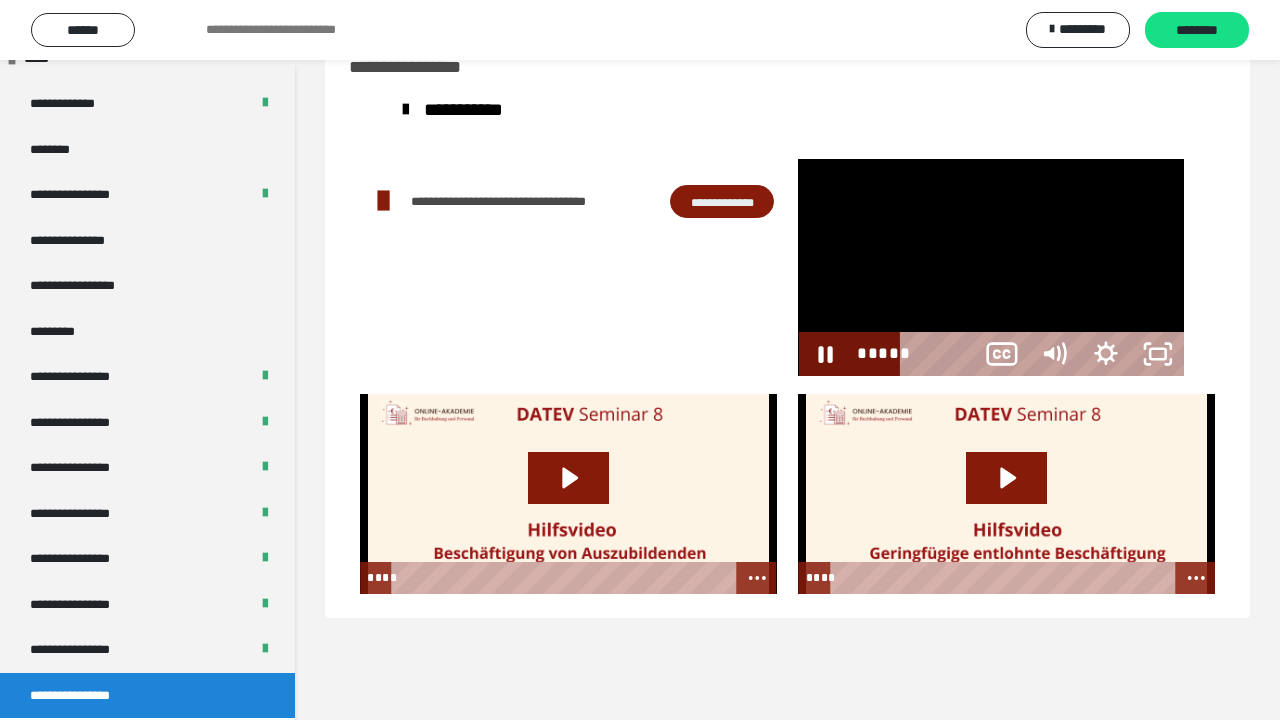 click at bounding box center [991, 267] 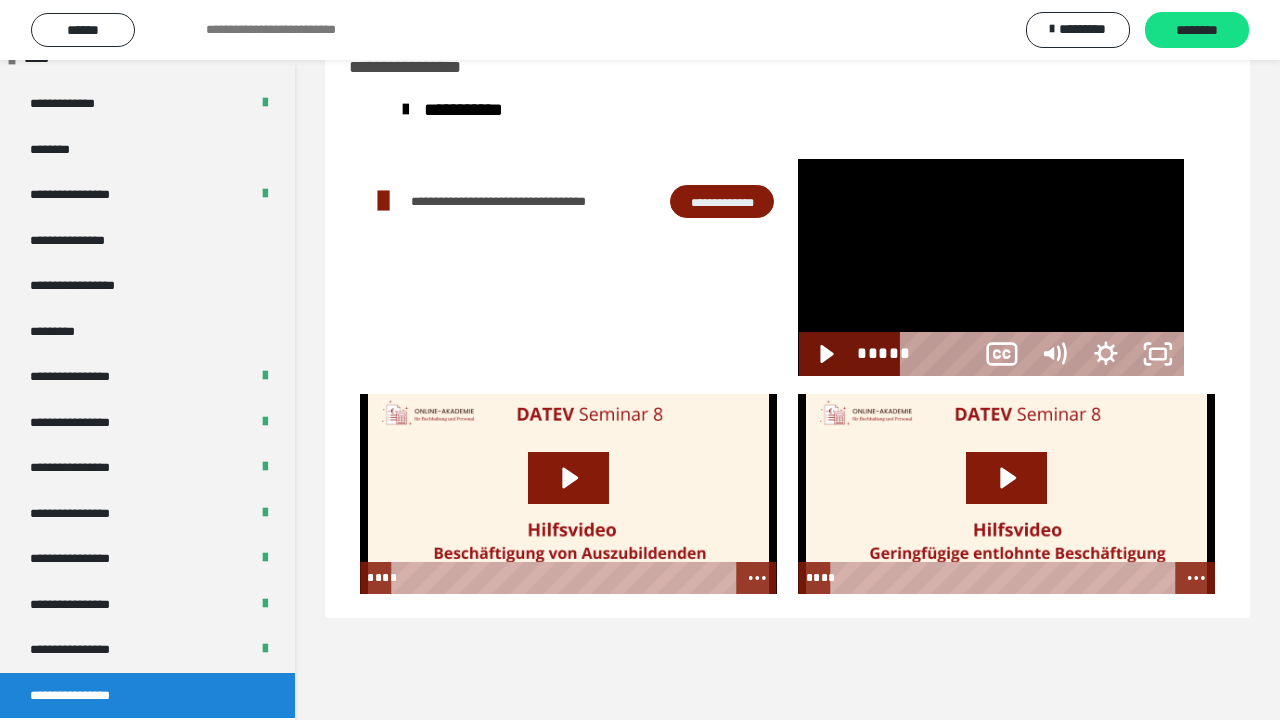 click at bounding box center [991, 267] 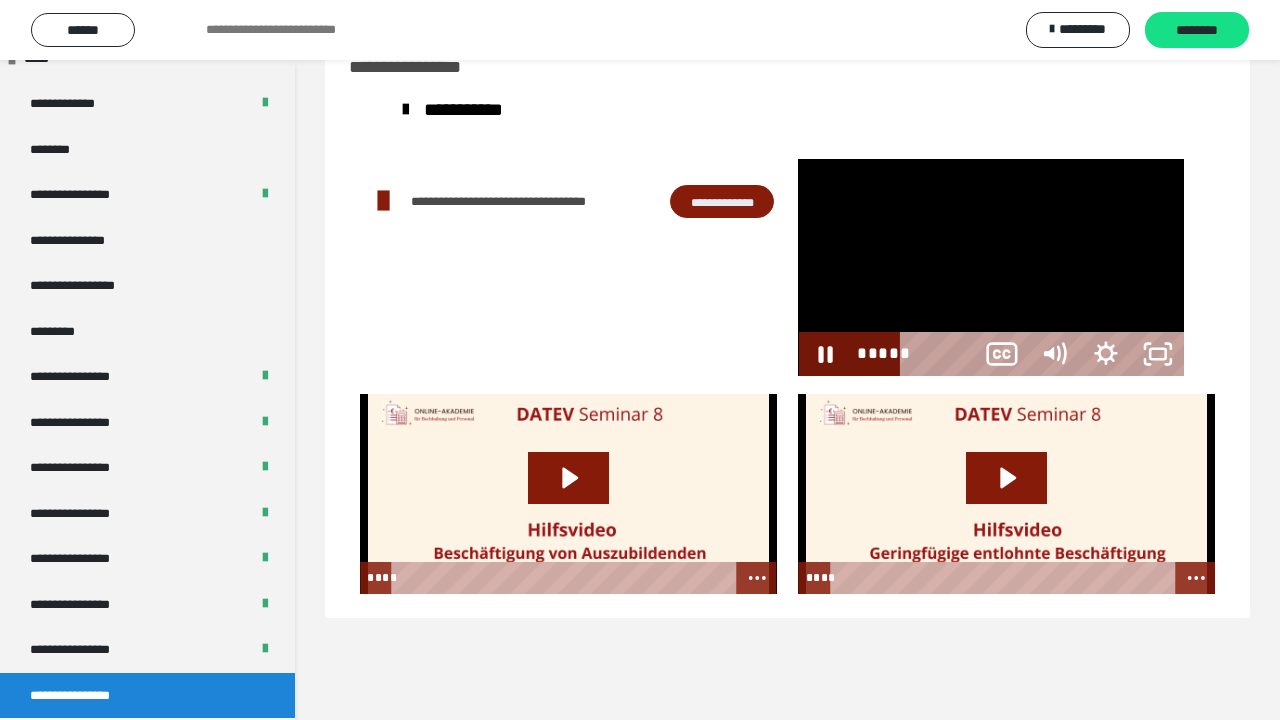 click at bounding box center (991, 267) 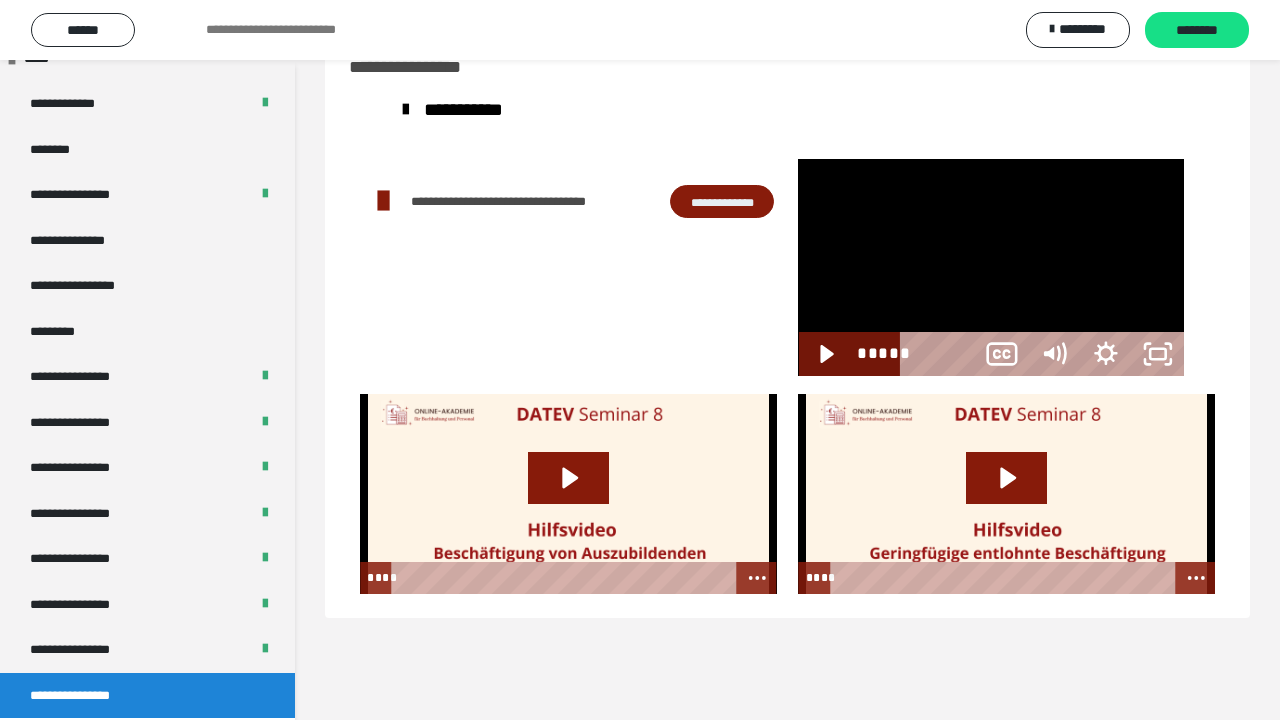 click at bounding box center (991, 267) 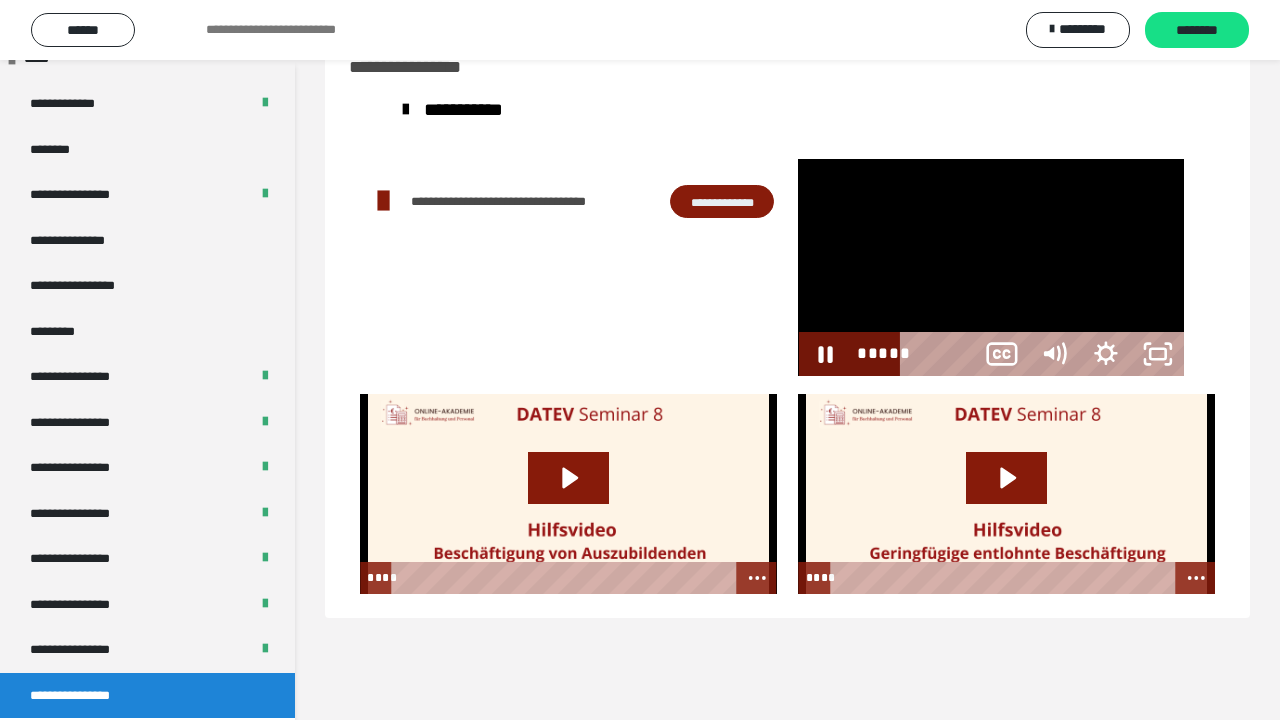 click at bounding box center [991, 267] 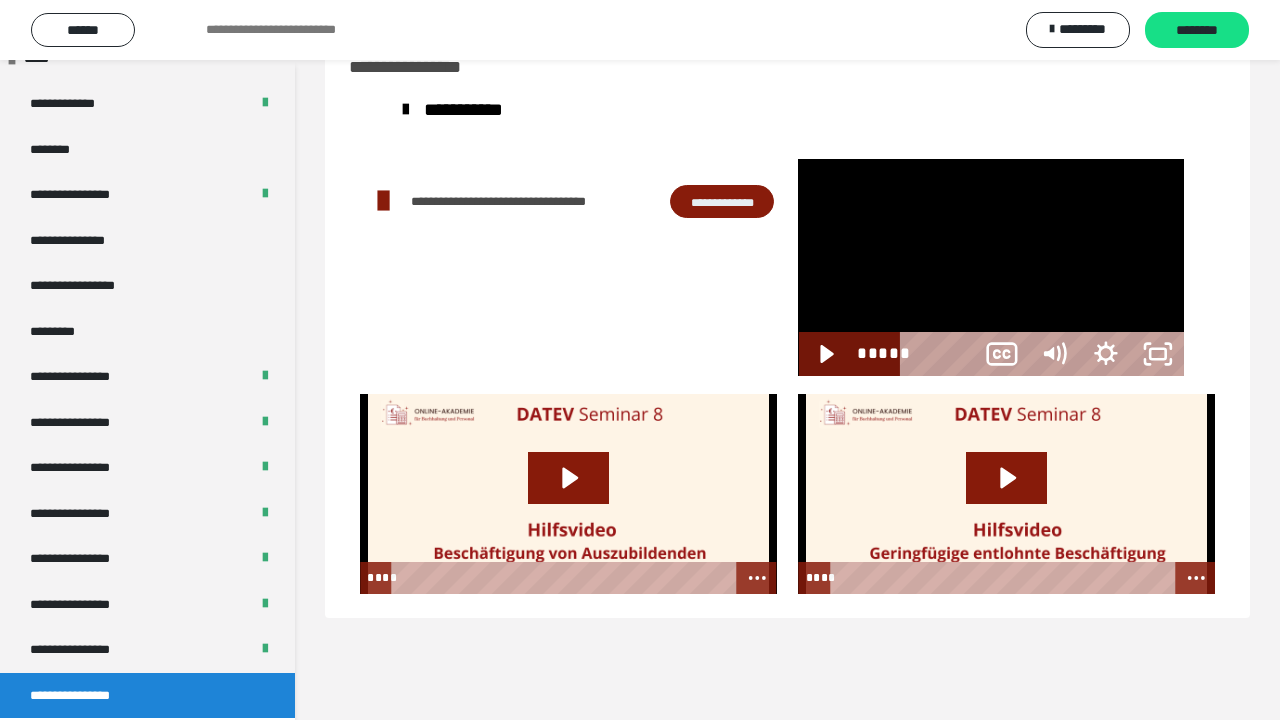 click at bounding box center (991, 267) 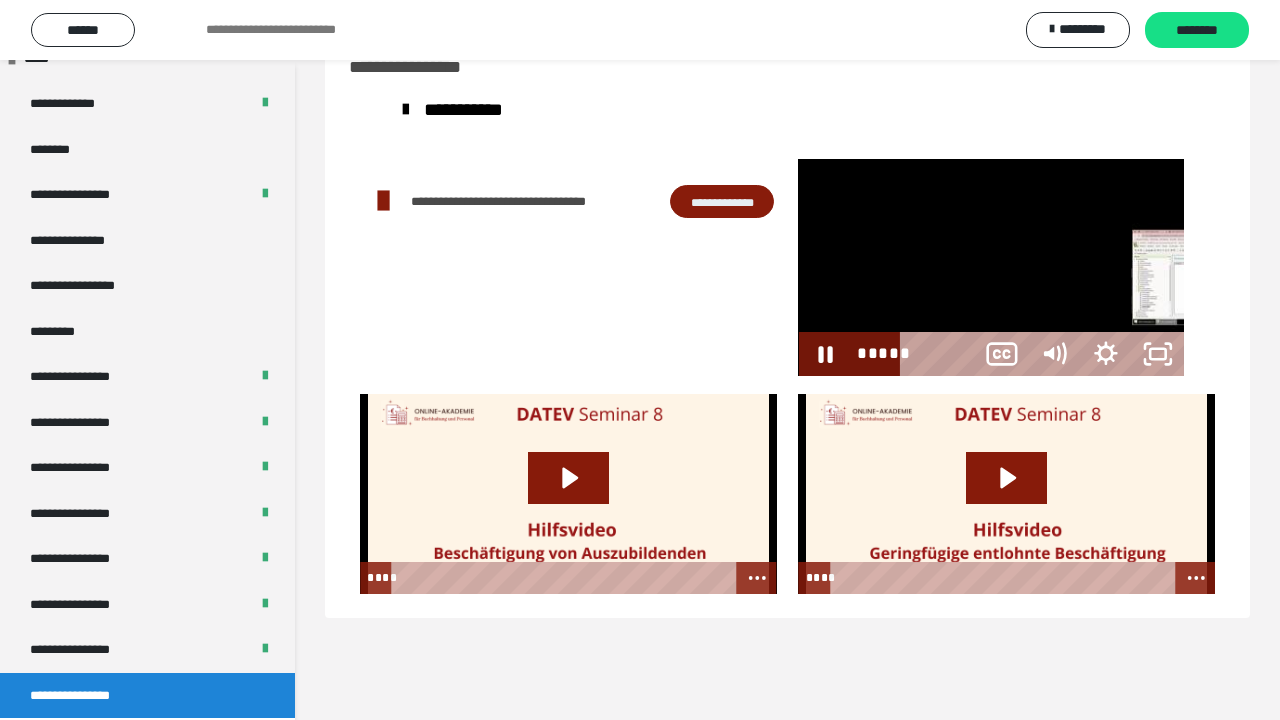 click on "*****" at bounding box center (942, 354) 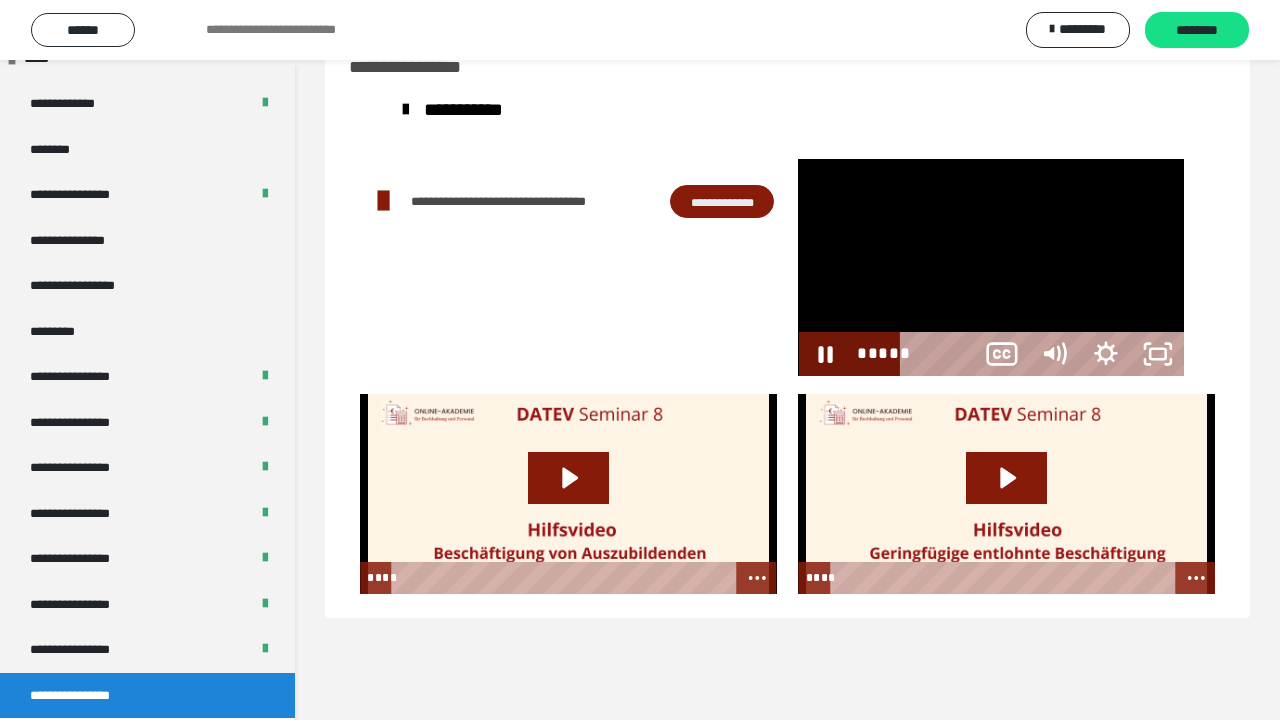 click at bounding box center [991, 267] 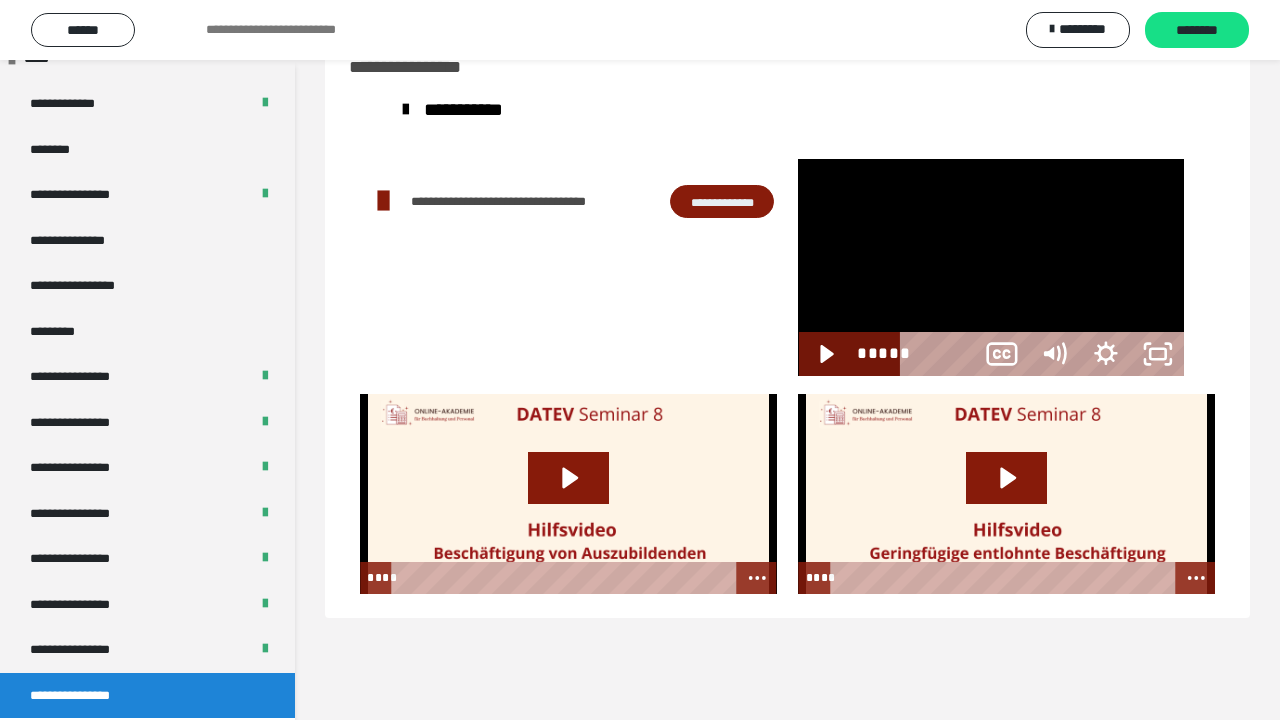 click at bounding box center (991, 267) 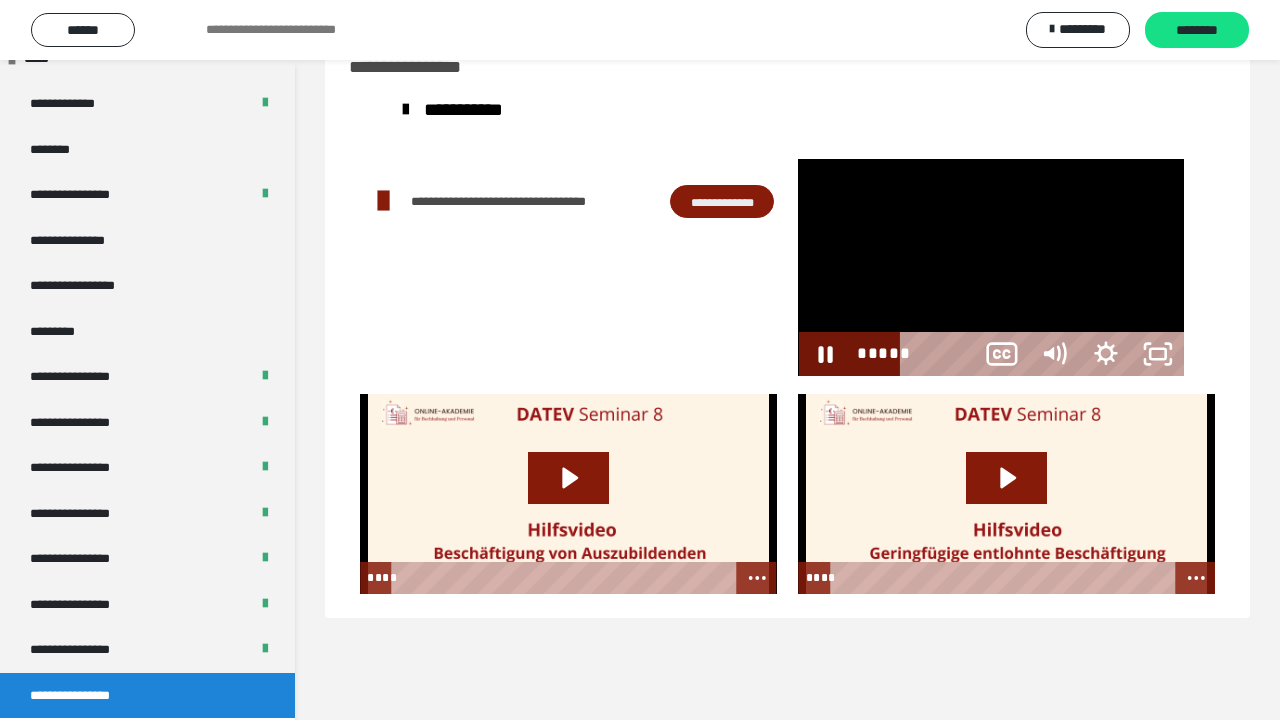 click at bounding box center [991, 267] 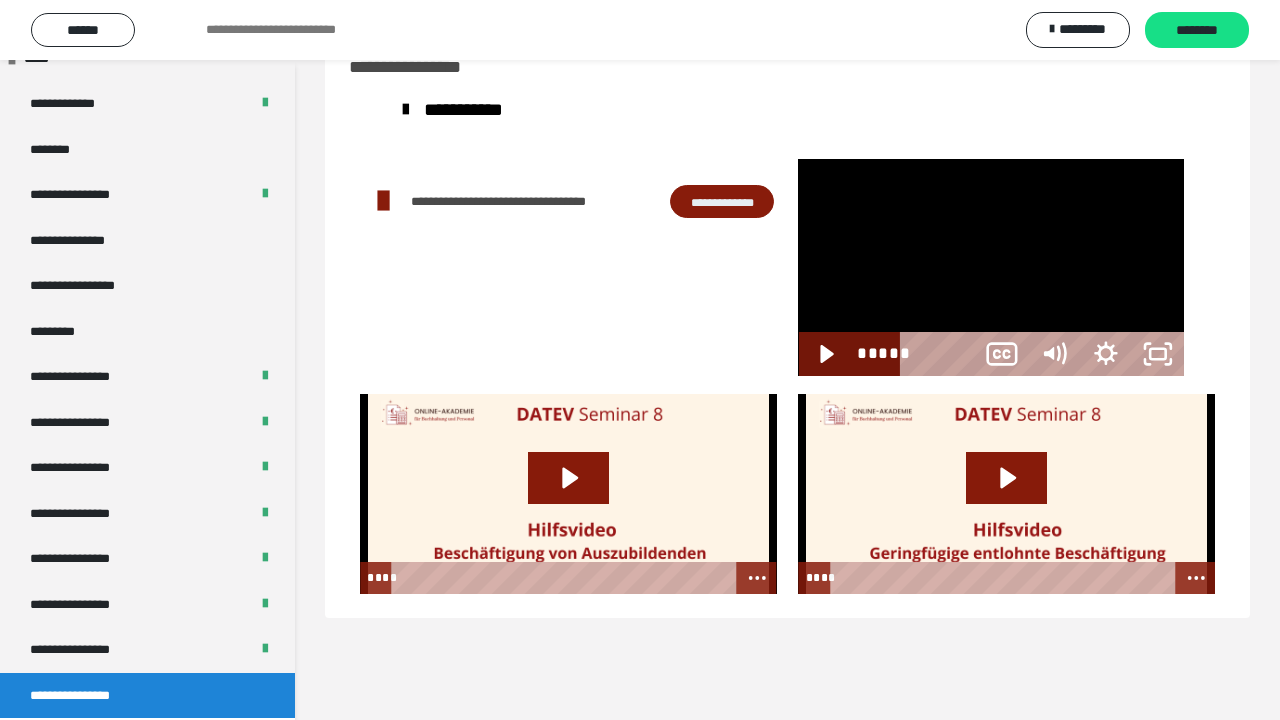 click at bounding box center [991, 267] 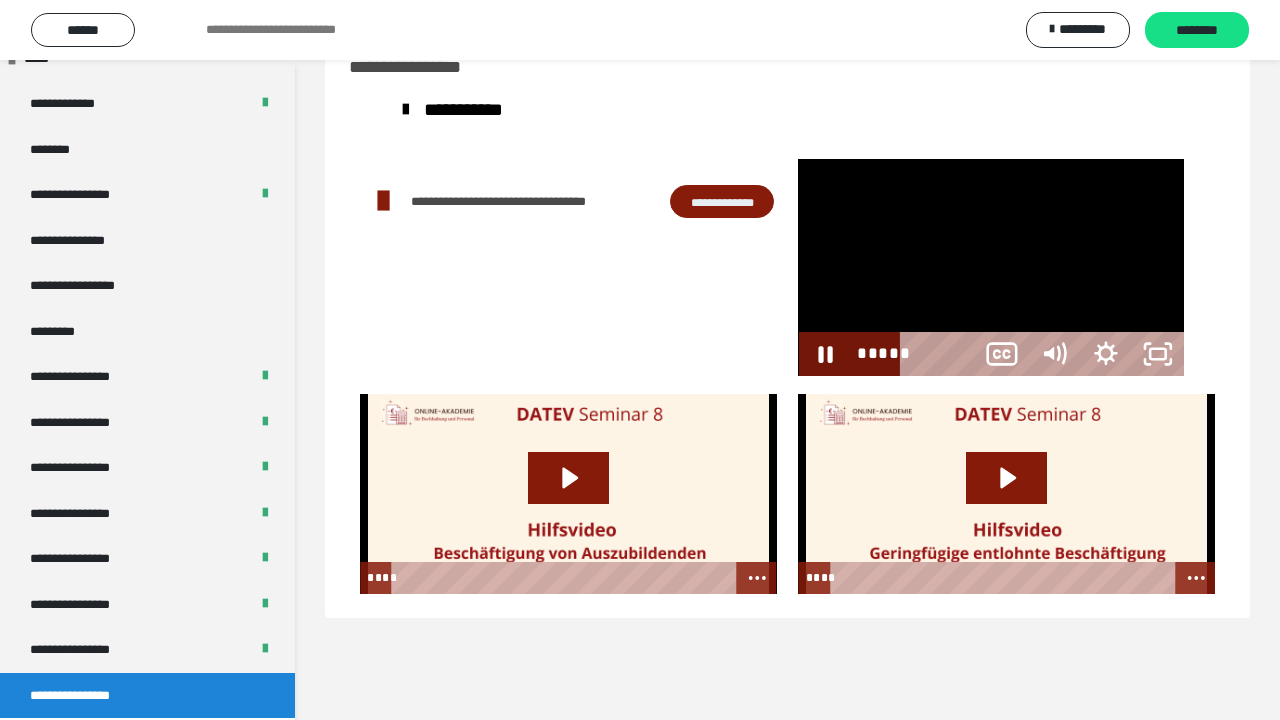 click at bounding box center [991, 267] 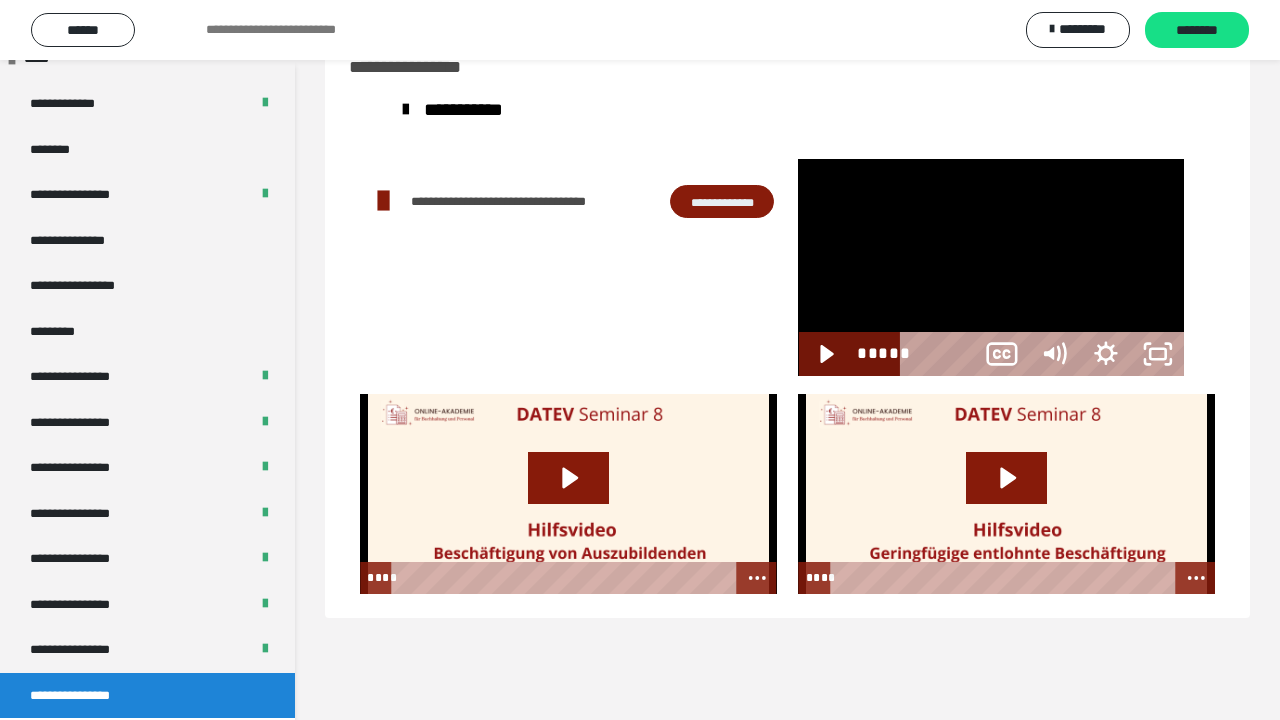 click at bounding box center (991, 267) 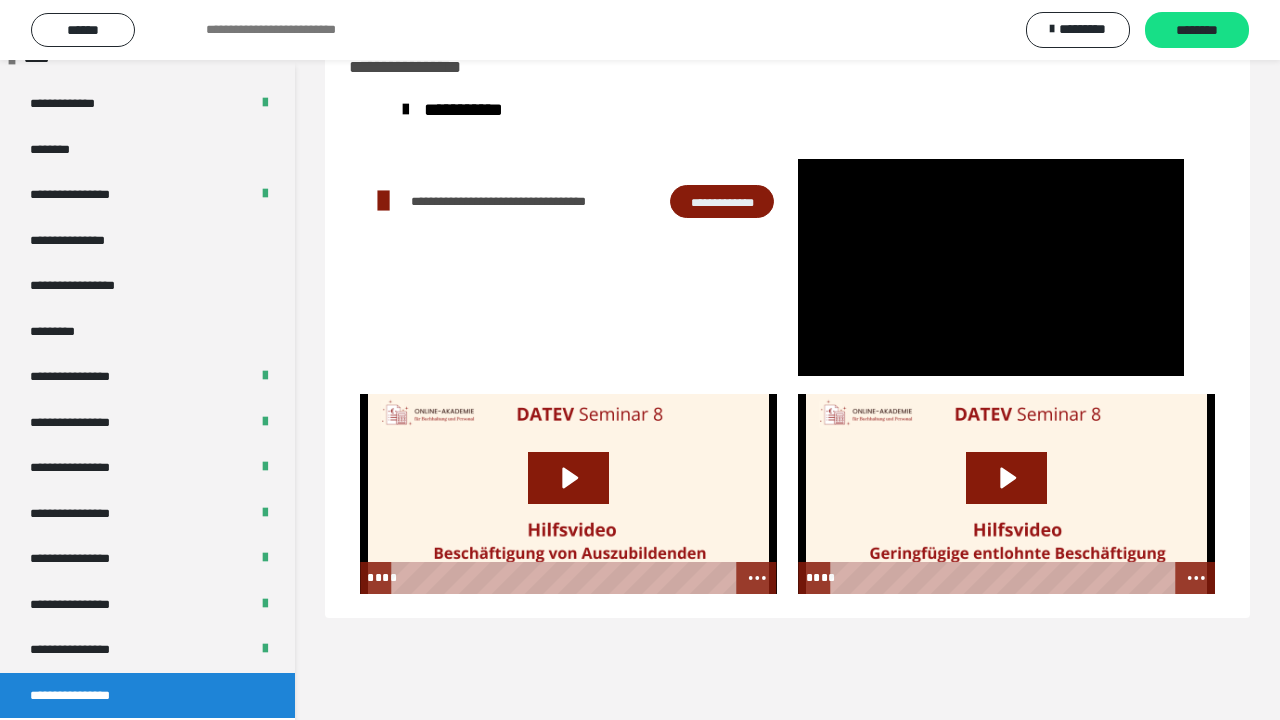 click at bounding box center [991, 267] 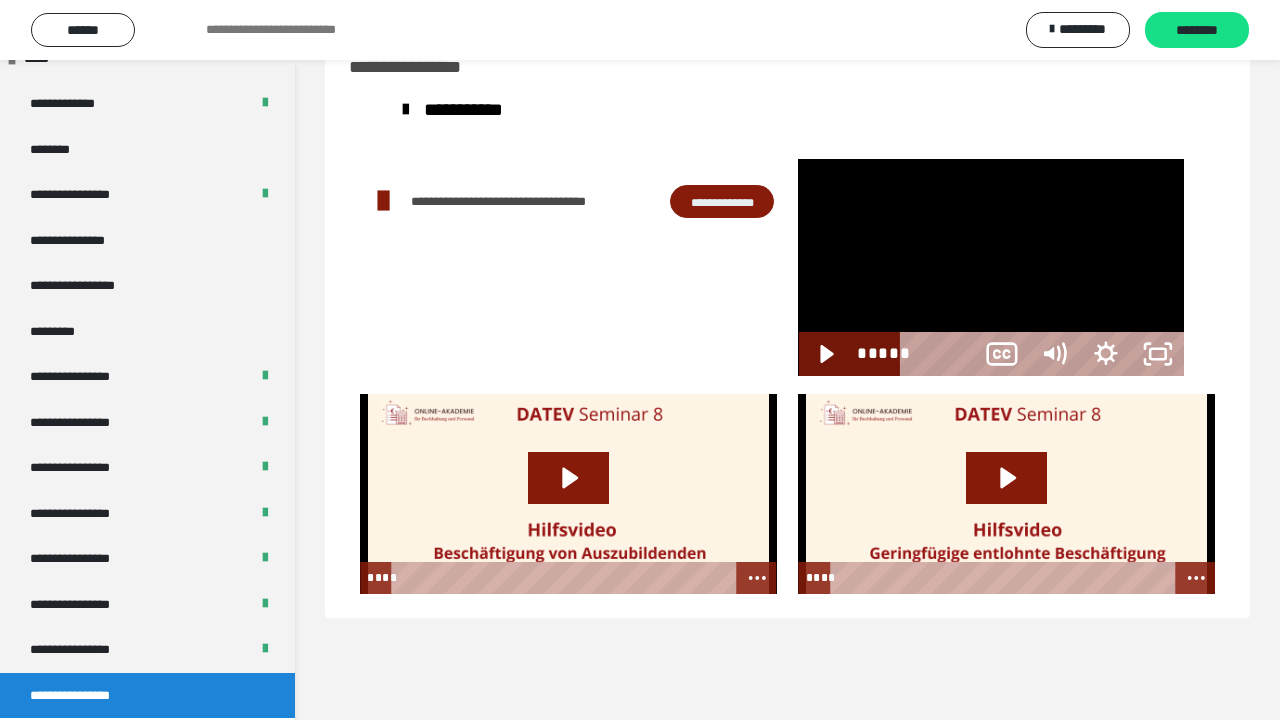 click at bounding box center (991, 267) 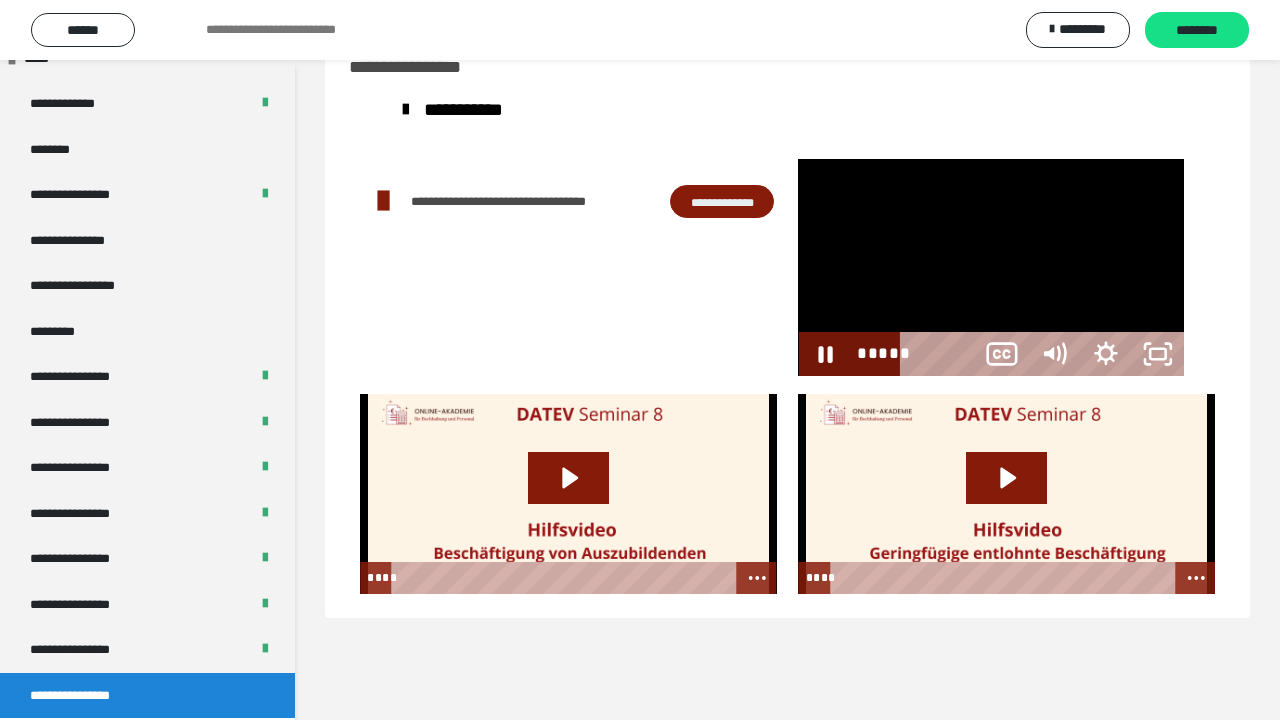 click at bounding box center (991, 267) 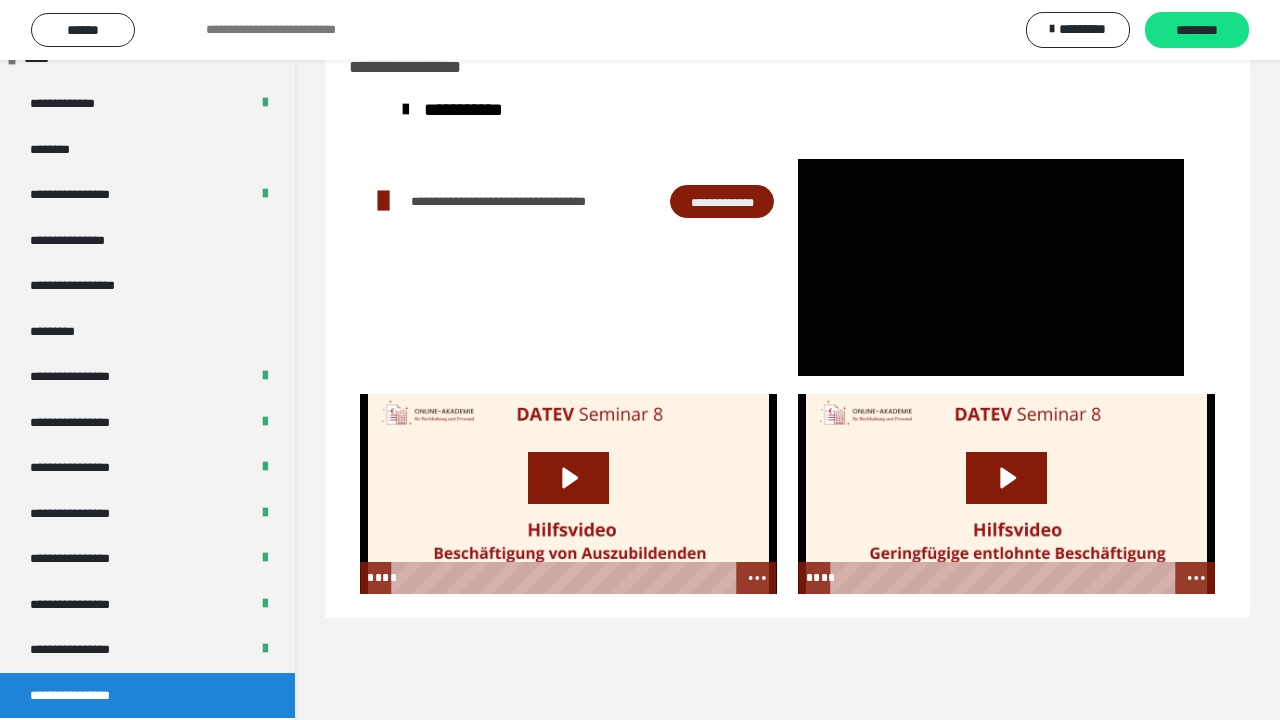 click at bounding box center (991, 267) 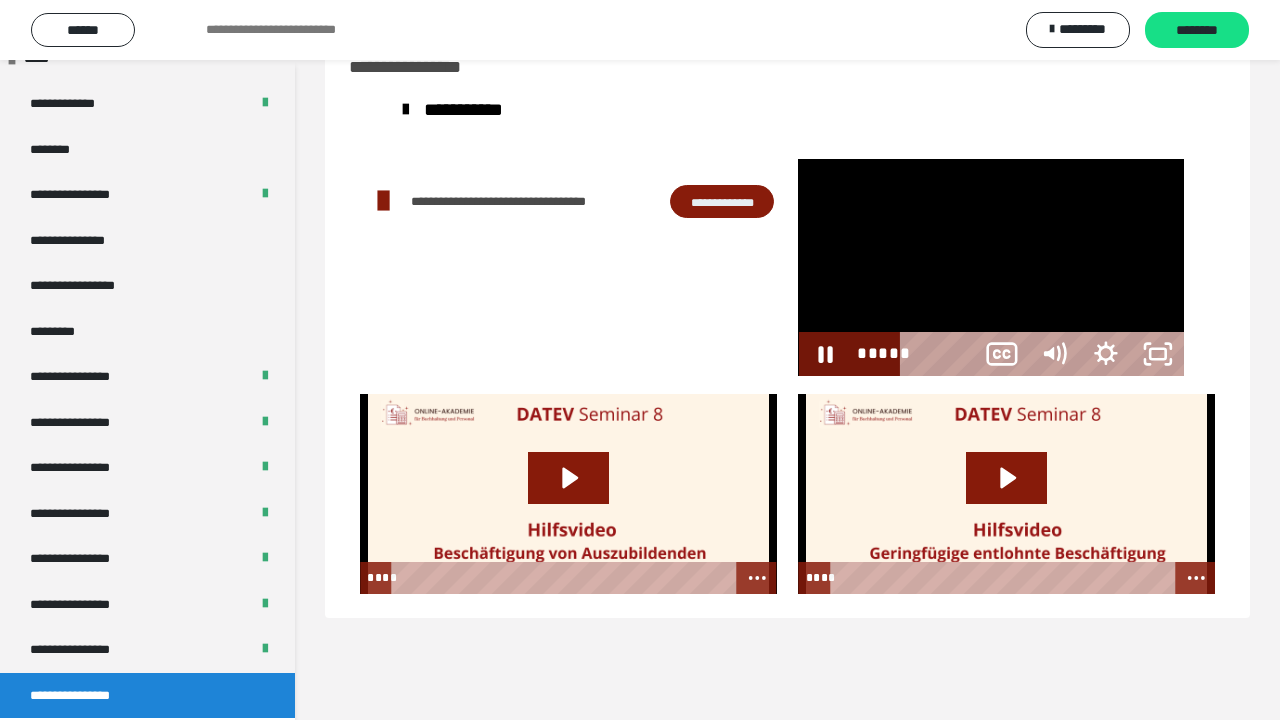 click at bounding box center (991, 267) 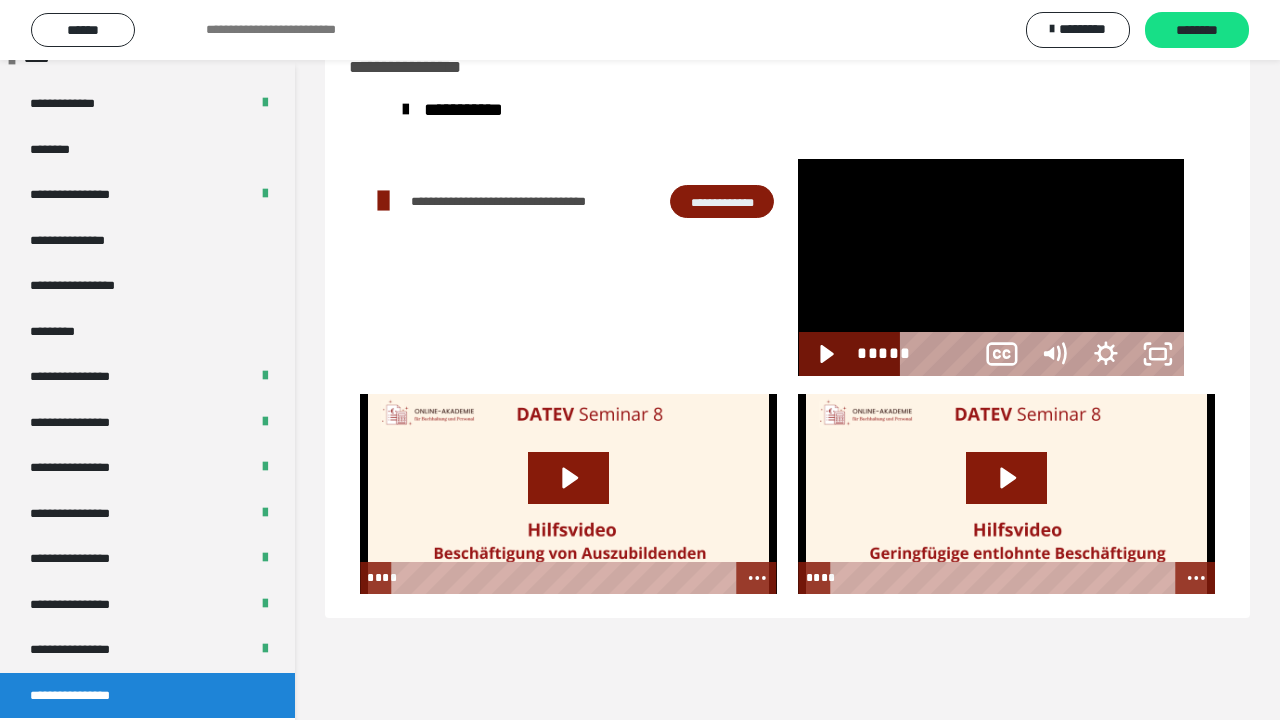 click at bounding box center (991, 267) 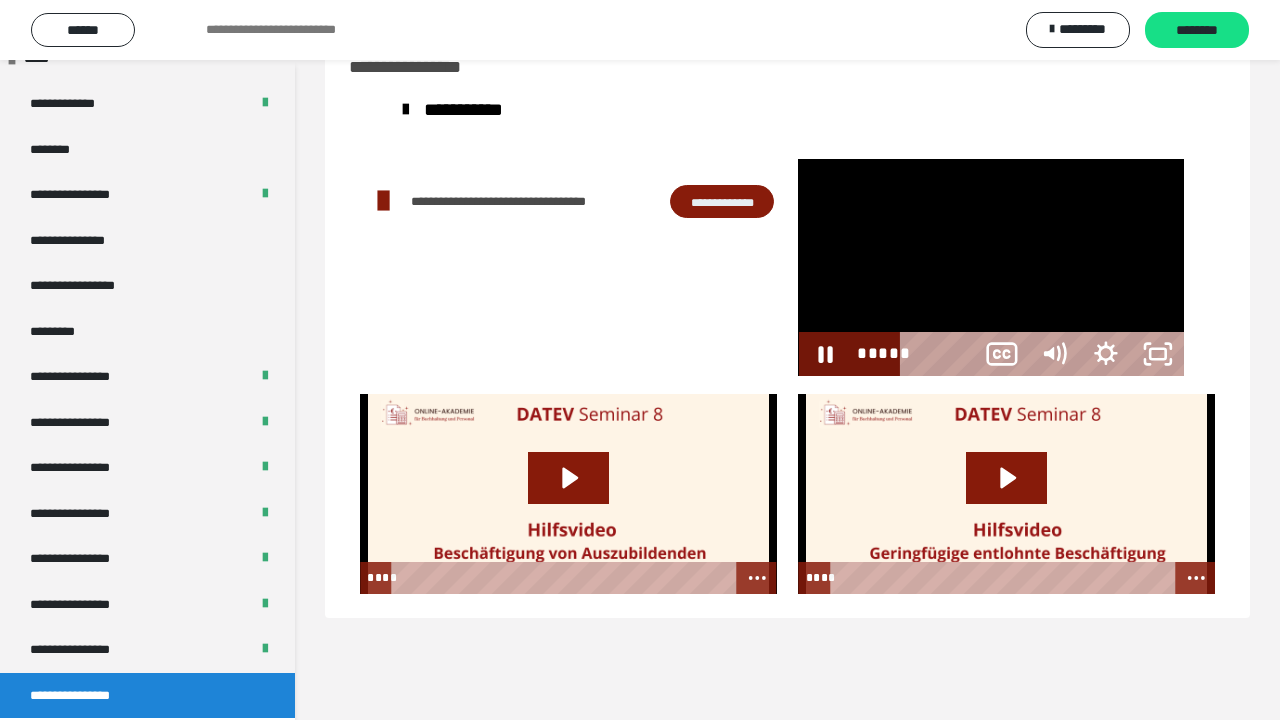 click at bounding box center [991, 267] 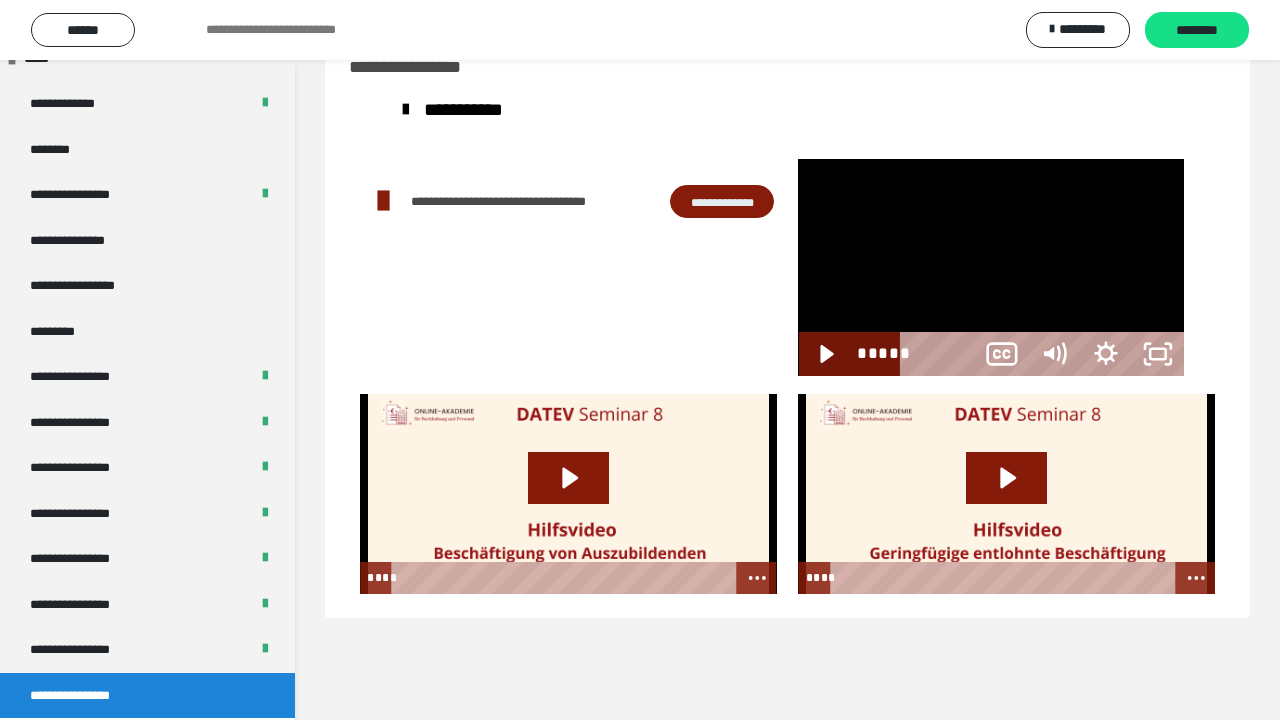 click at bounding box center (991, 267) 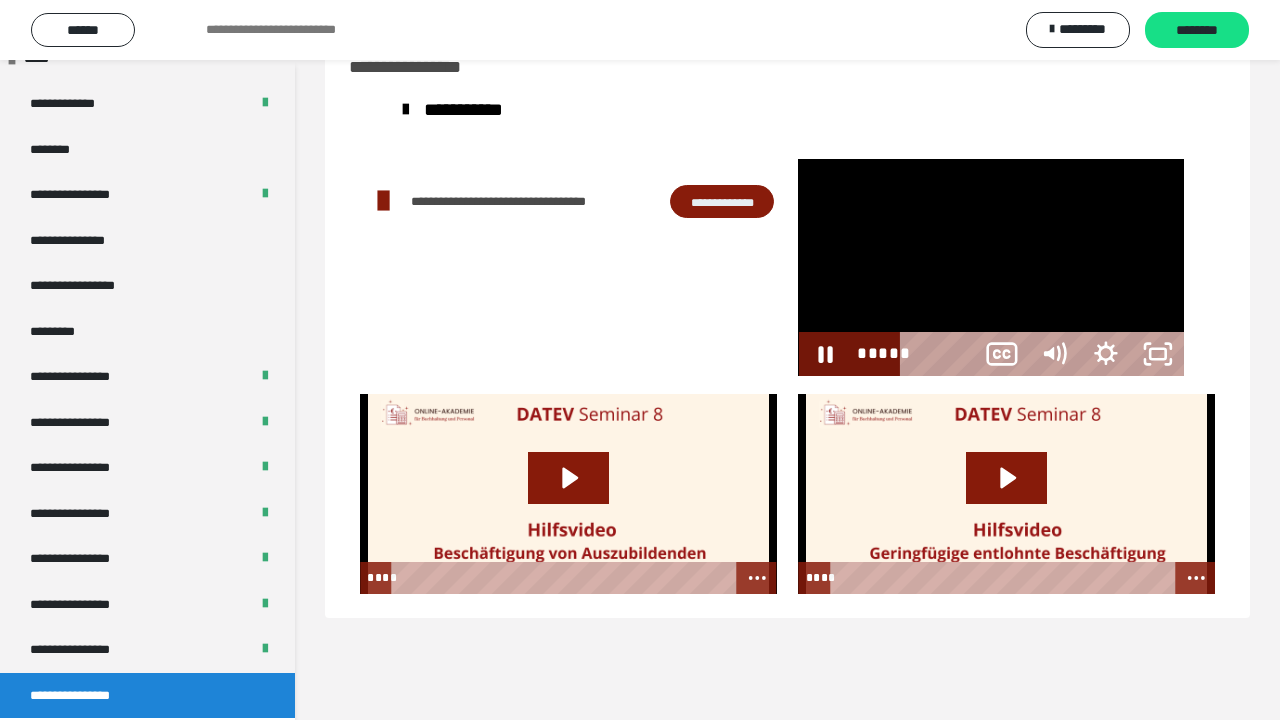 click at bounding box center (991, 267) 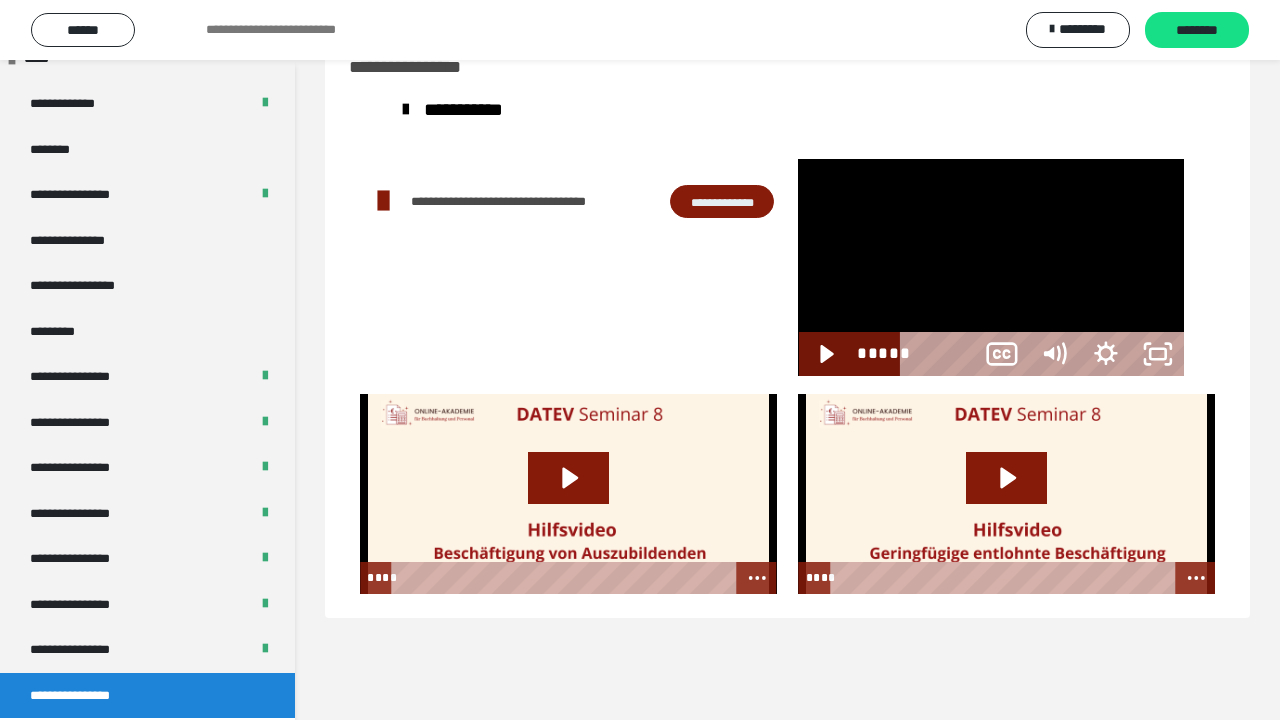 click at bounding box center (991, 267) 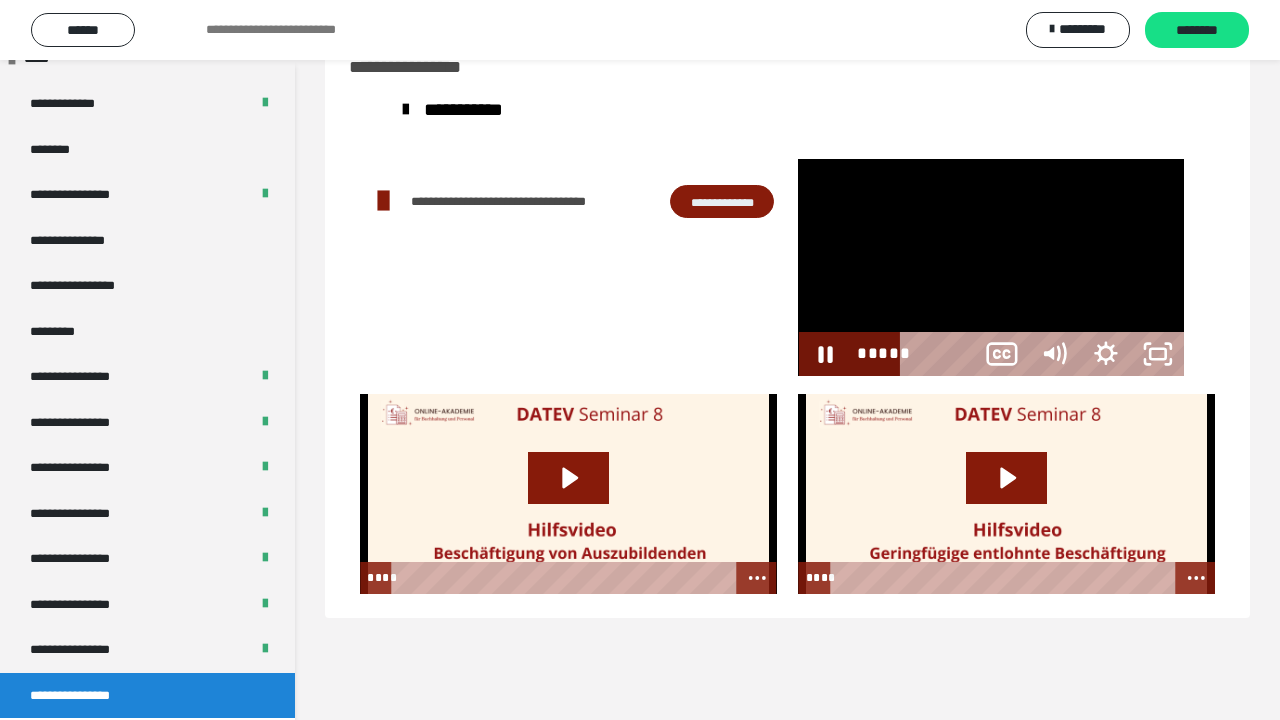 click at bounding box center (991, 267) 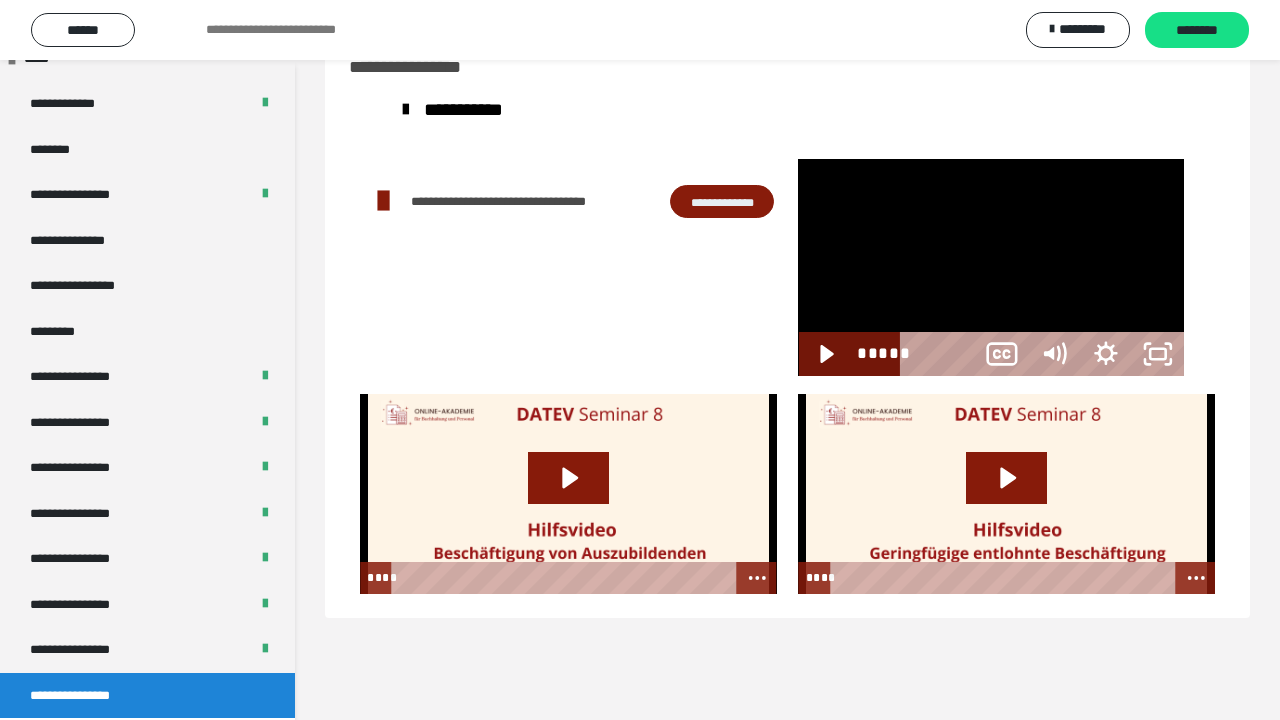click at bounding box center (991, 267) 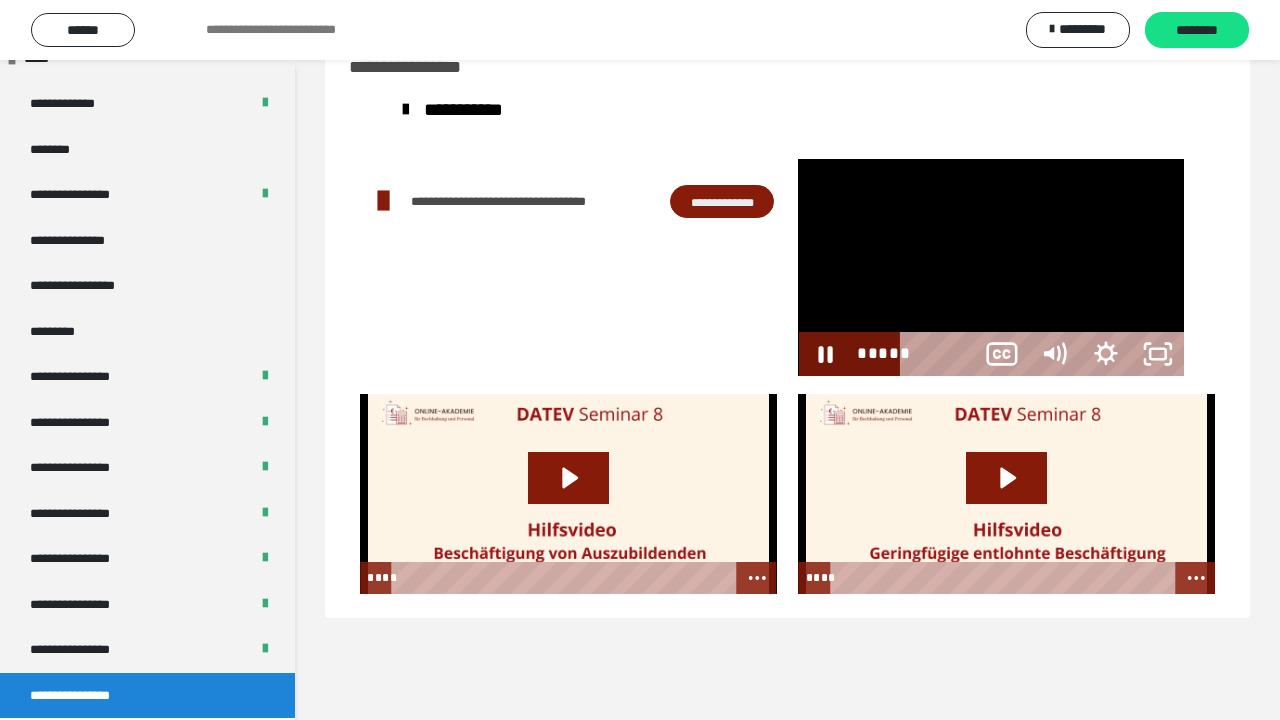 click at bounding box center (991, 267) 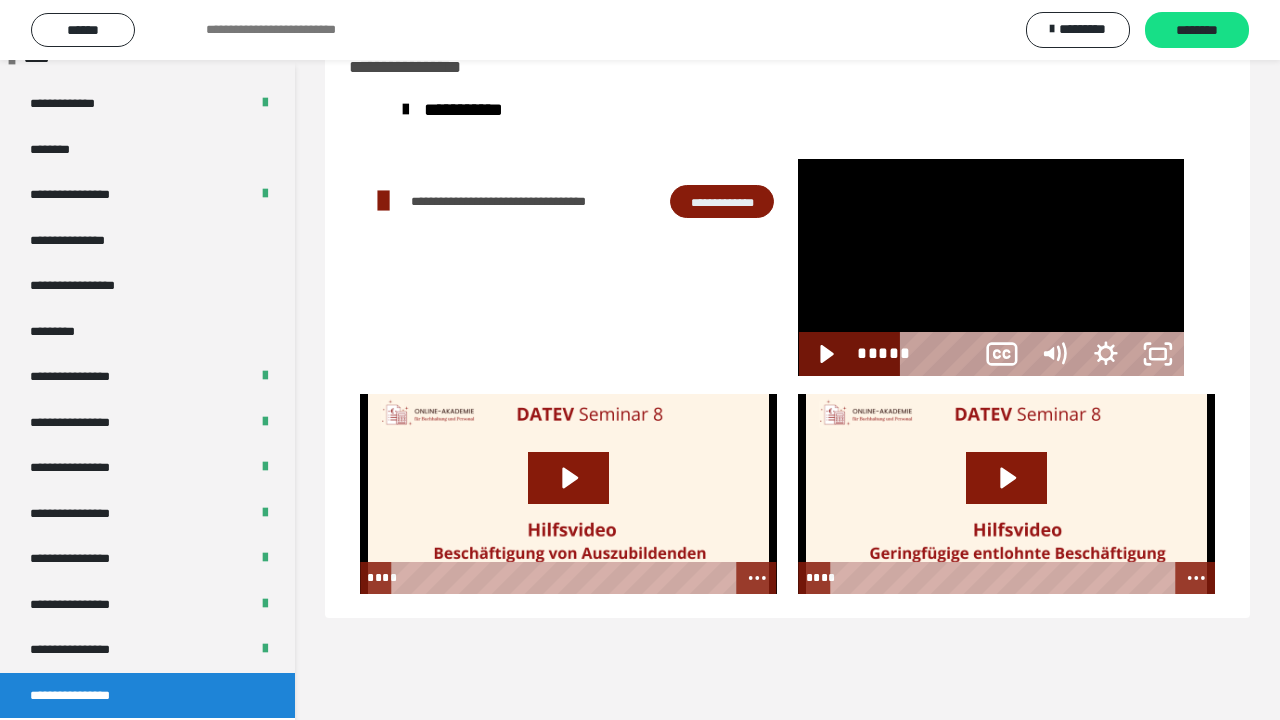 click at bounding box center [991, 267] 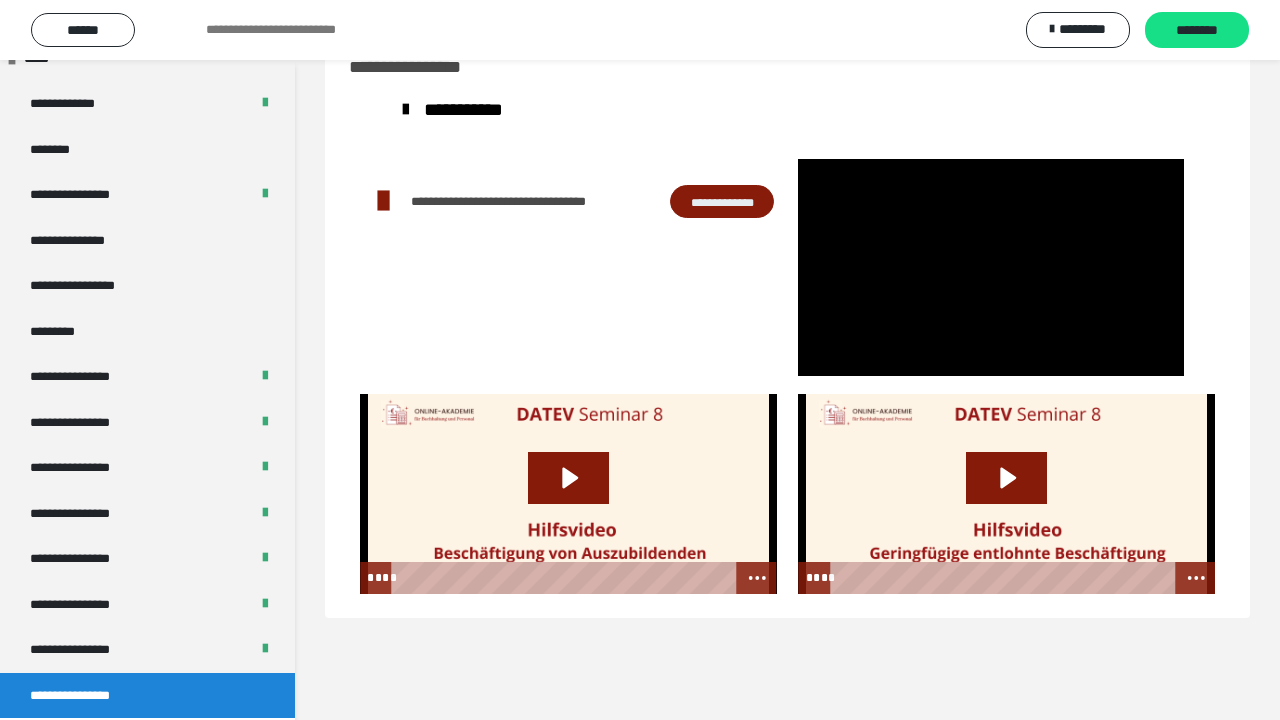 click at bounding box center (991, 267) 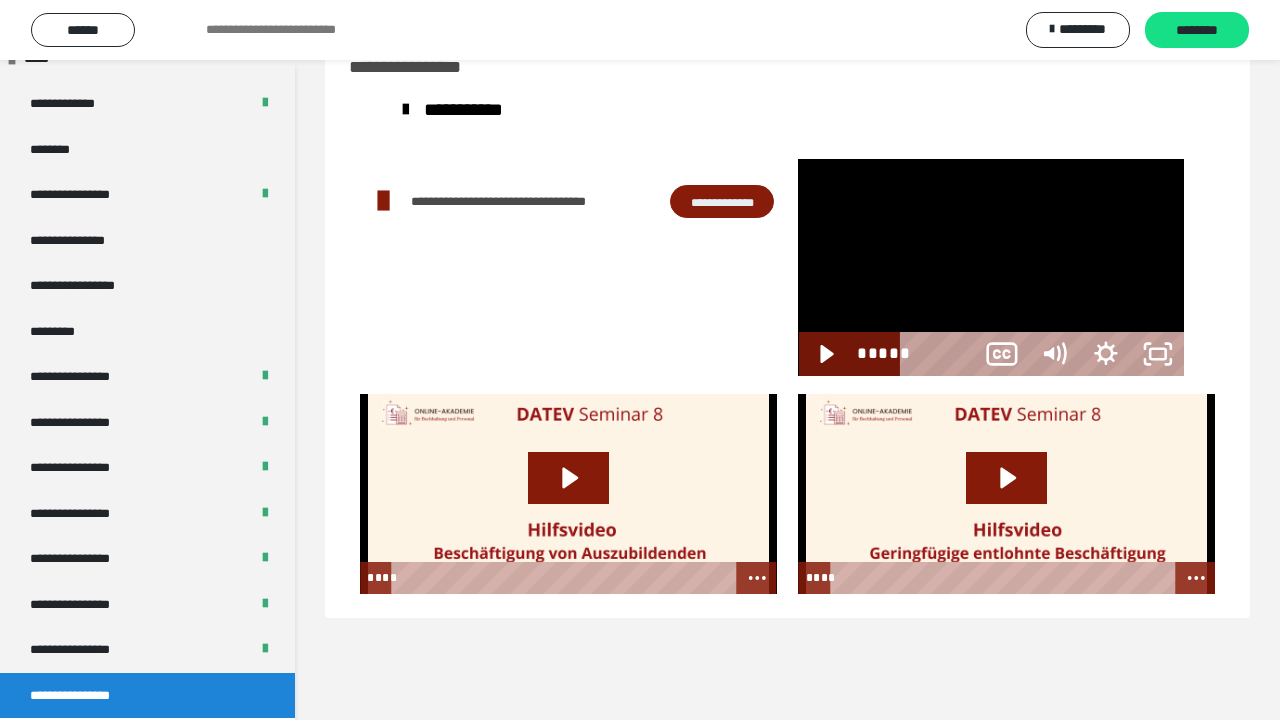 click at bounding box center [991, 267] 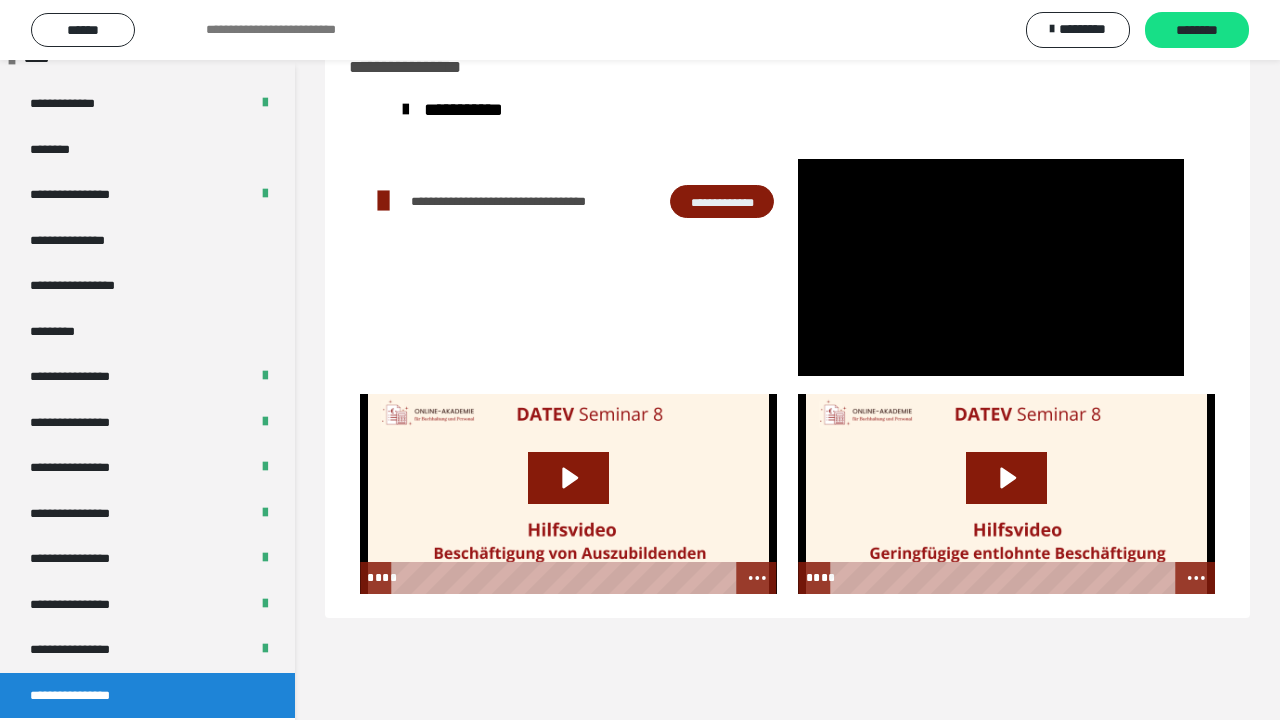 click at bounding box center [991, 267] 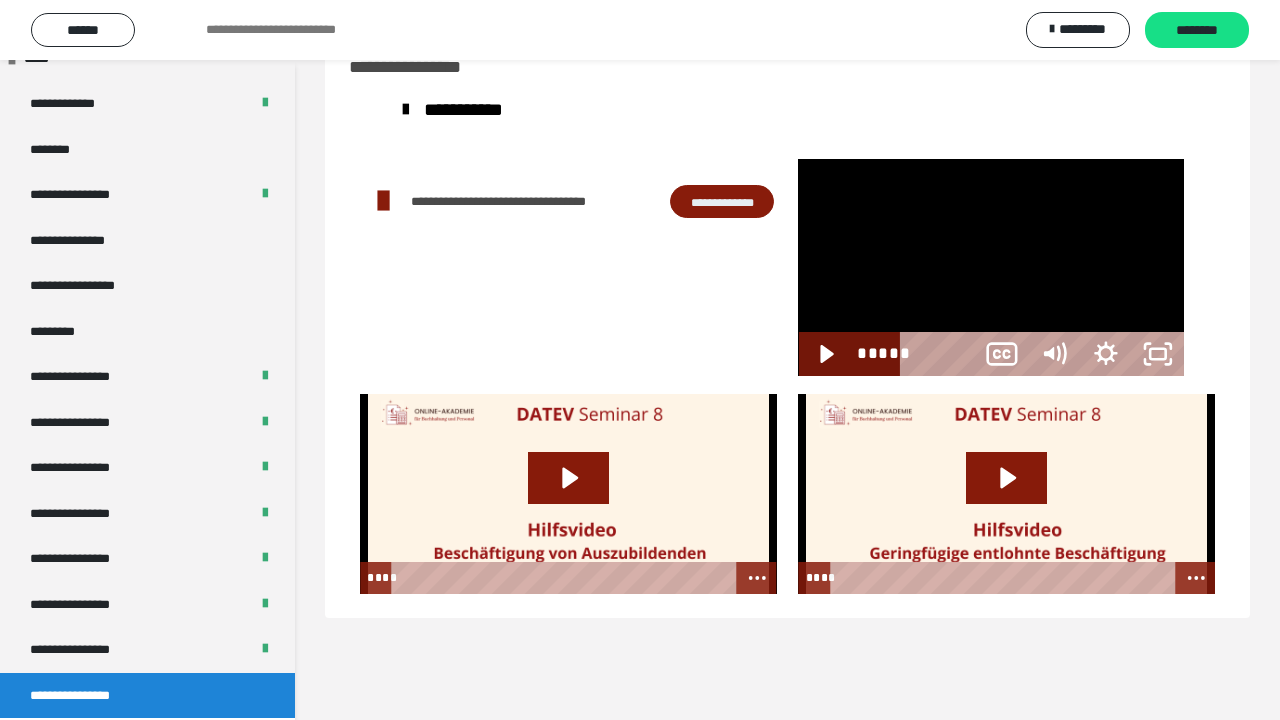 click at bounding box center (991, 267) 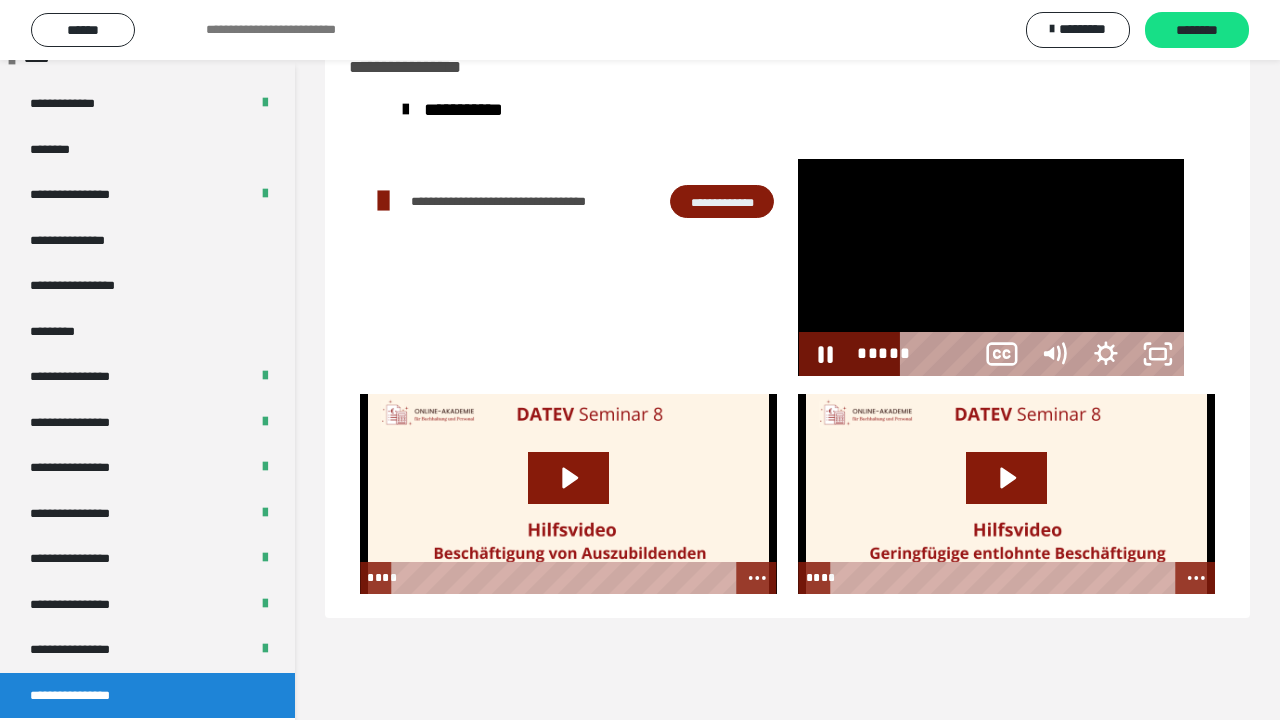 click on "*****" at bounding box center [942, 354] 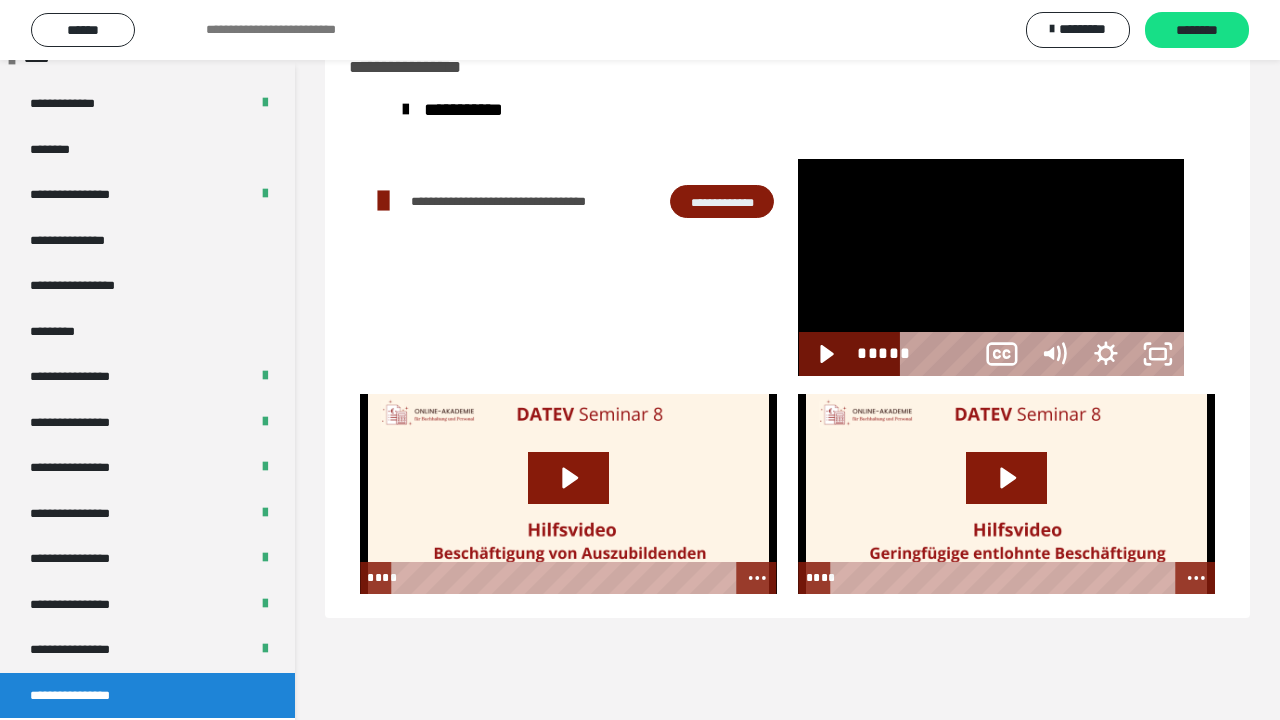drag, startPoint x: 895, startPoint y: 444, endPoint x: 882, endPoint y: 444, distance: 13 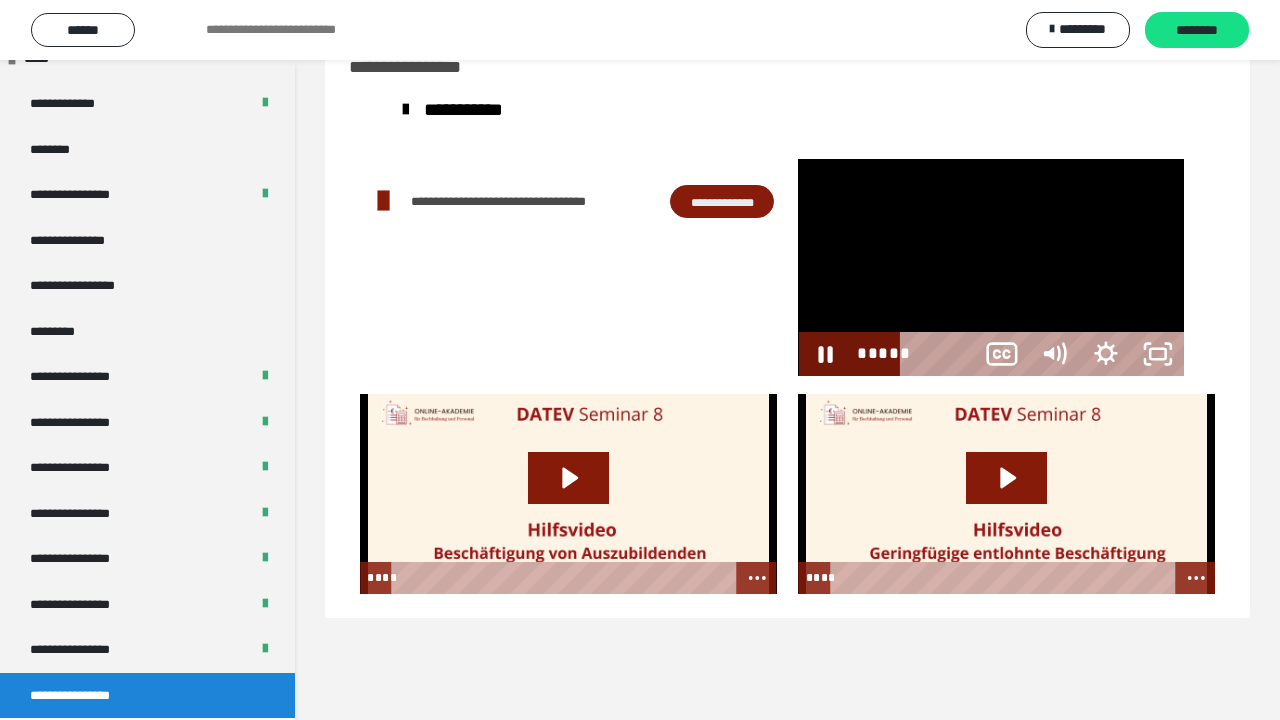 click at bounding box center [991, 267] 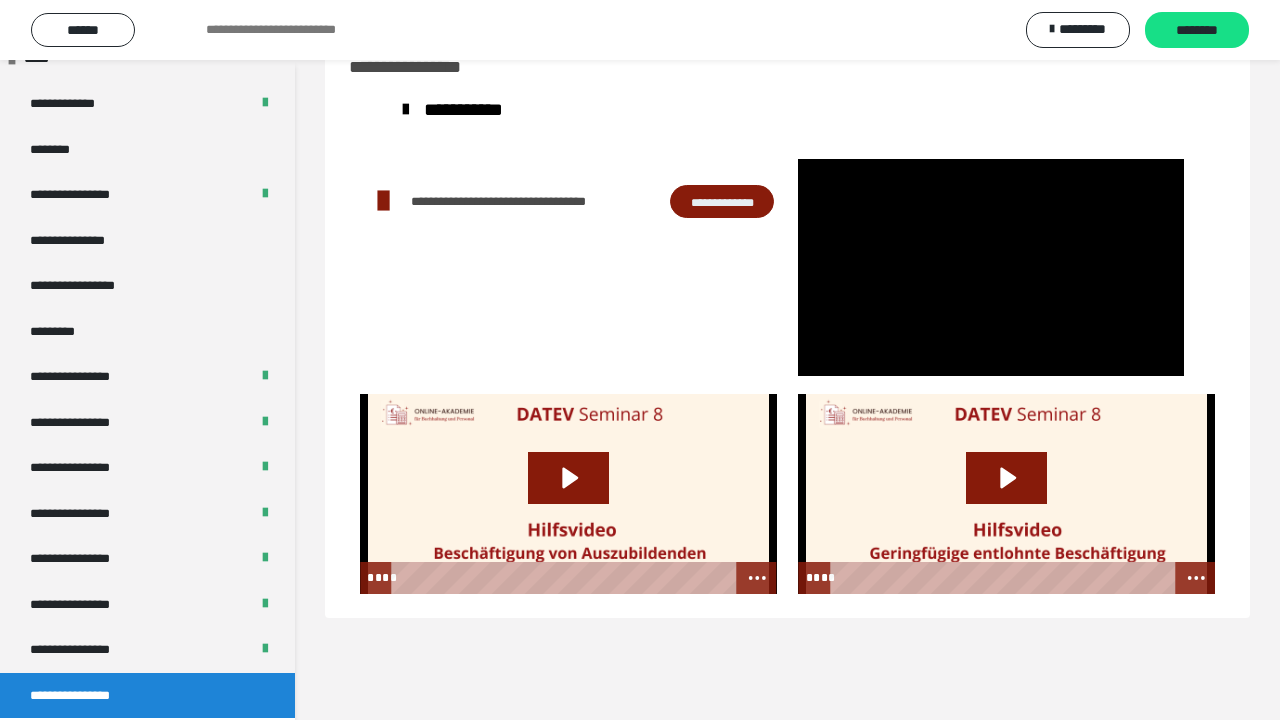 click at bounding box center [991, 267] 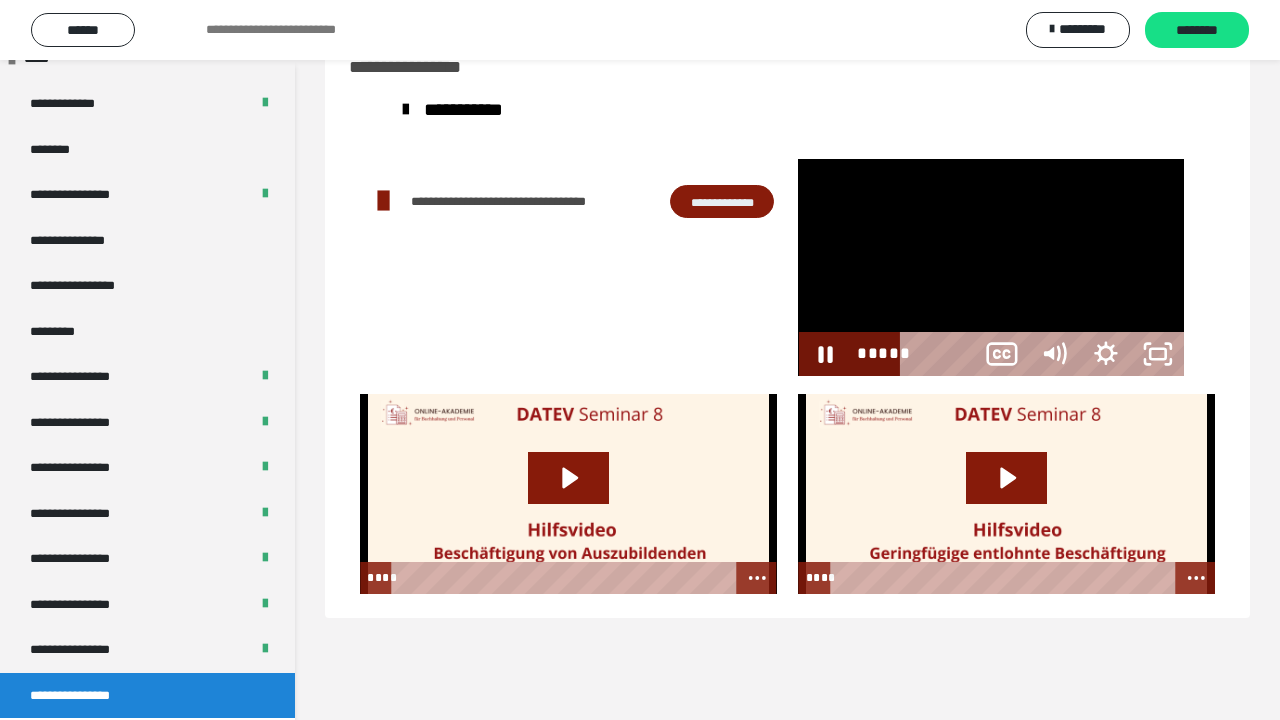 click at bounding box center (991, 267) 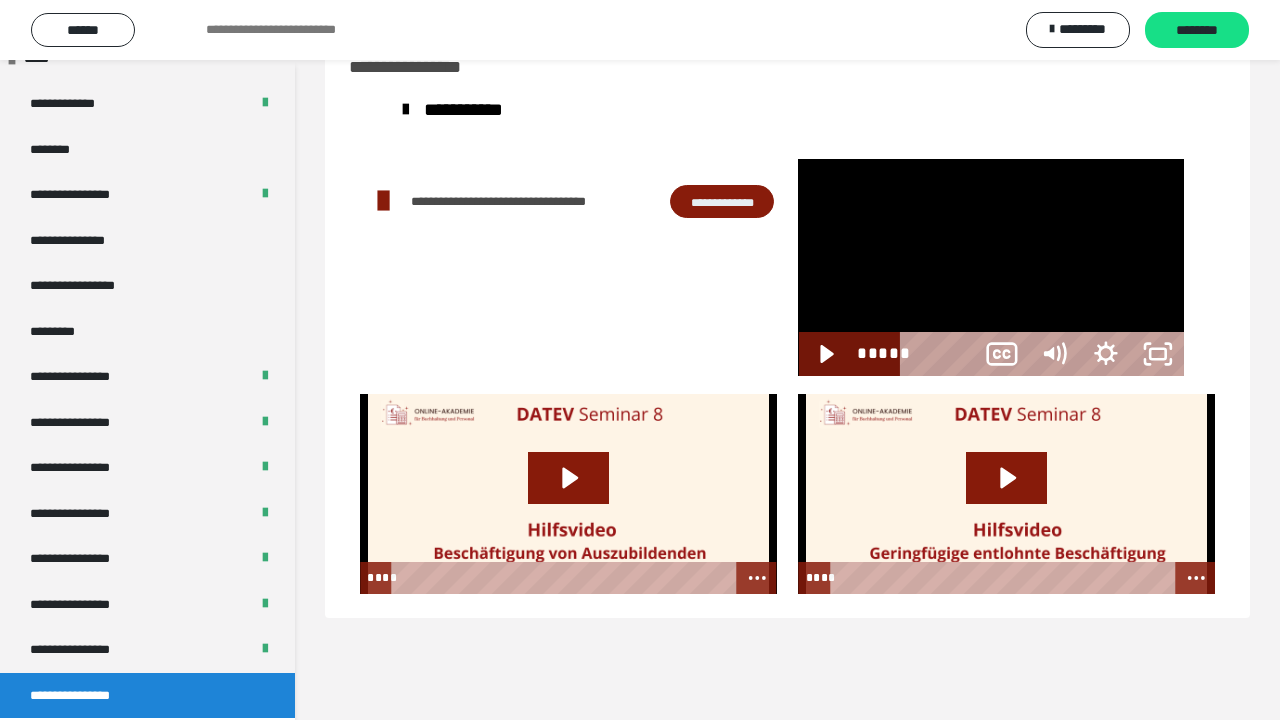 click at bounding box center (991, 267) 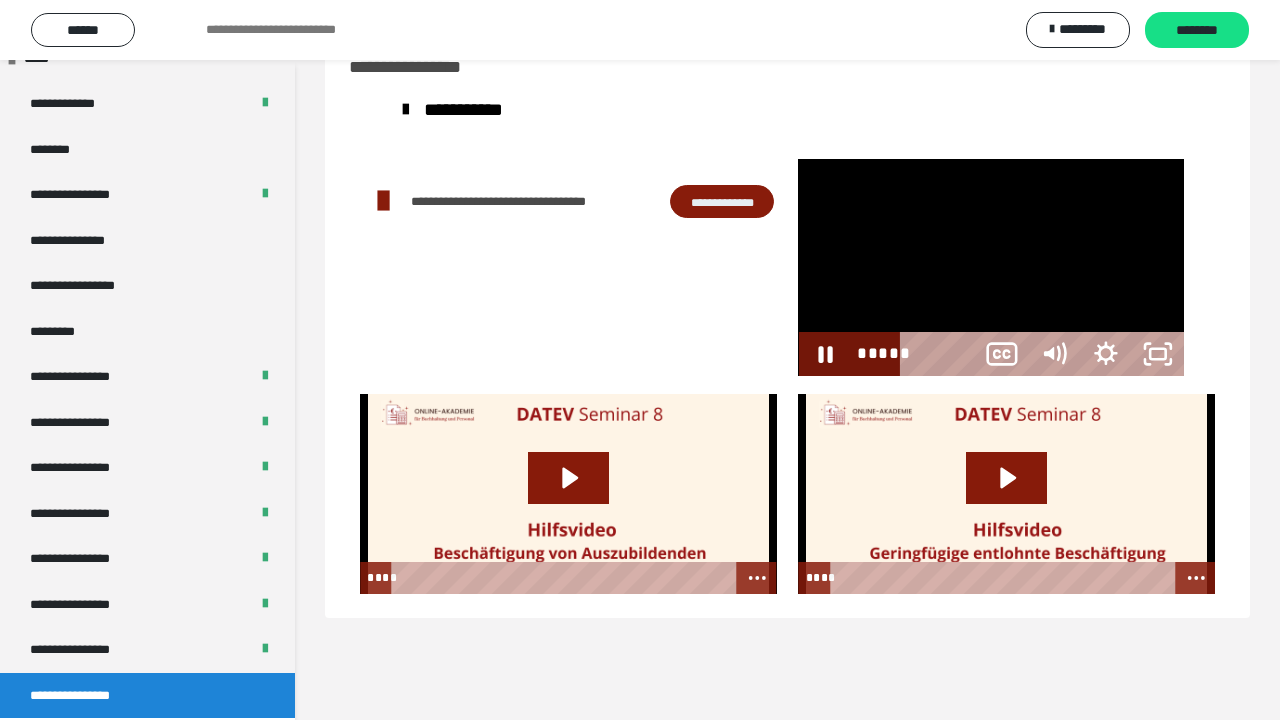 click at bounding box center (991, 267) 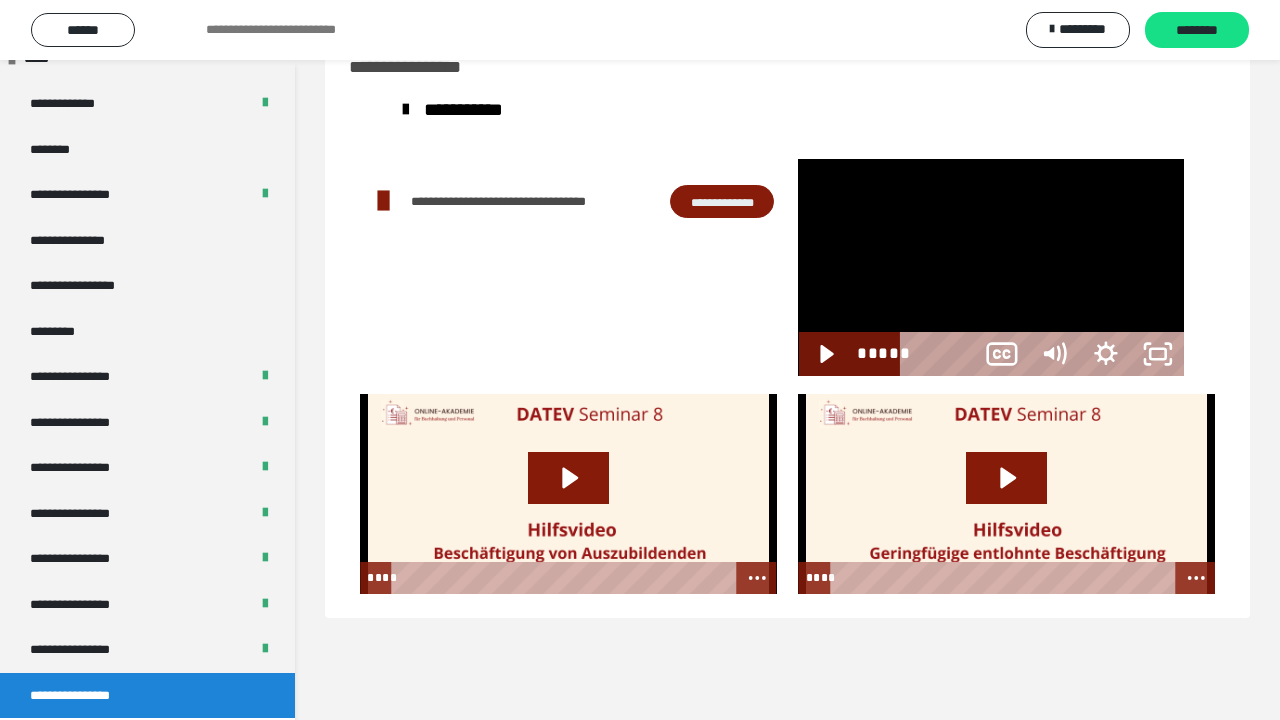 click at bounding box center [991, 267] 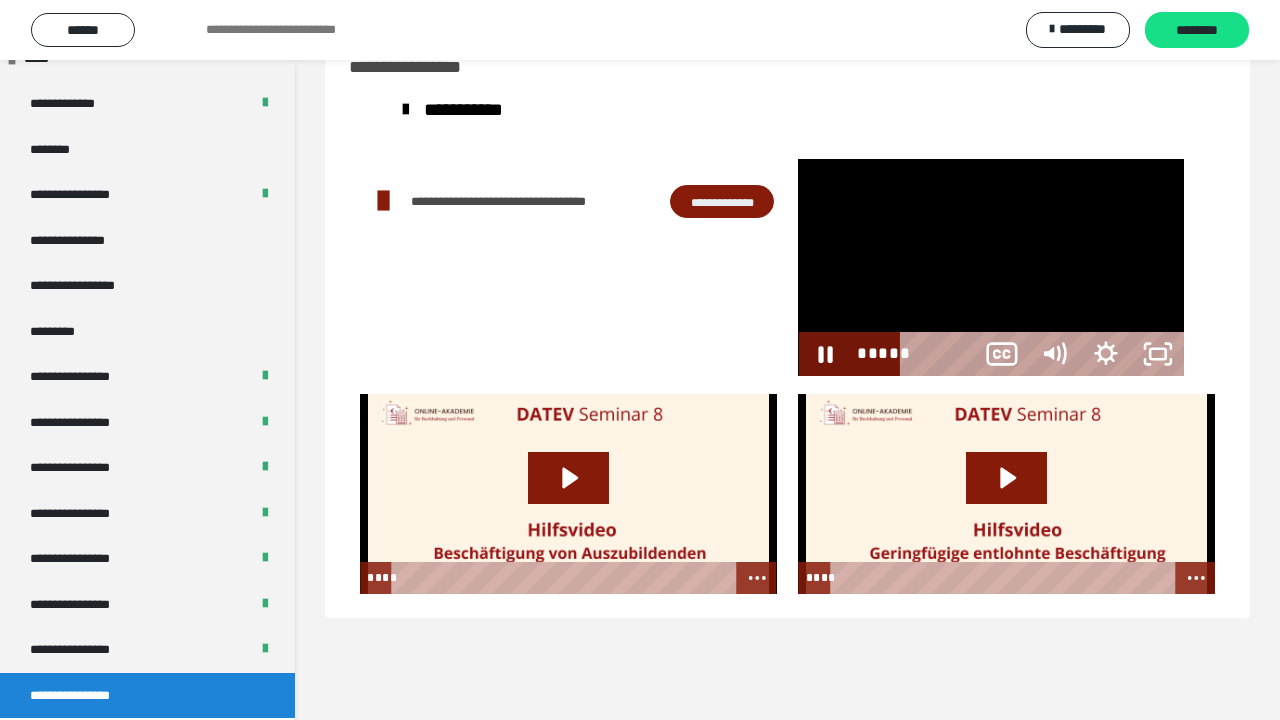 click at bounding box center (991, 267) 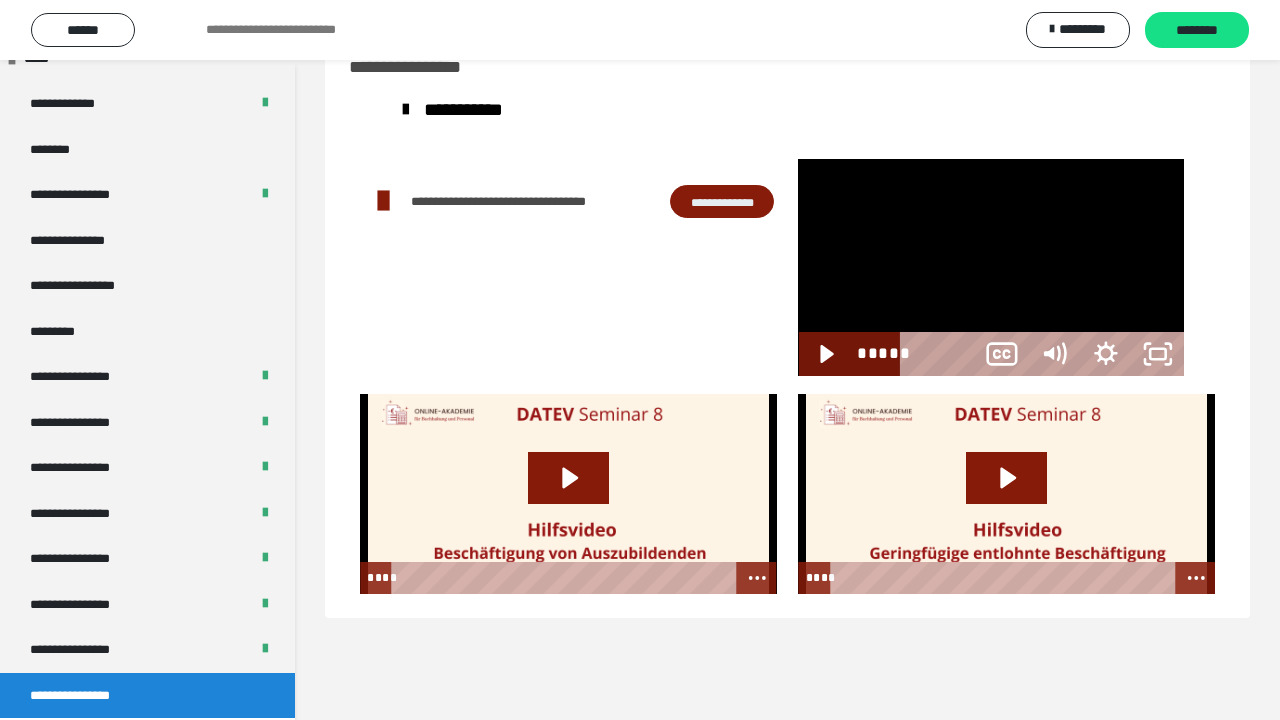 drag, startPoint x: 831, startPoint y: 482, endPoint x: 820, endPoint y: 482, distance: 11 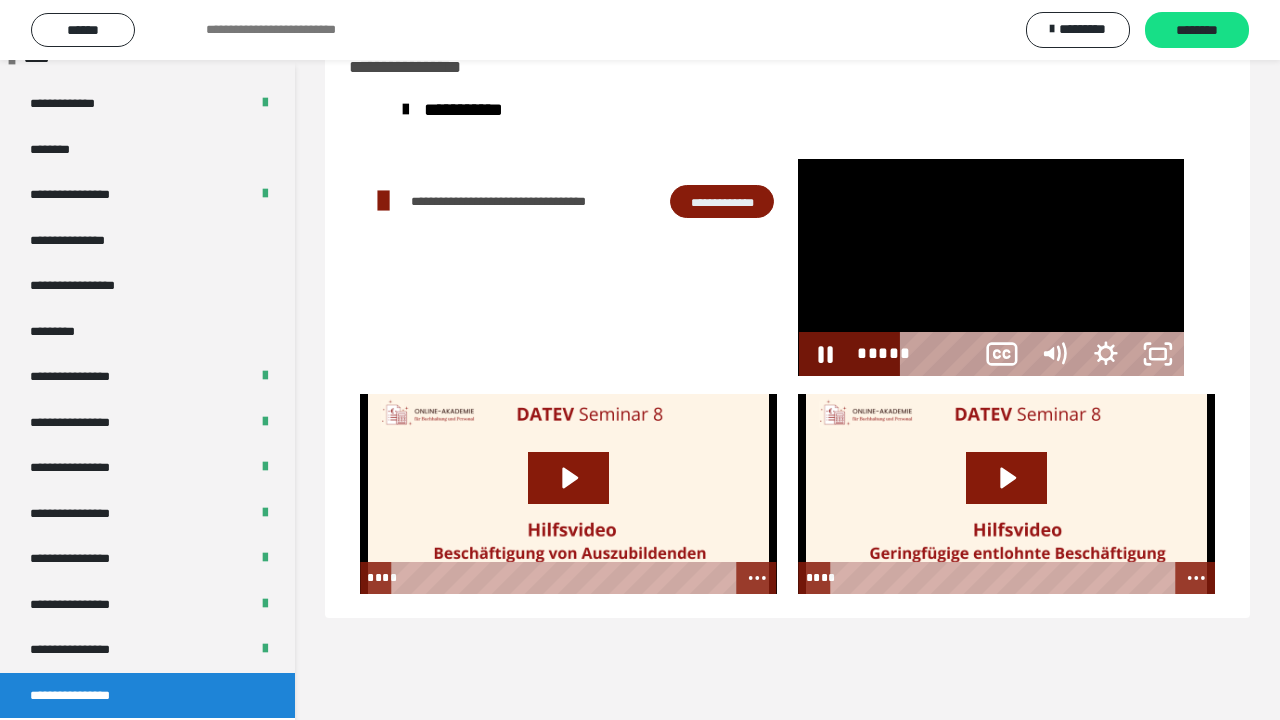 click at bounding box center (991, 267) 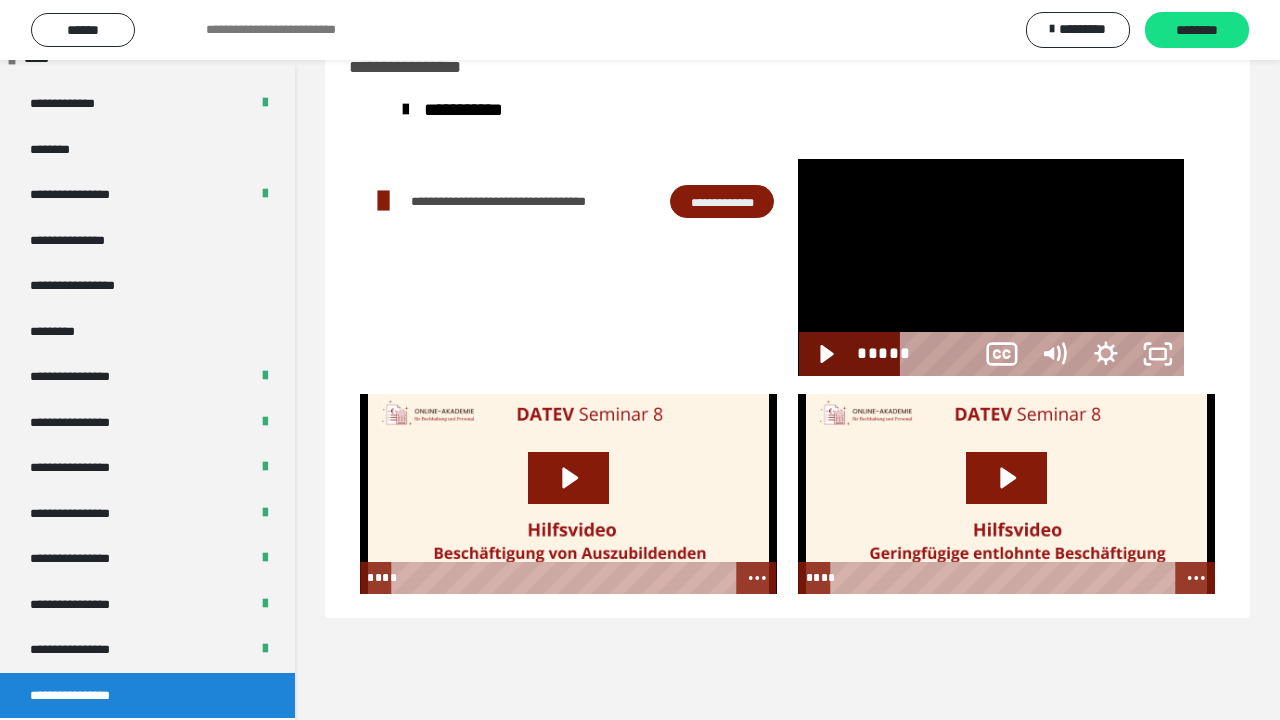 click at bounding box center (991, 267) 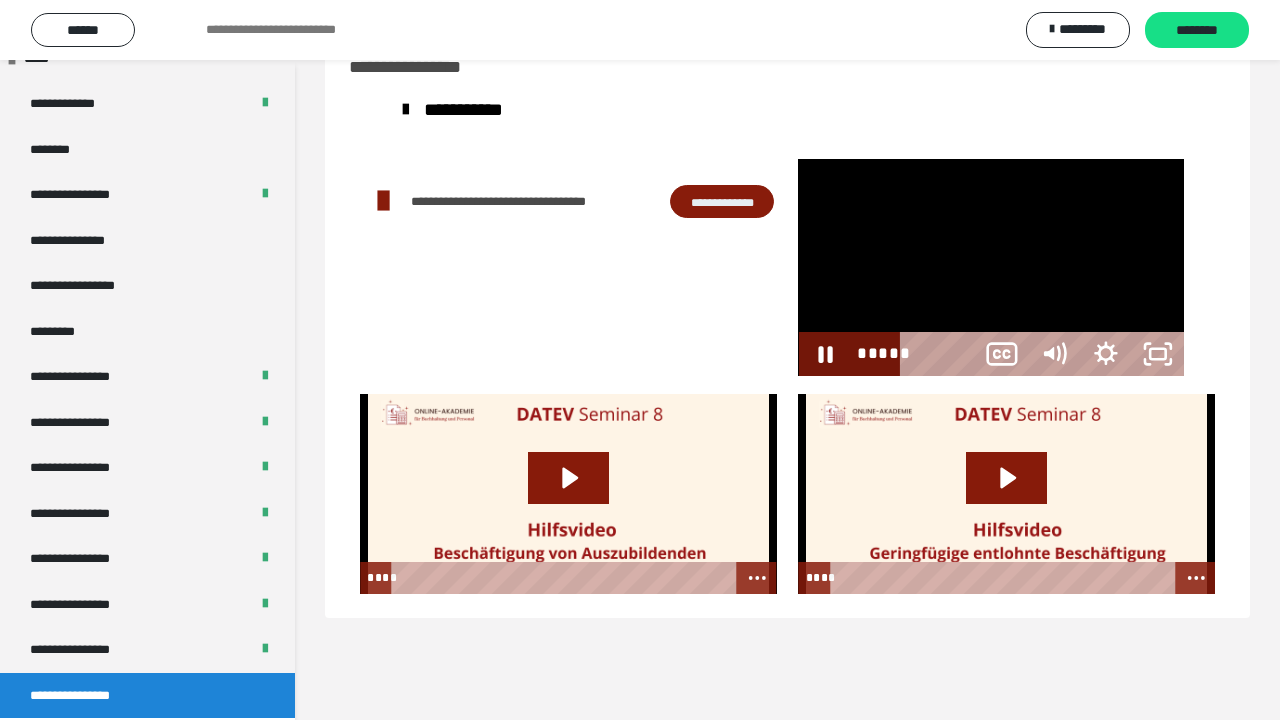 click at bounding box center [991, 267] 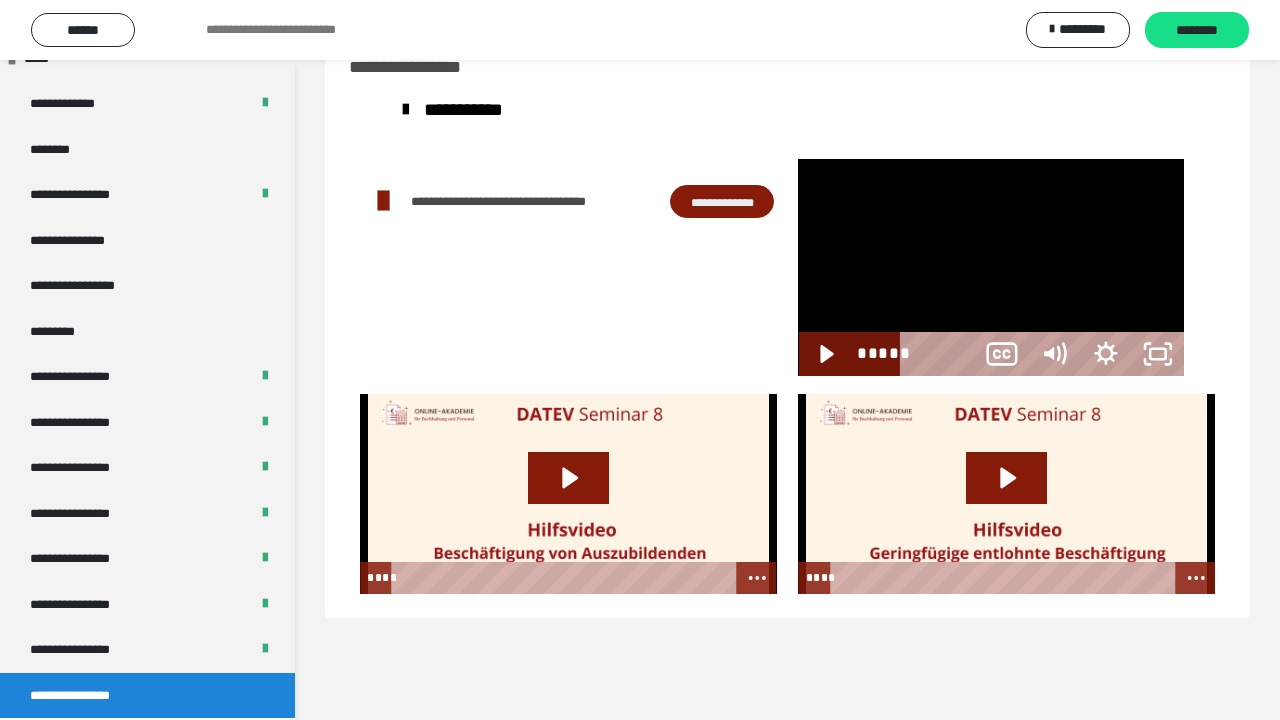 click at bounding box center (991, 267) 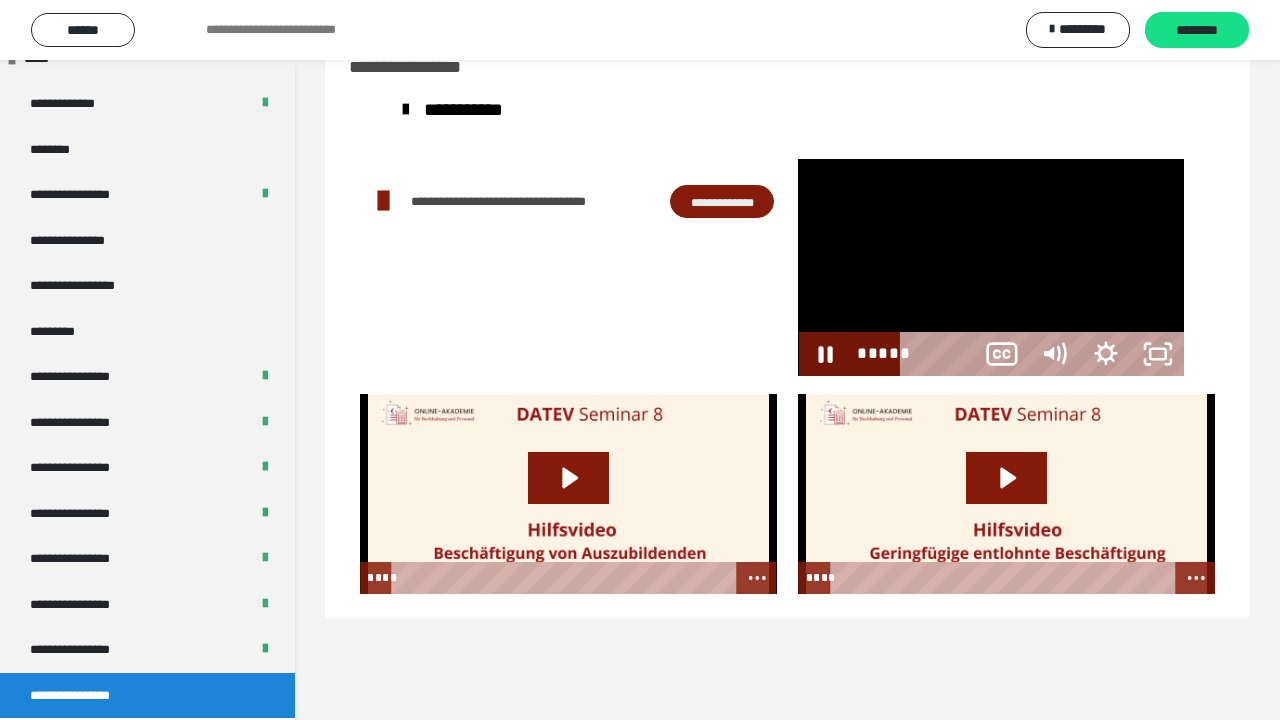 click at bounding box center (991, 267) 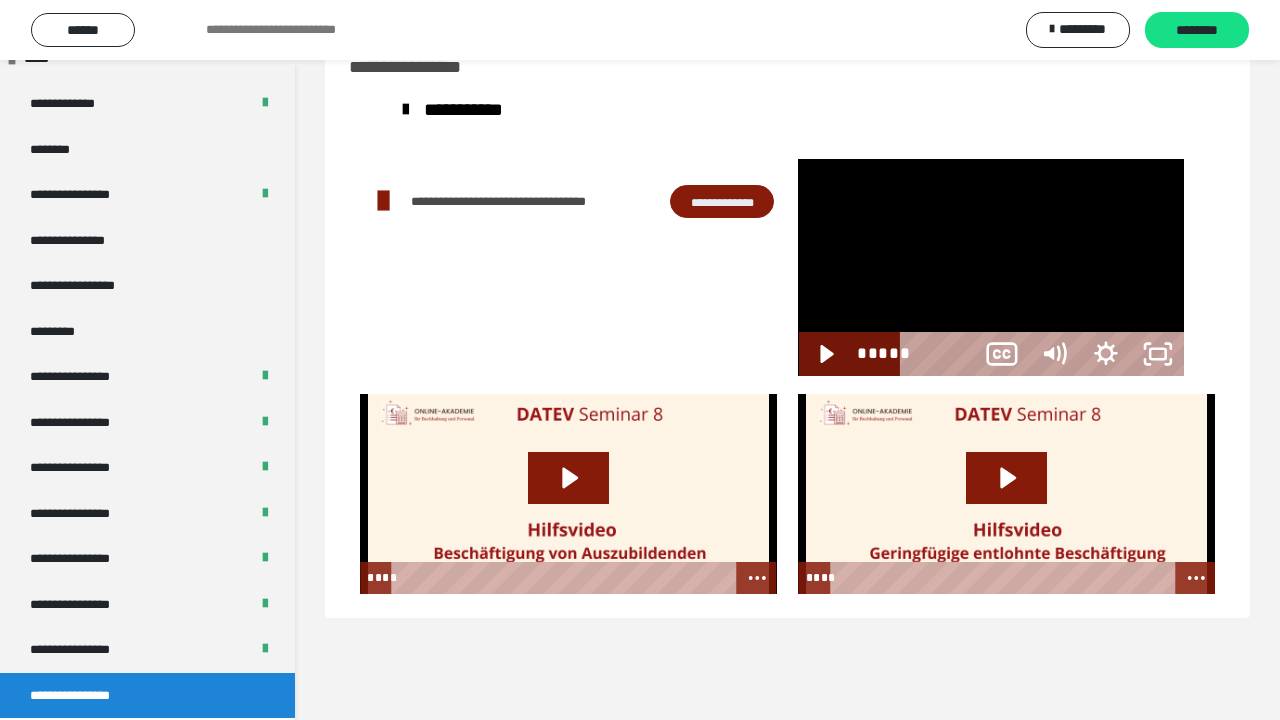 click at bounding box center [1326, 354] 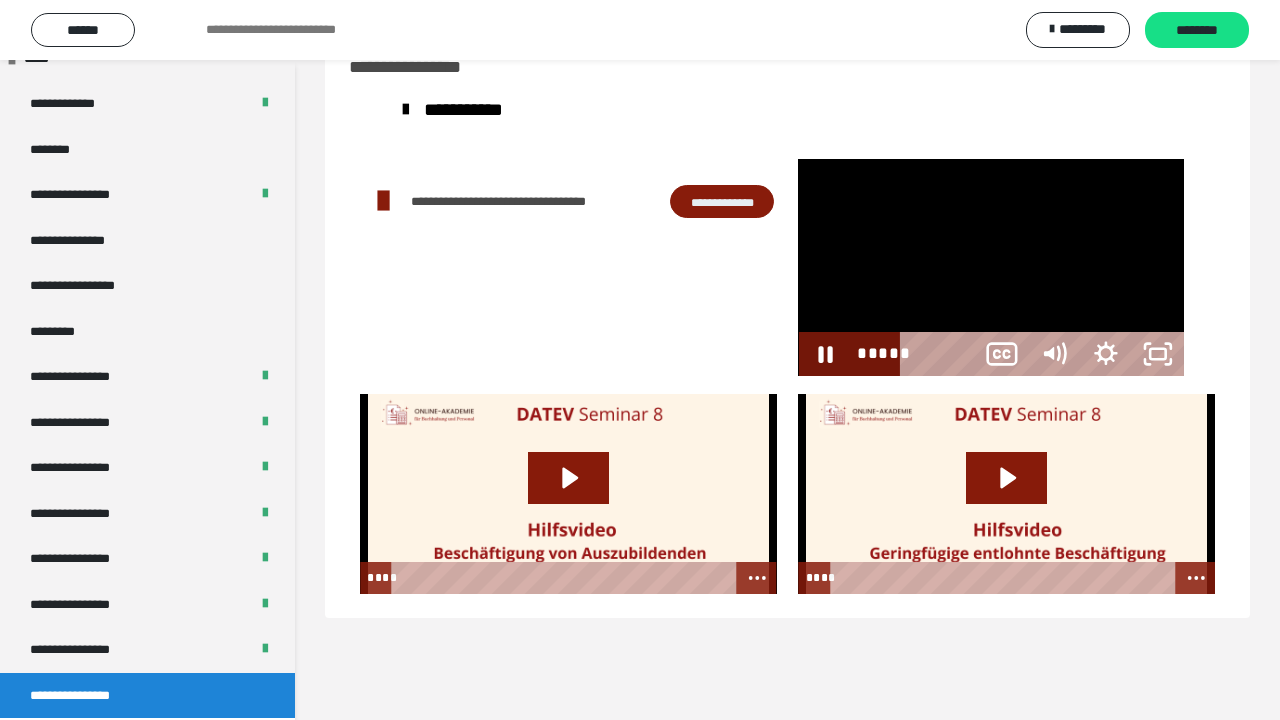 click at bounding box center [991, 267] 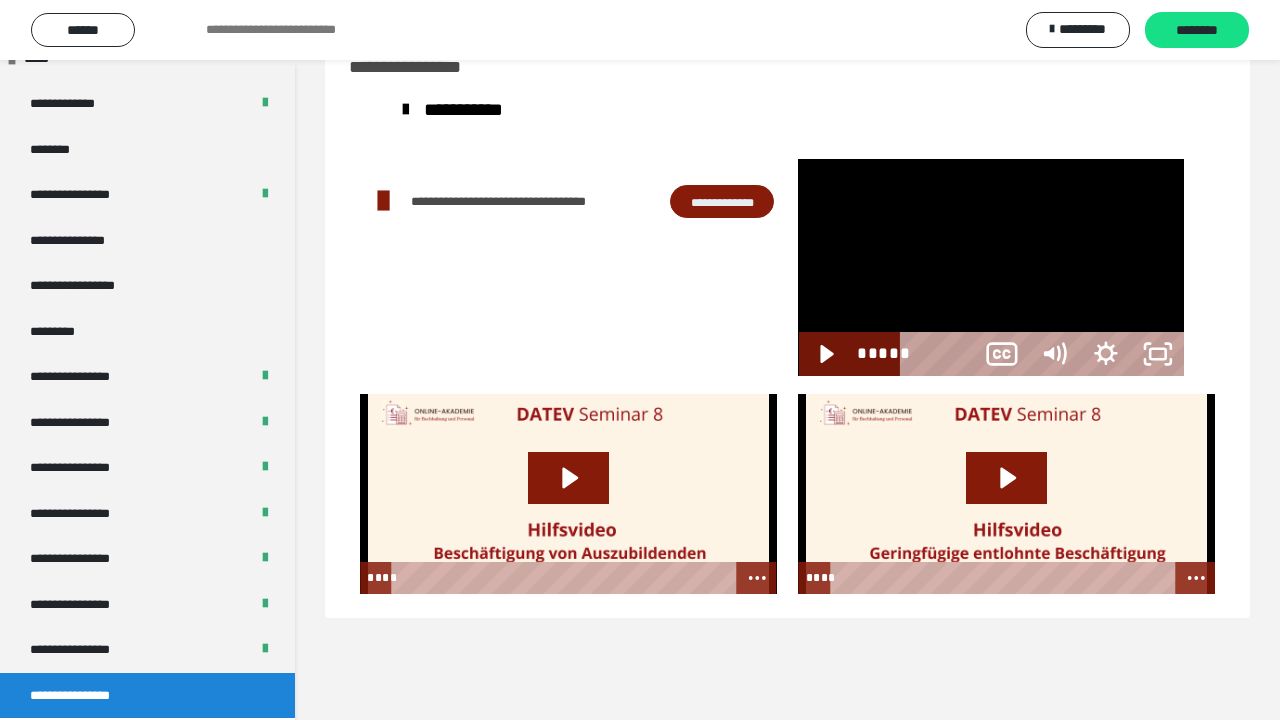 click at bounding box center [991, 267] 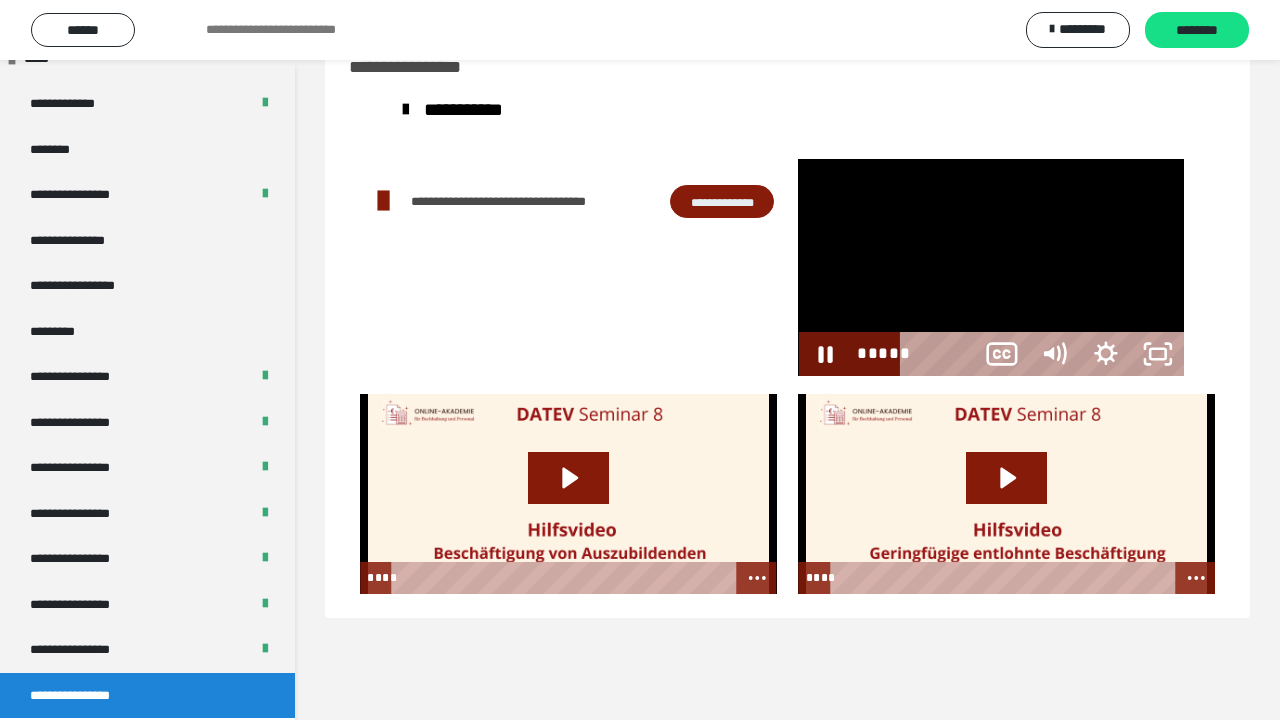 click on "*****" at bounding box center [942, 354] 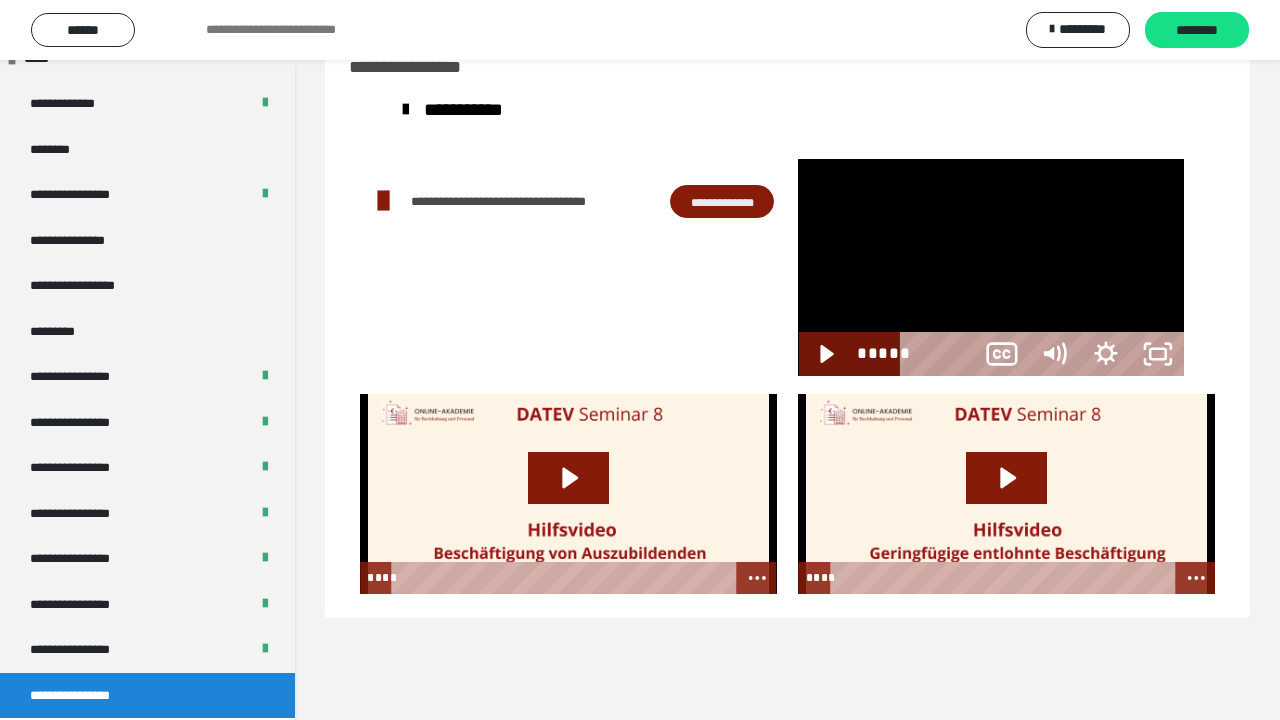 click at bounding box center (991, 267) 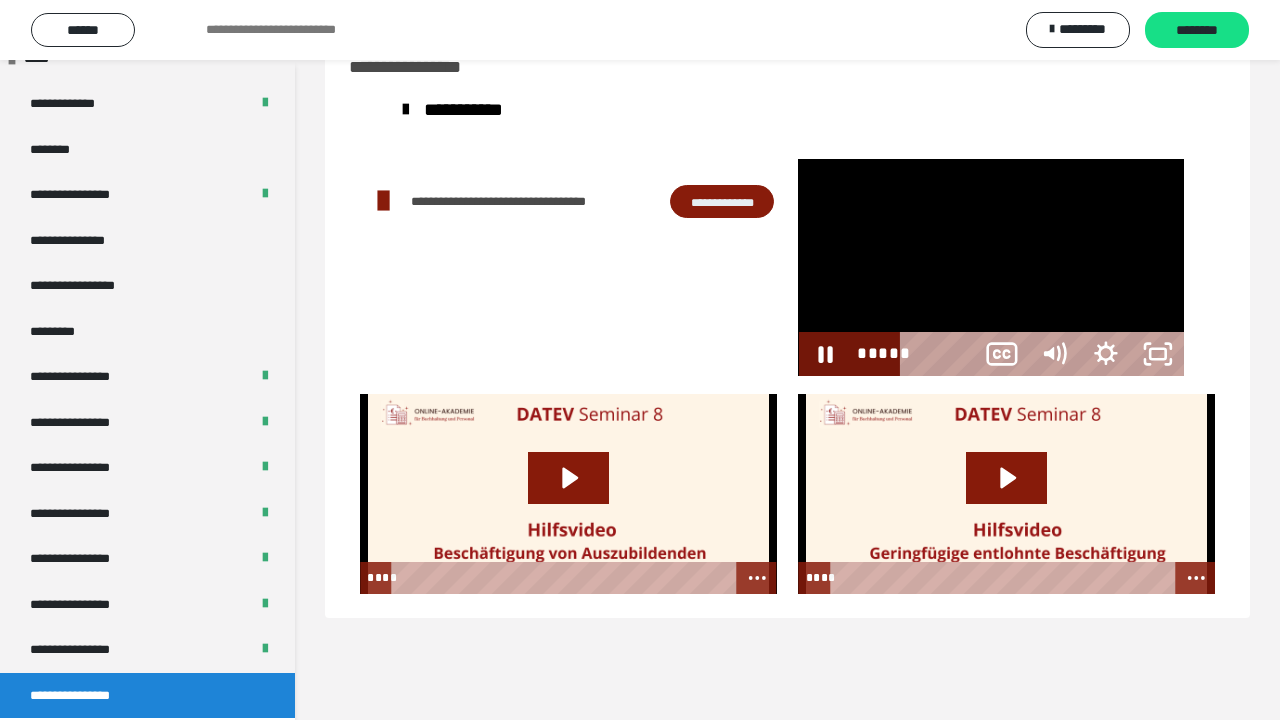 click at bounding box center [991, 267] 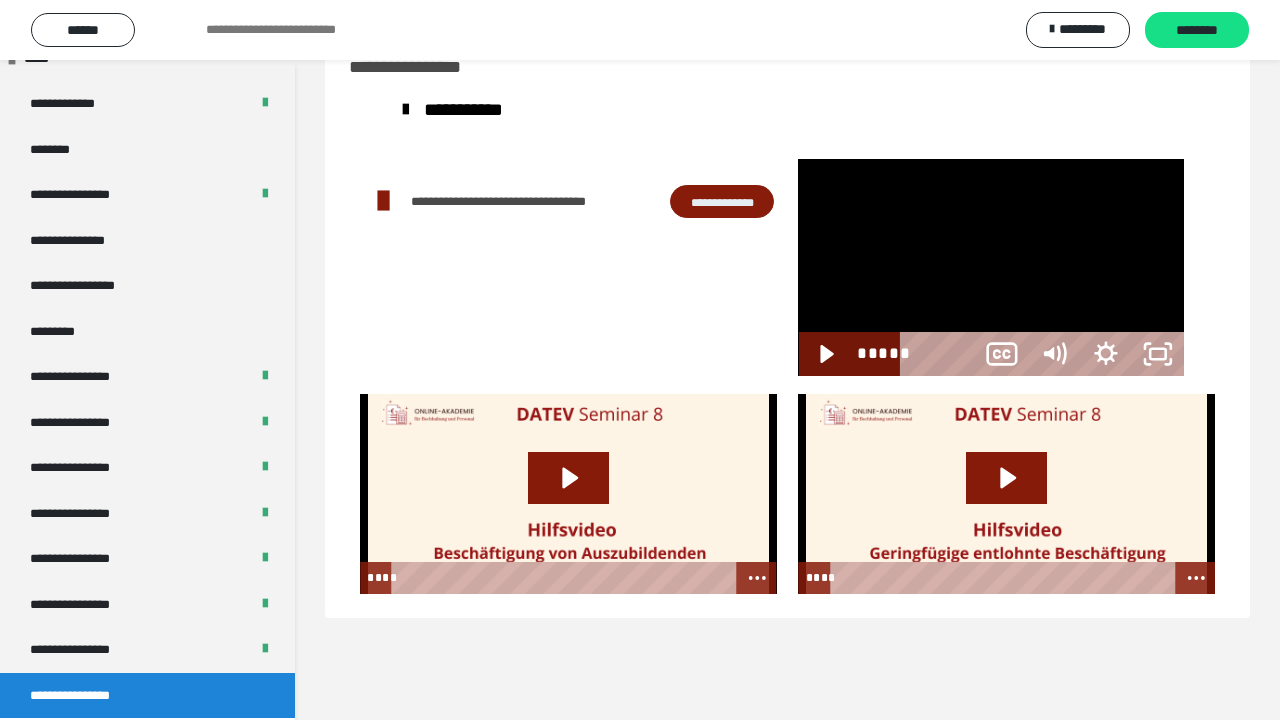 click at bounding box center (991, 267) 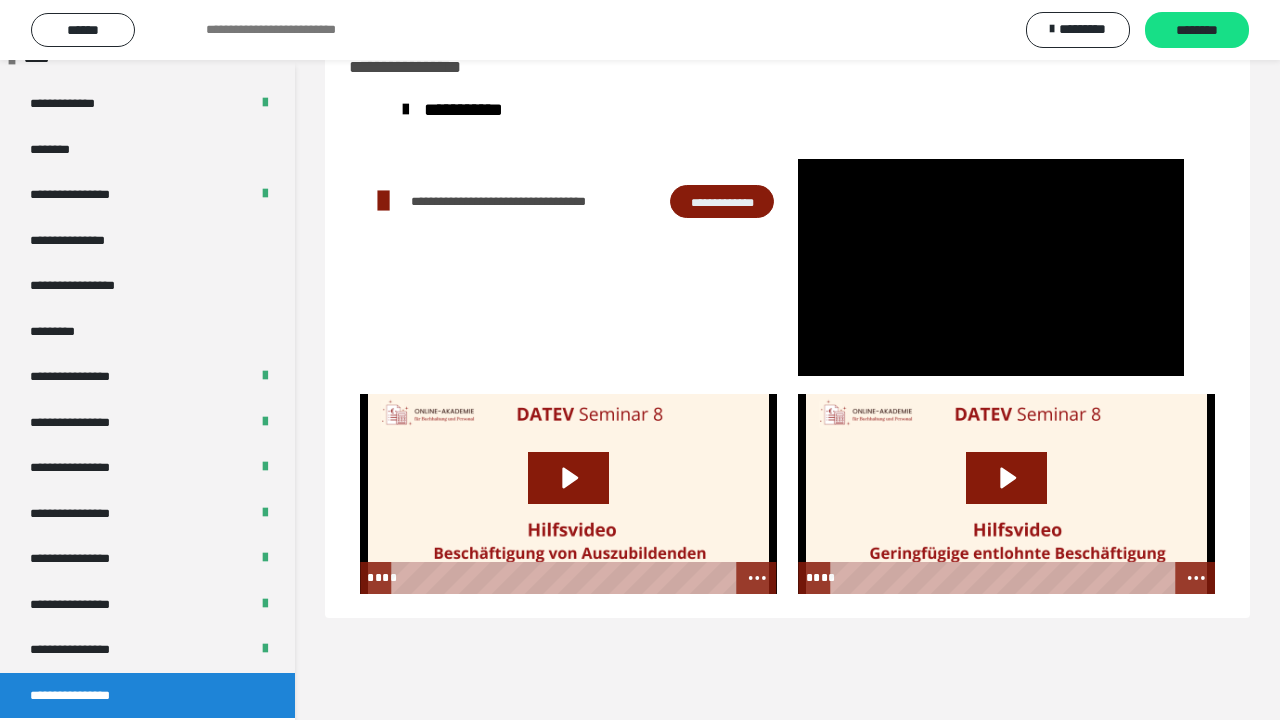 click at bounding box center [991, 267] 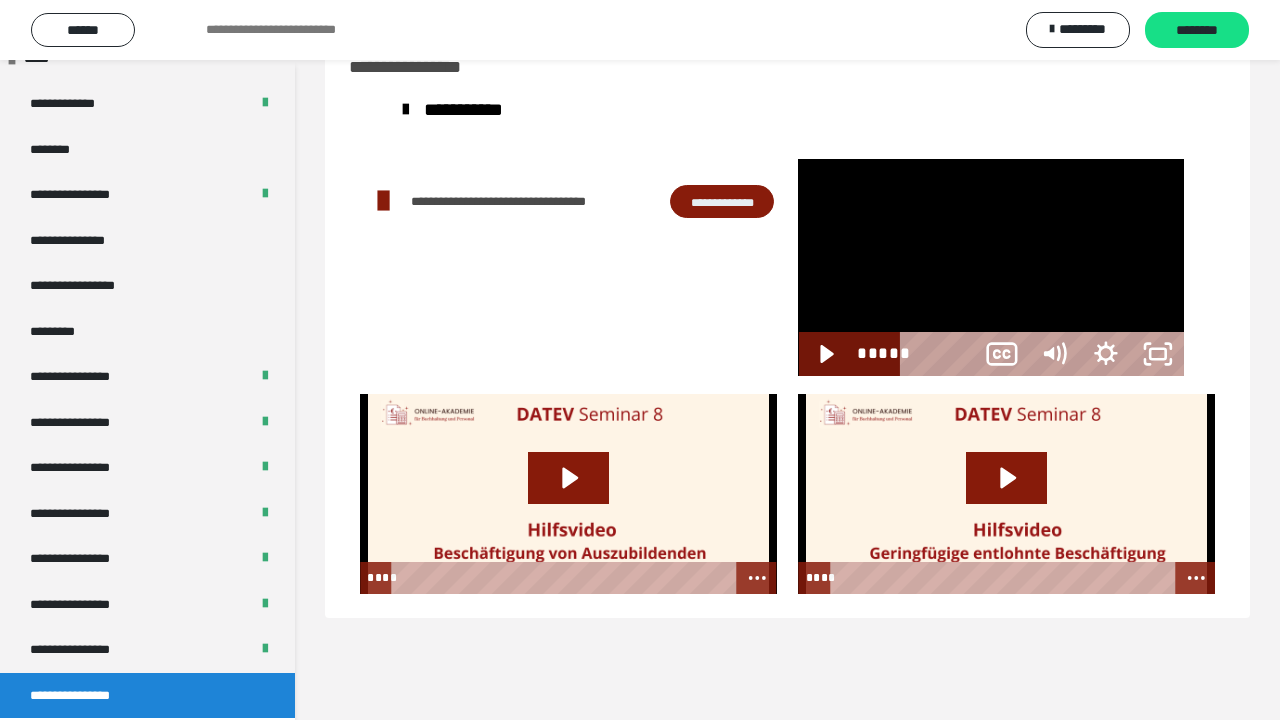 click at bounding box center [991, 267] 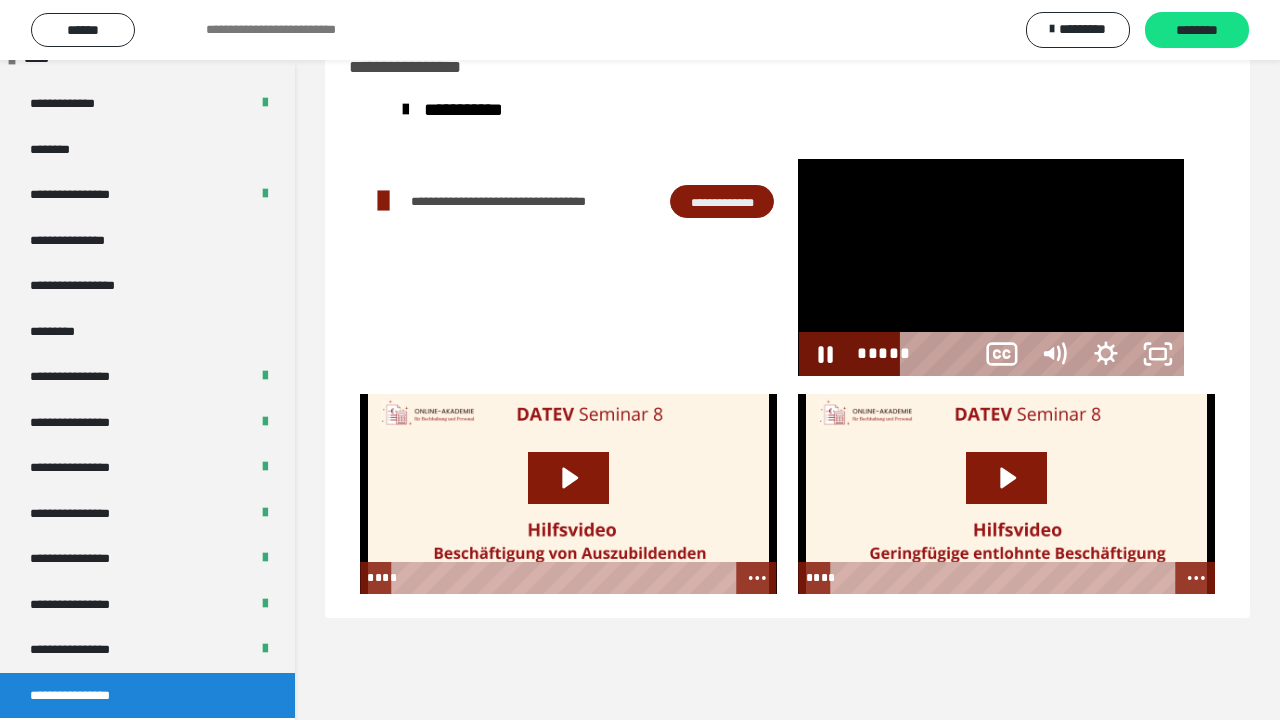 click at bounding box center (991, 267) 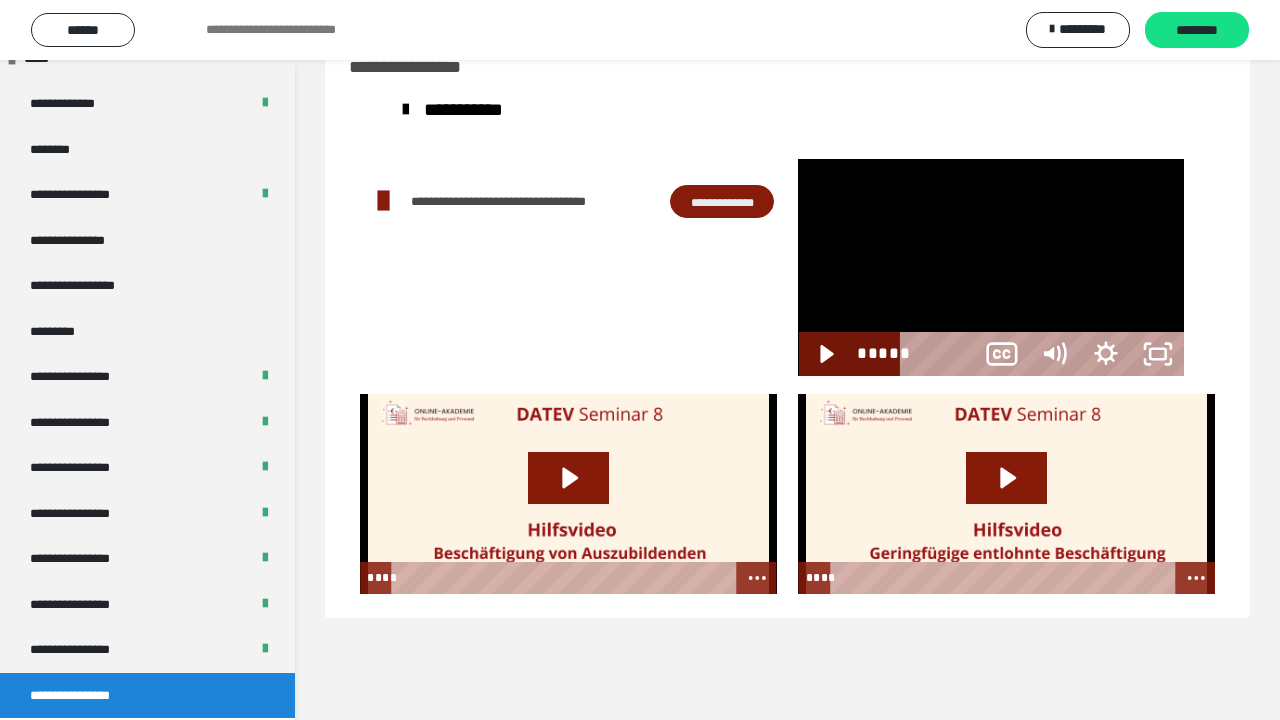 click at bounding box center (991, 267) 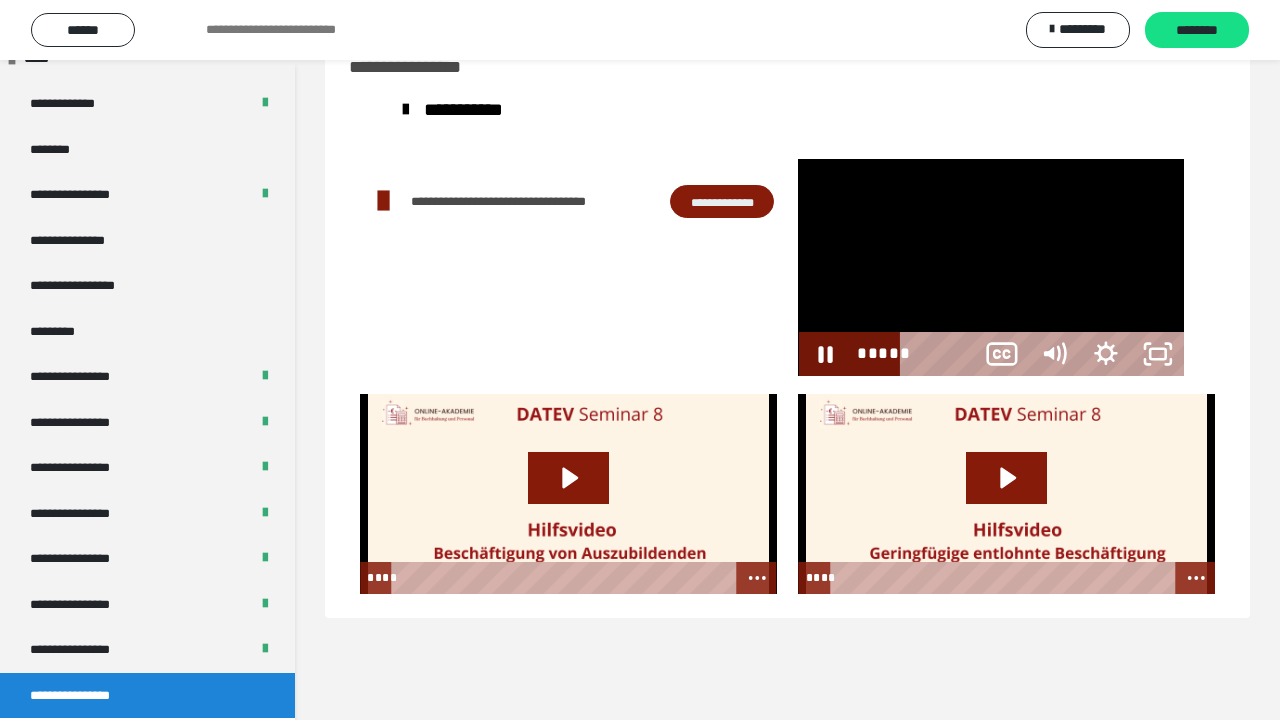 click at bounding box center [991, 267] 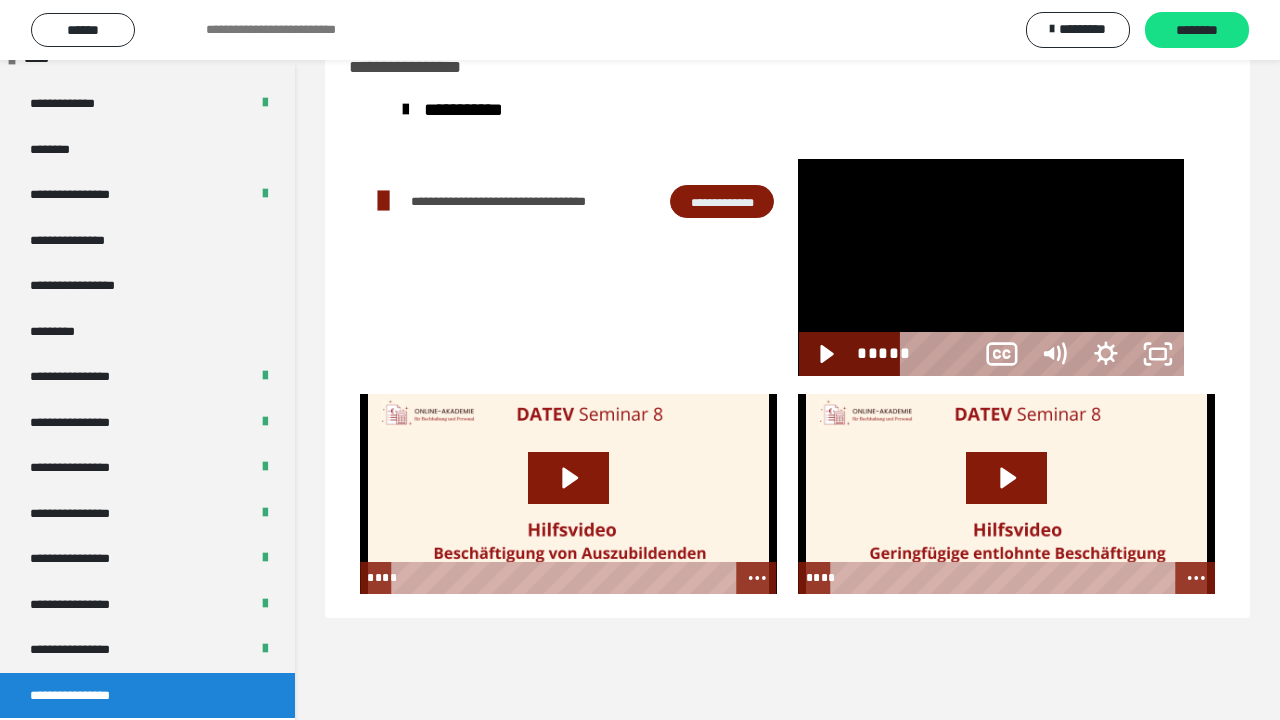 click at bounding box center (991, 267) 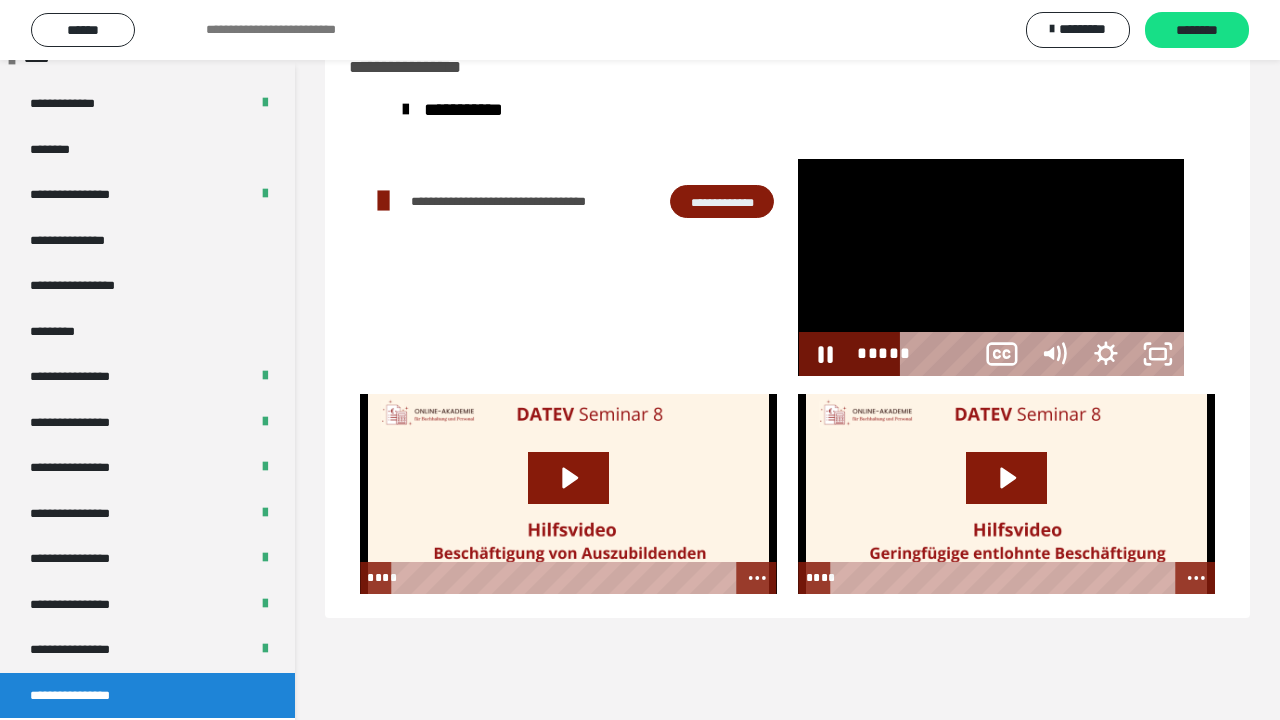 click at bounding box center [991, 267] 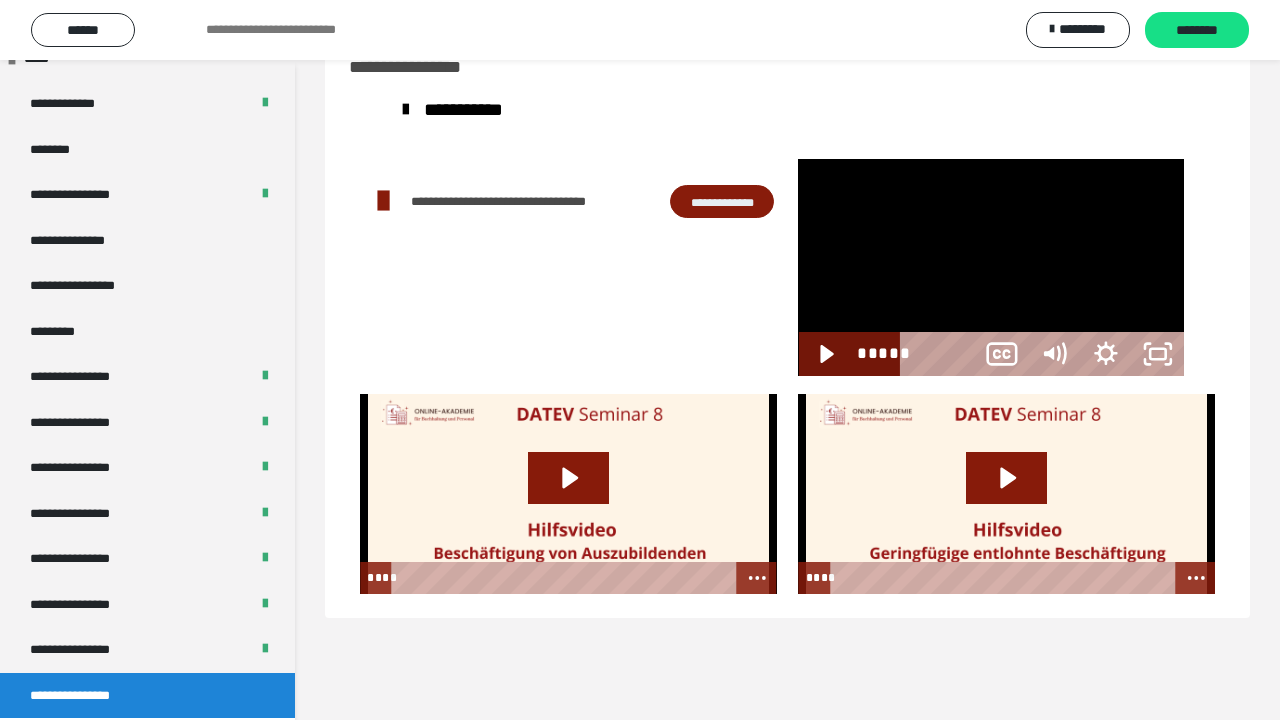 click at bounding box center [991, 267] 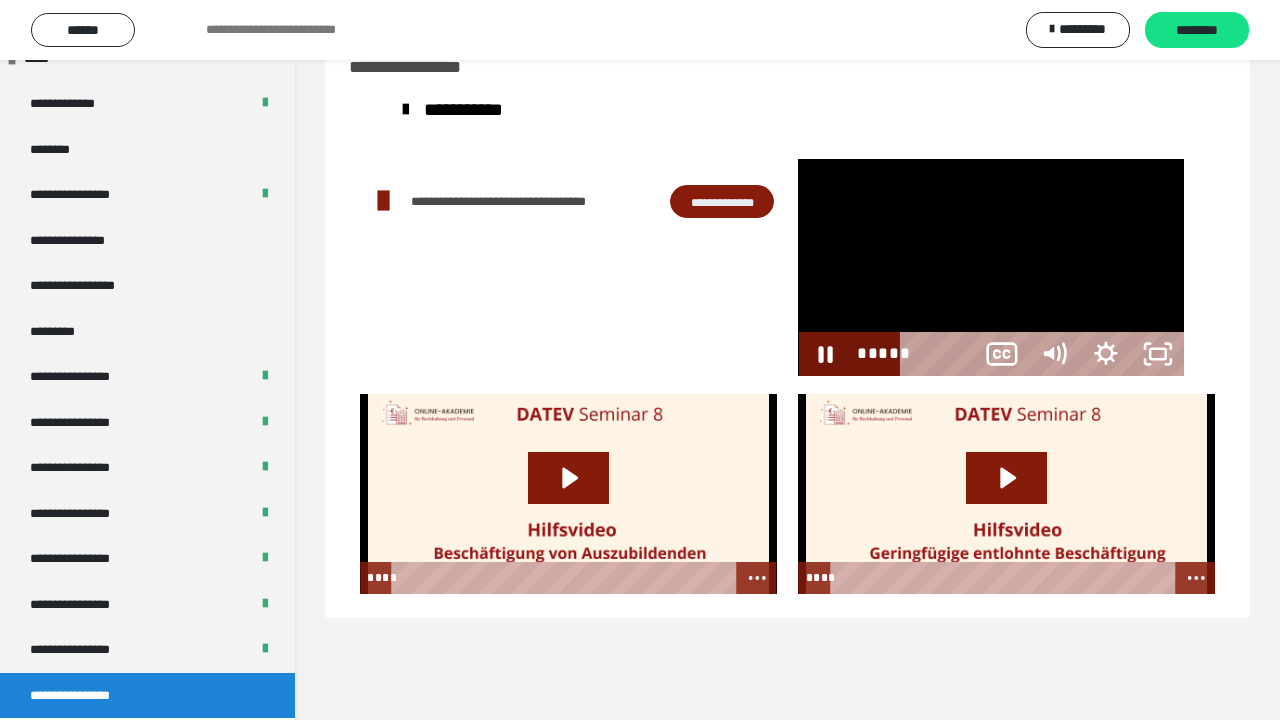 click at bounding box center (991, 267) 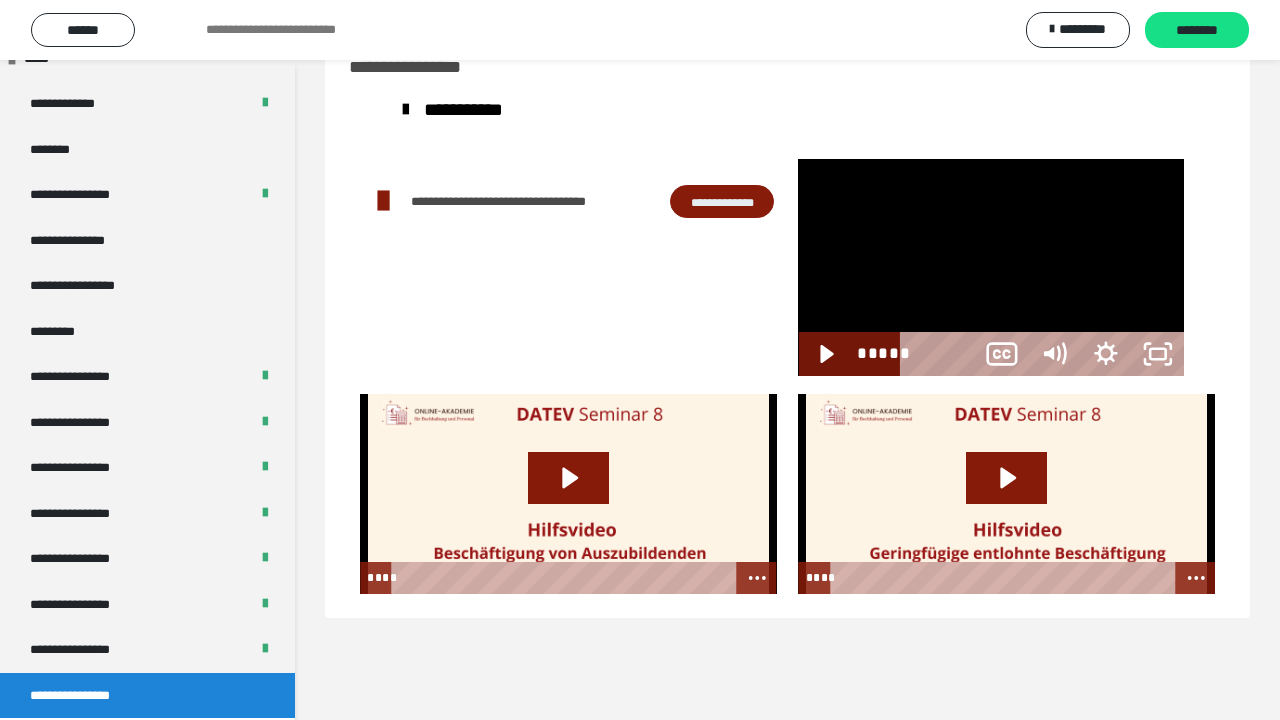 click at bounding box center (991, 267) 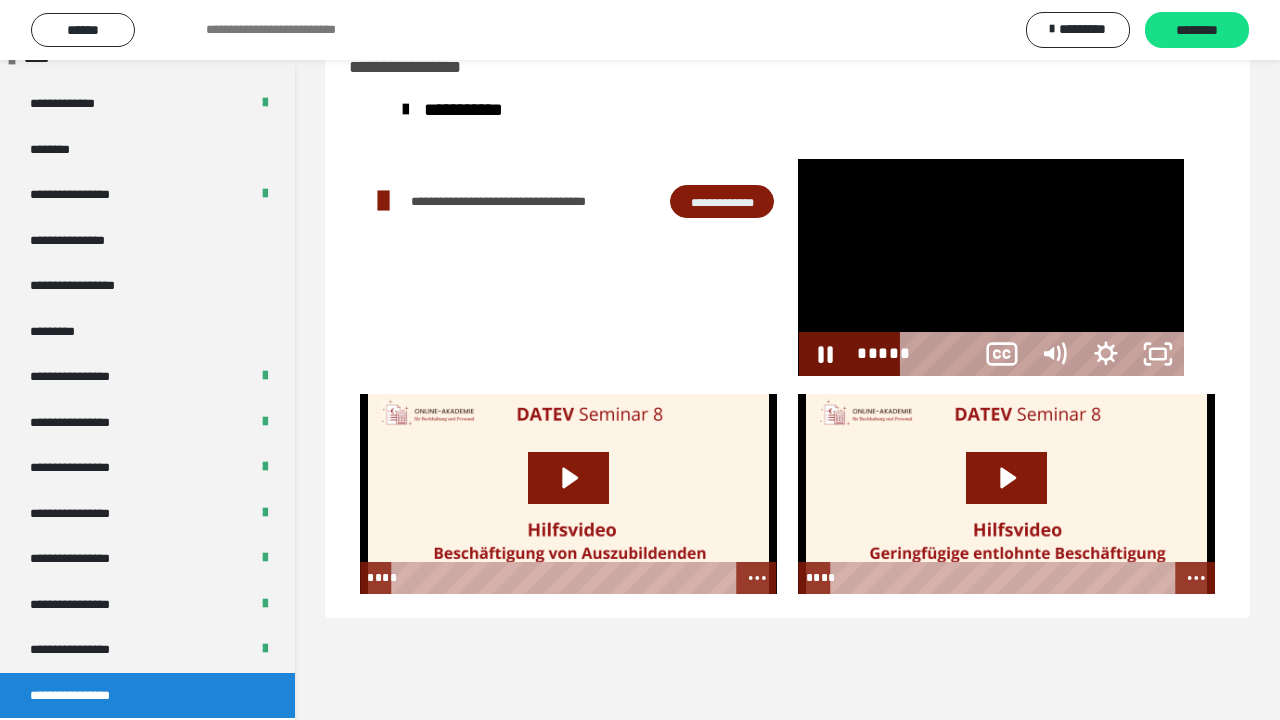 click at bounding box center [991, 267] 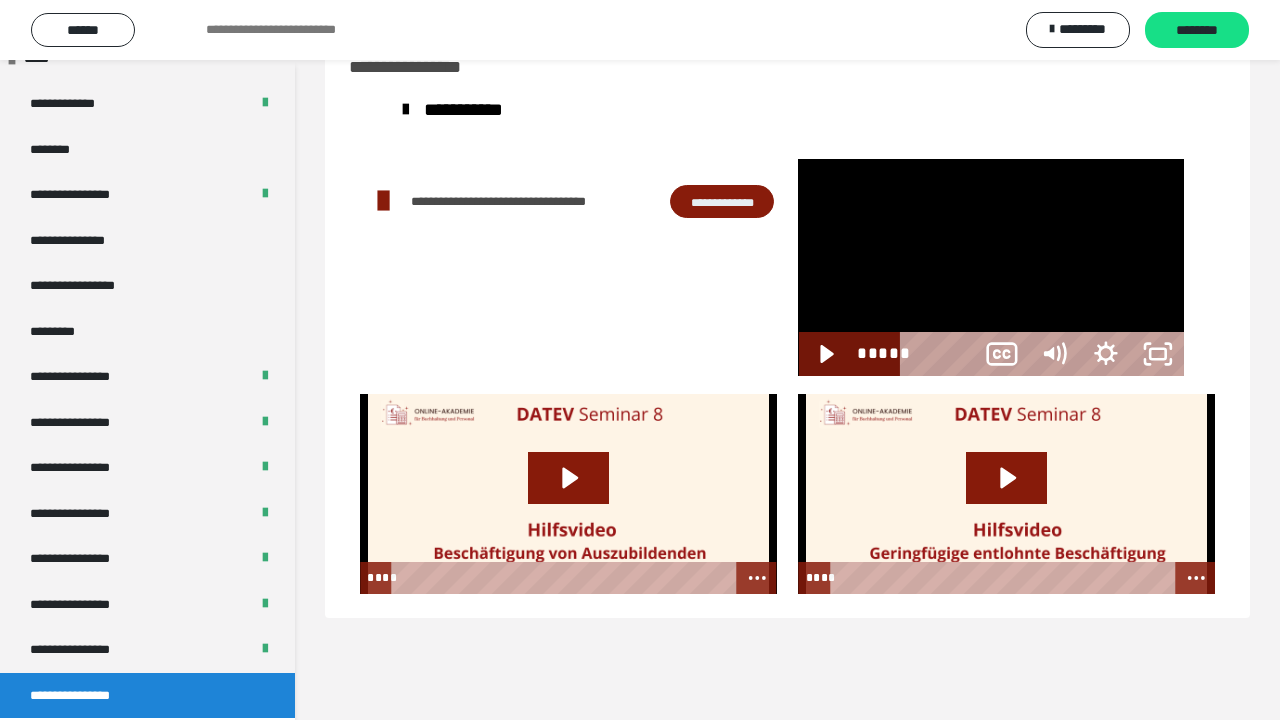 click at bounding box center [991, 267] 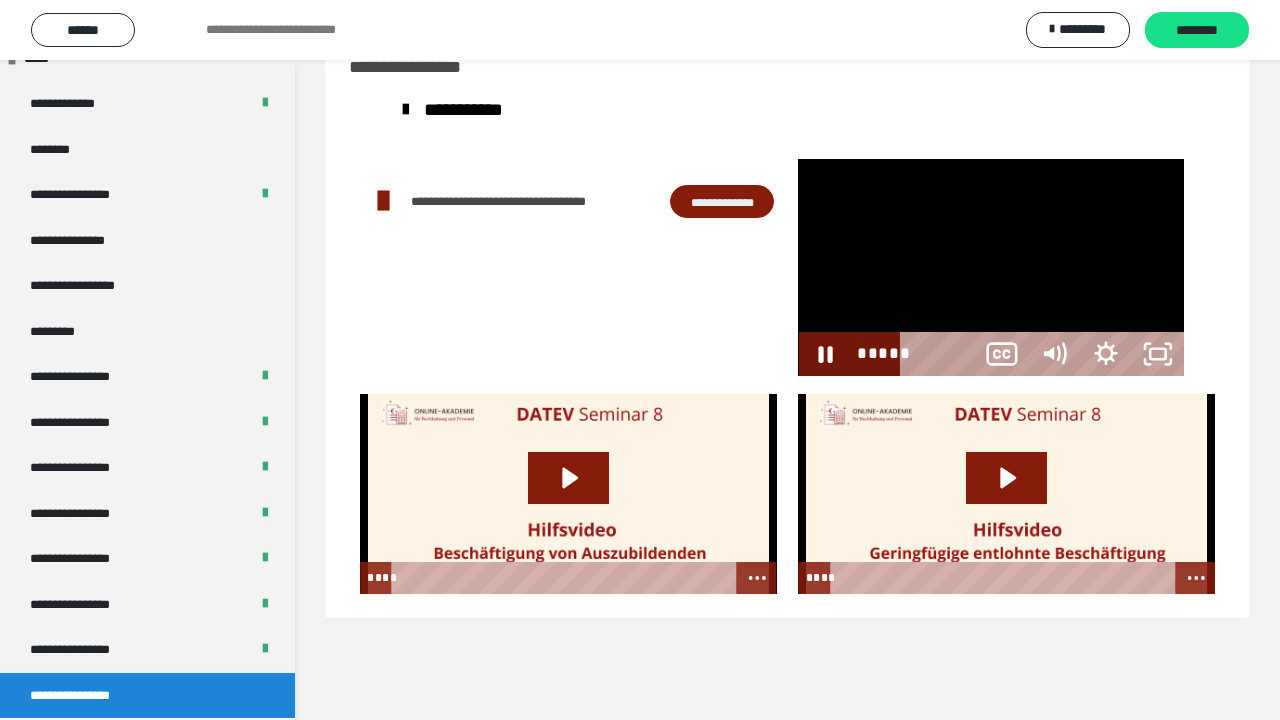 click at bounding box center [991, 267] 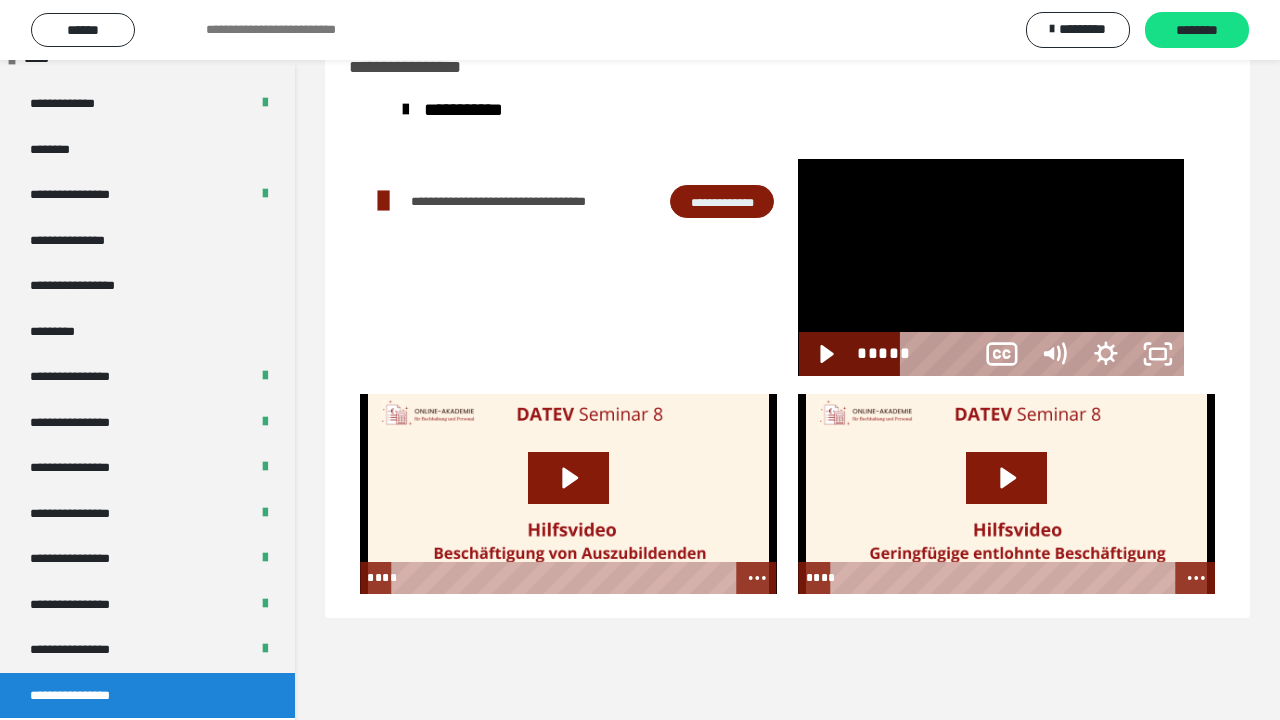 click at bounding box center (991, 267) 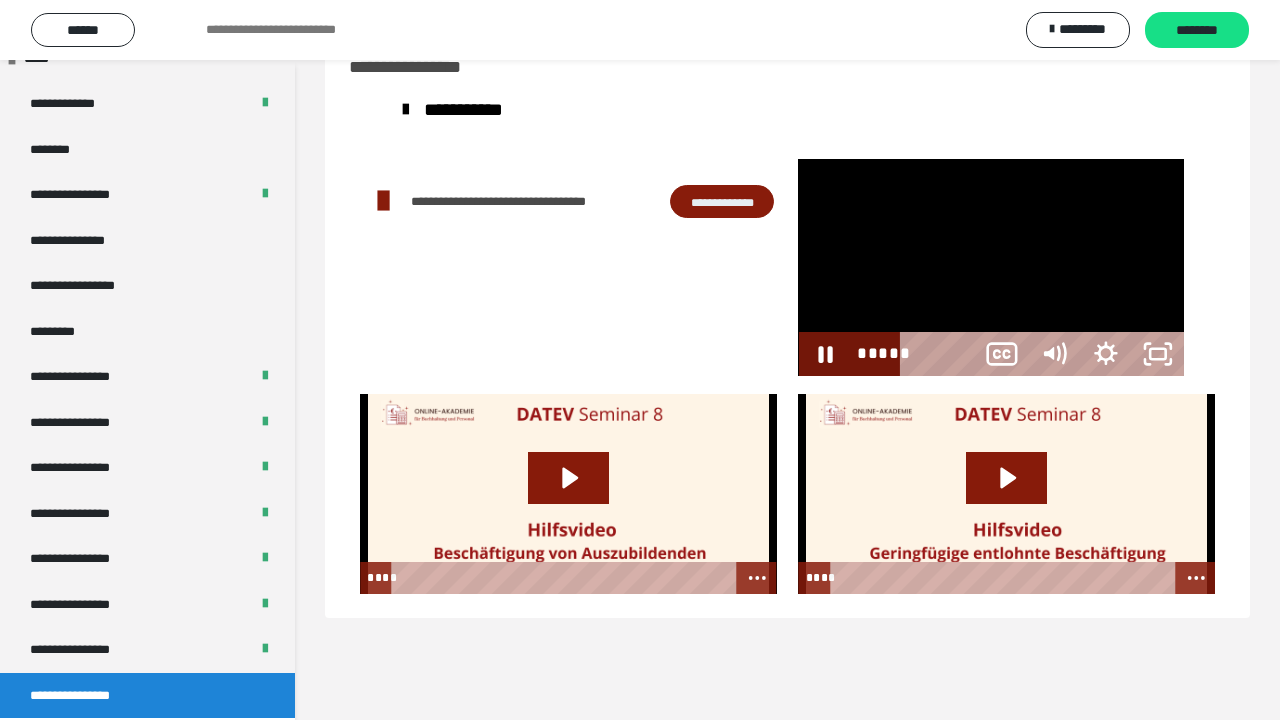 click at bounding box center (991, 267) 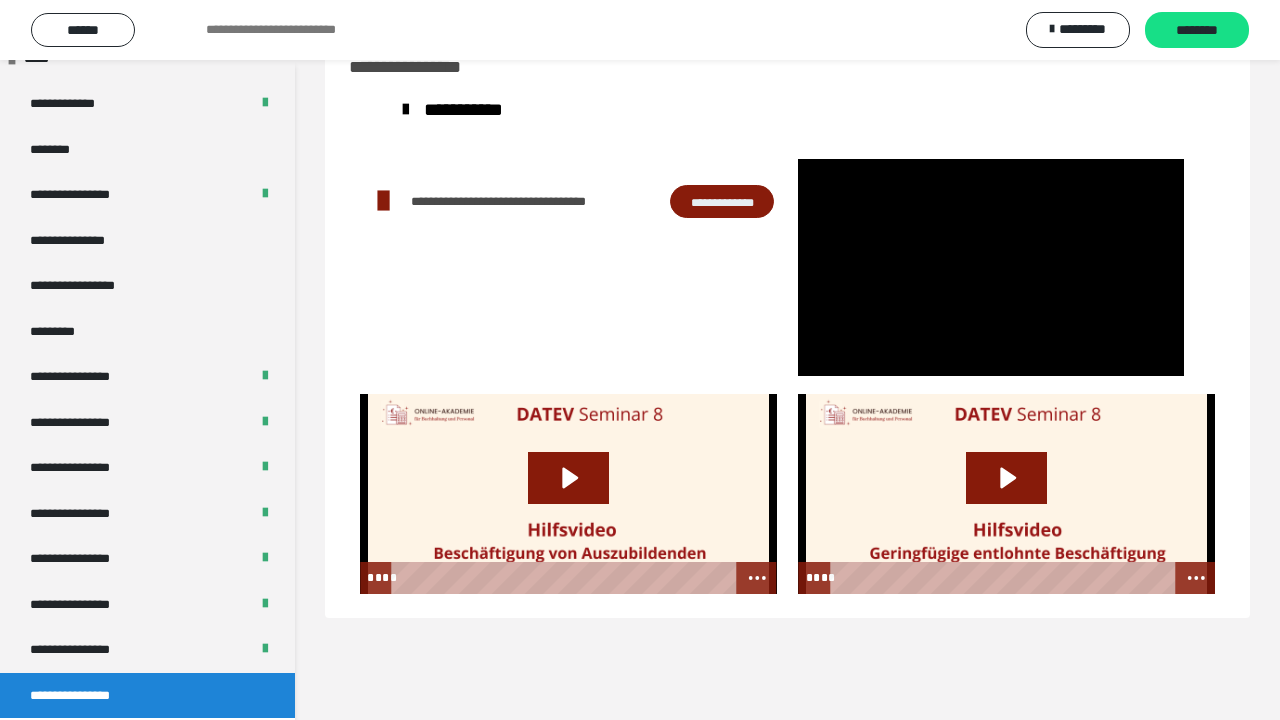 click at bounding box center [798, 159] 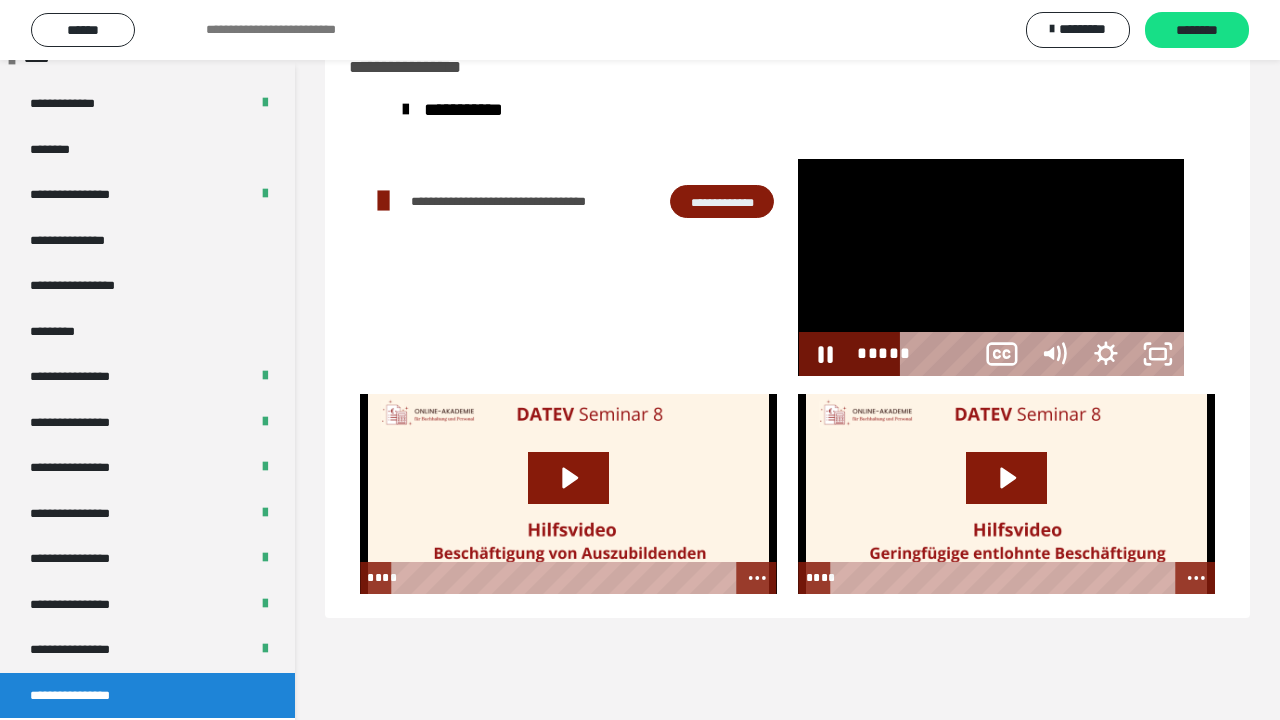 click at bounding box center (991, 267) 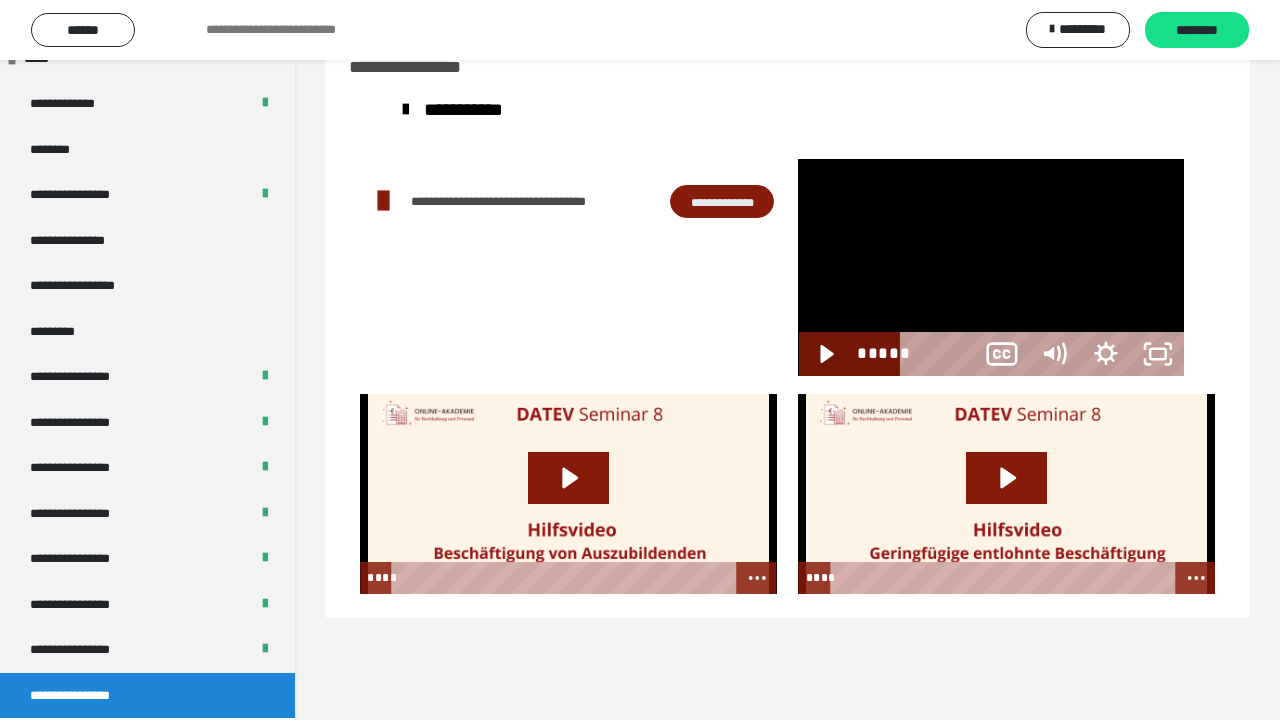 click at bounding box center [991, 267] 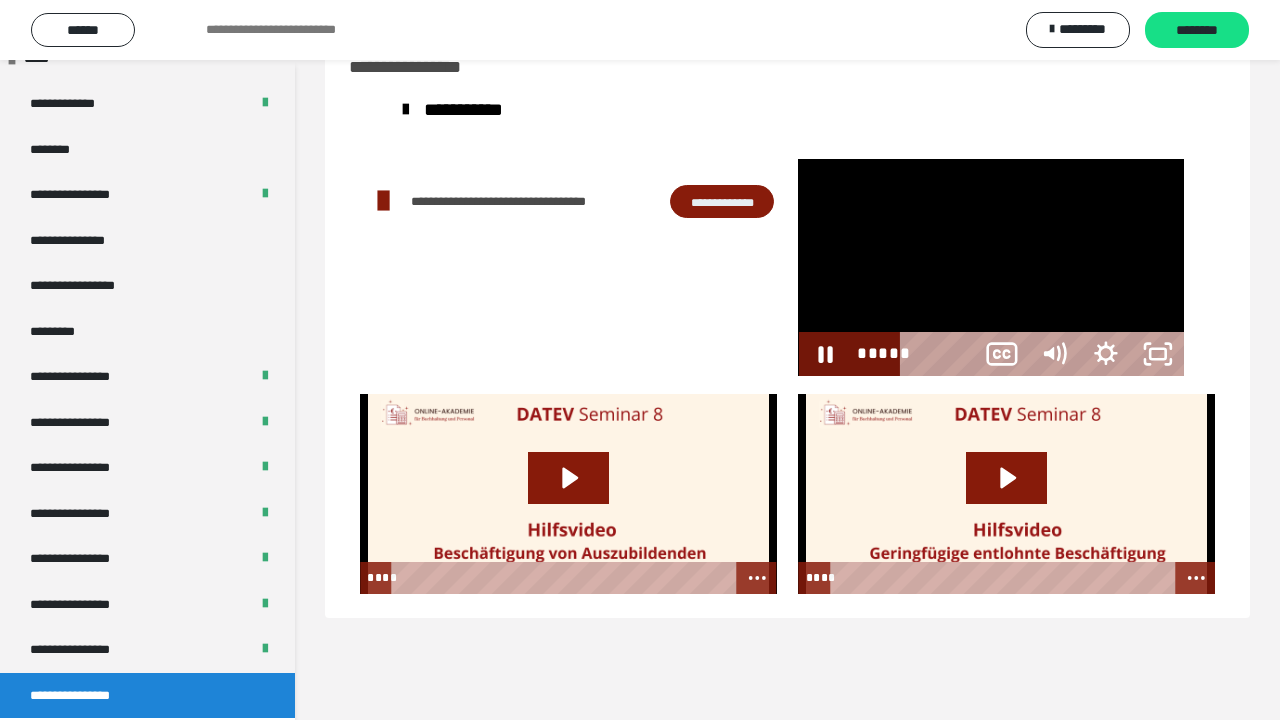 click at bounding box center (991, 267) 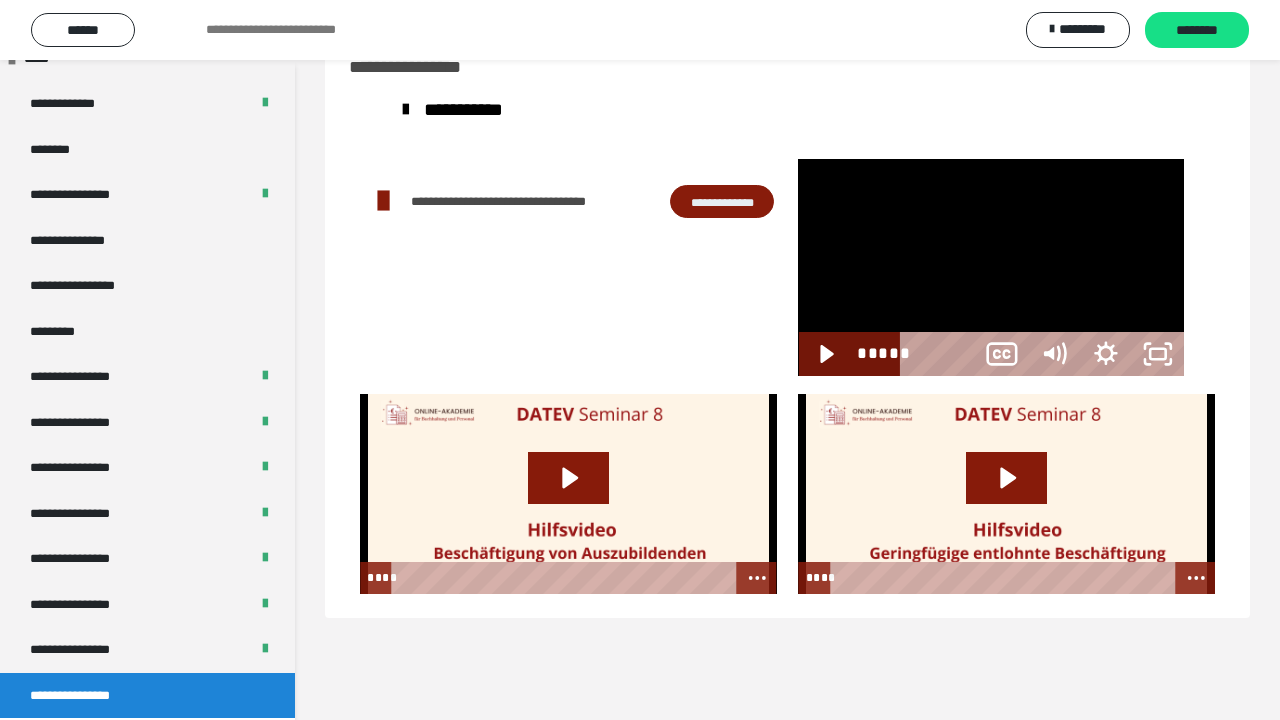 click at bounding box center (991, 267) 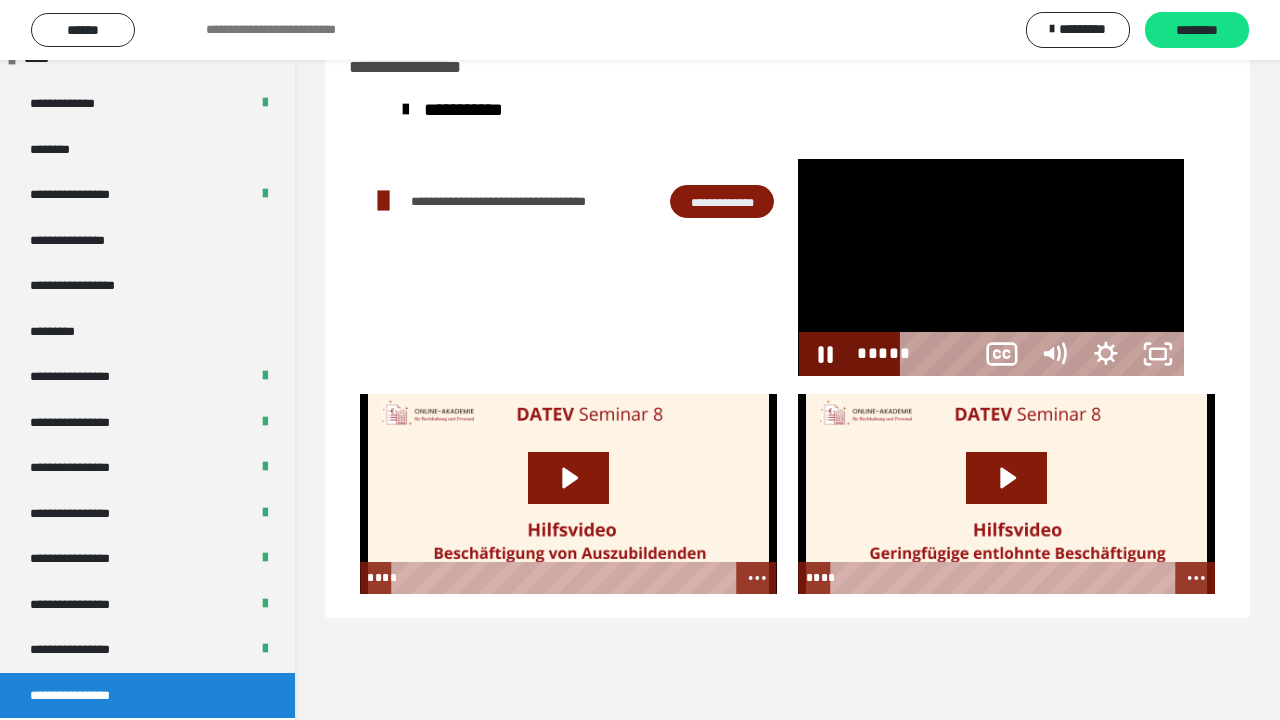click at bounding box center [991, 267] 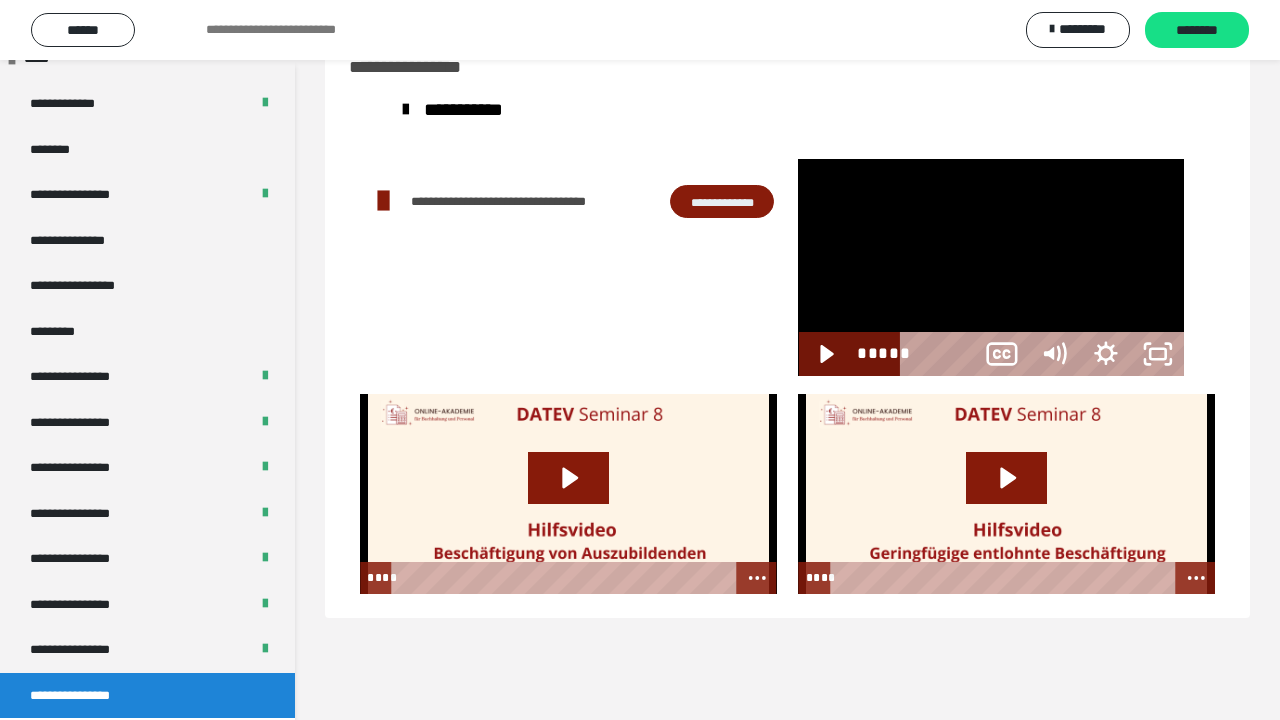 click at bounding box center [991, 267] 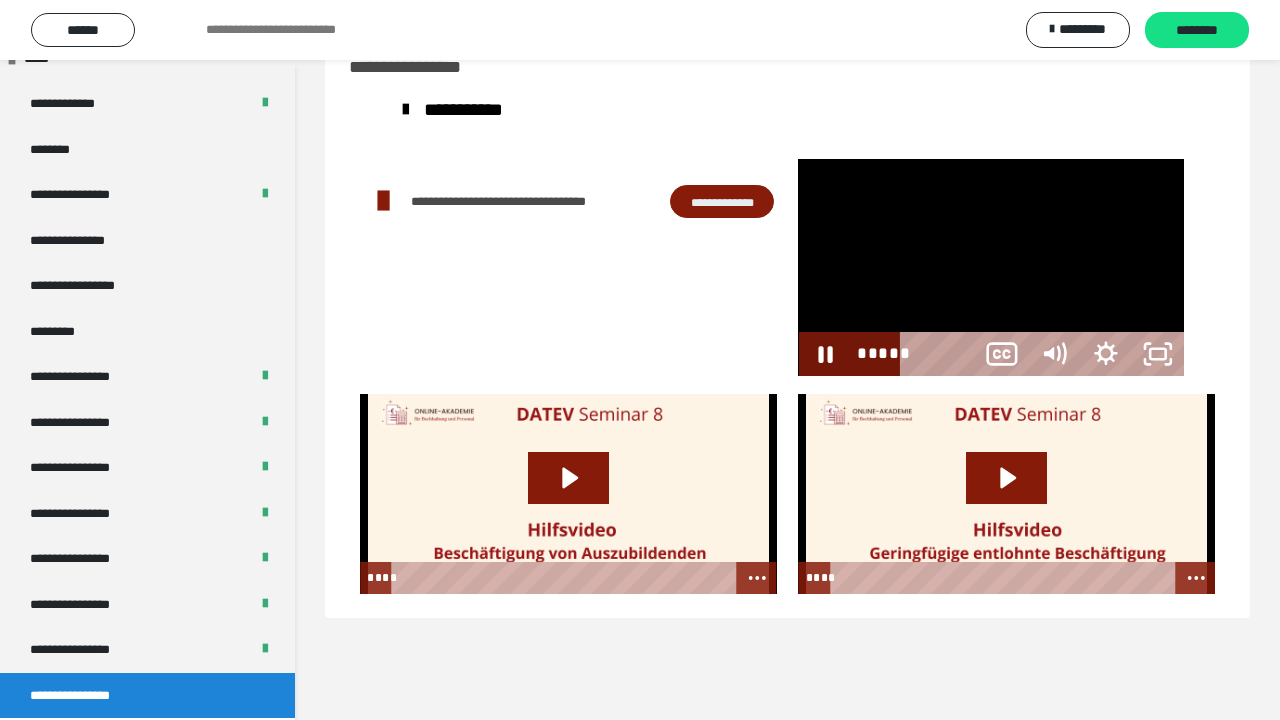 click on "*****" at bounding box center [942, 354] 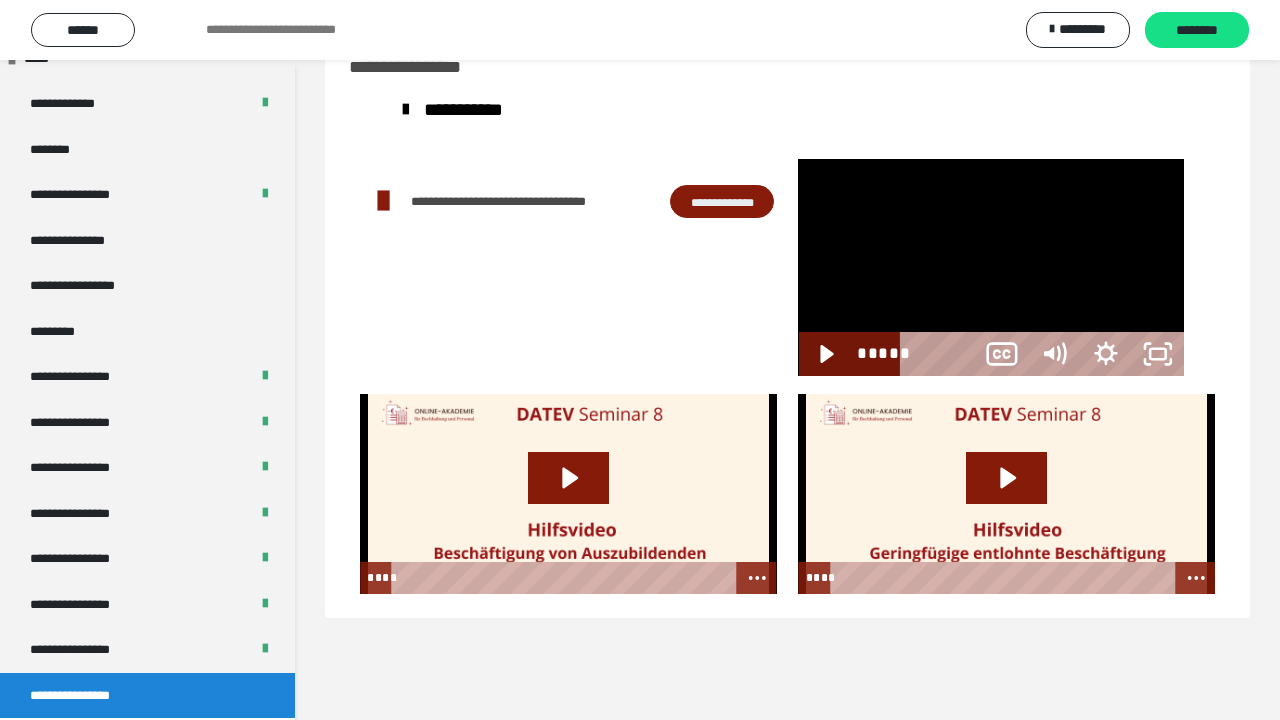 click at bounding box center (991, 267) 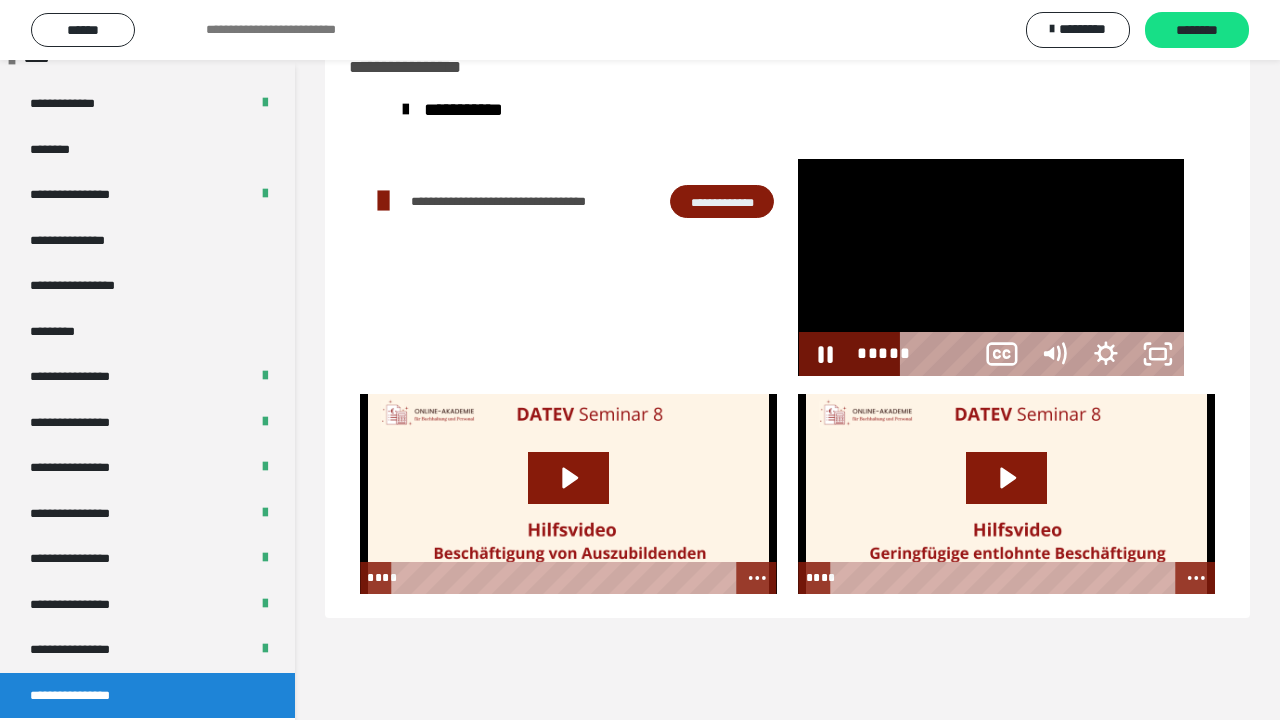click at bounding box center (991, 267) 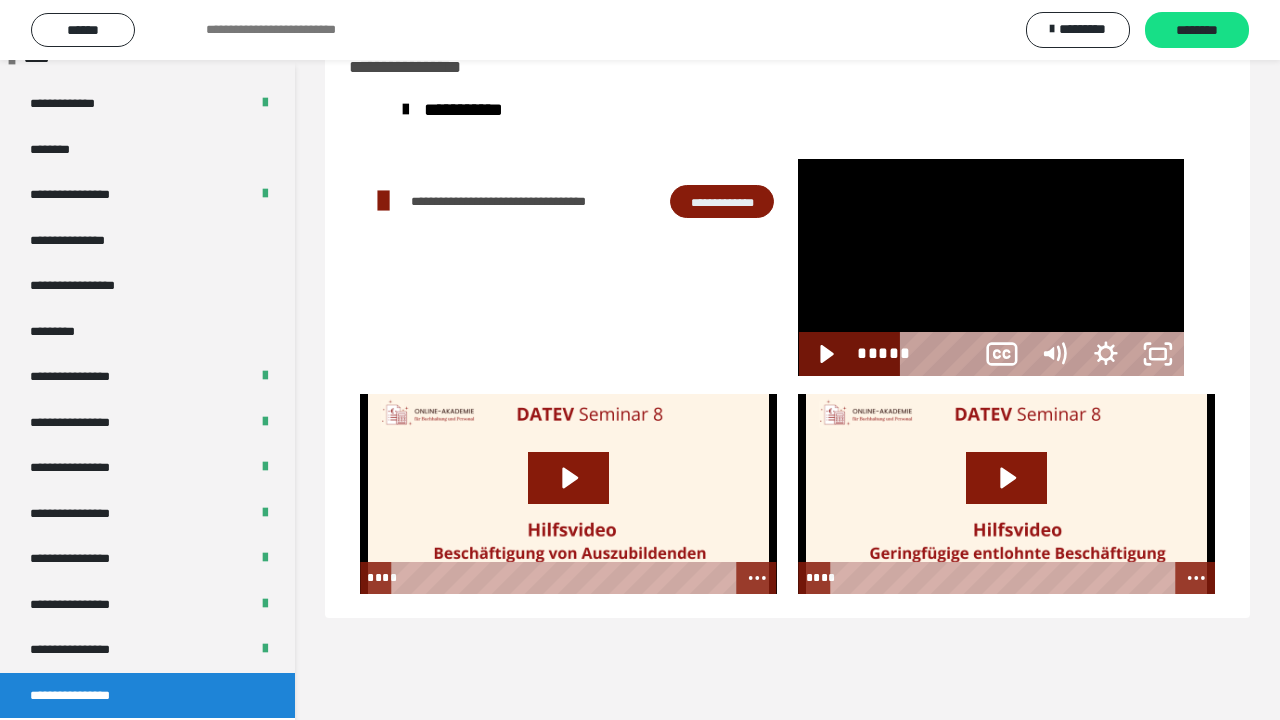 click at bounding box center (991, 267) 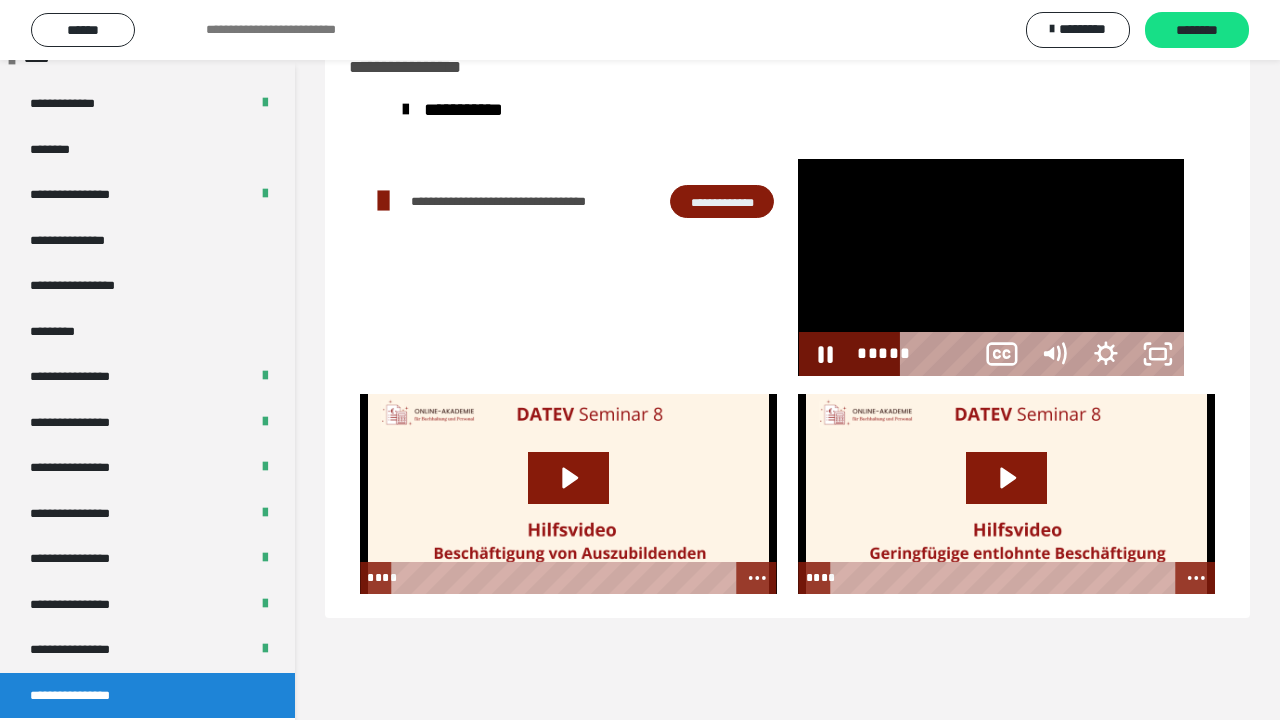 click at bounding box center (991, 267) 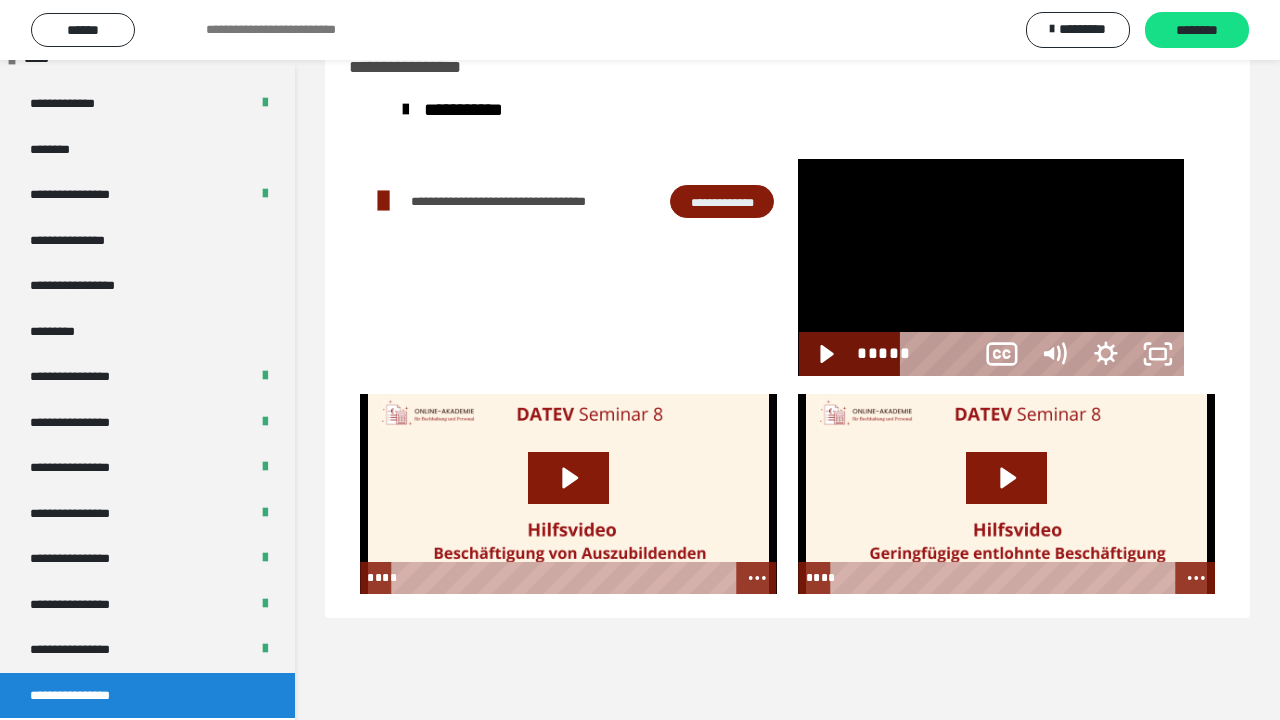 drag, startPoint x: 656, startPoint y: 377, endPoint x: 670, endPoint y: 431, distance: 55.7853 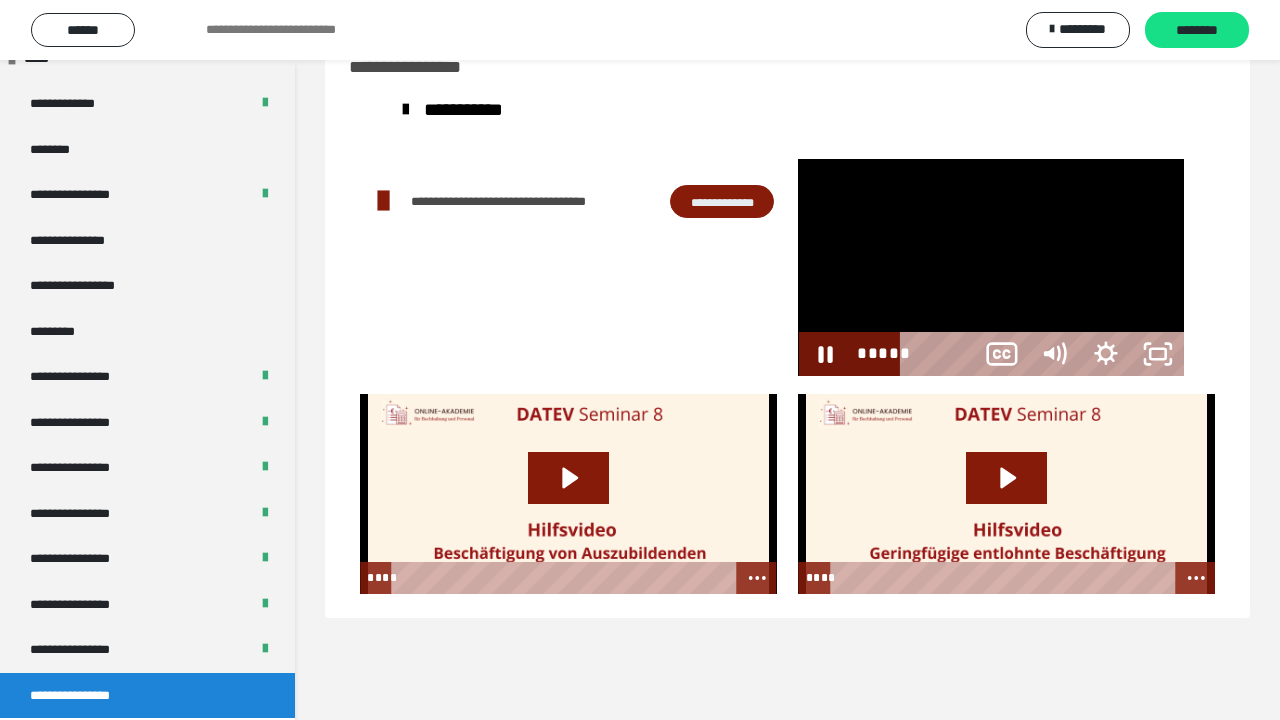 click at bounding box center [991, 267] 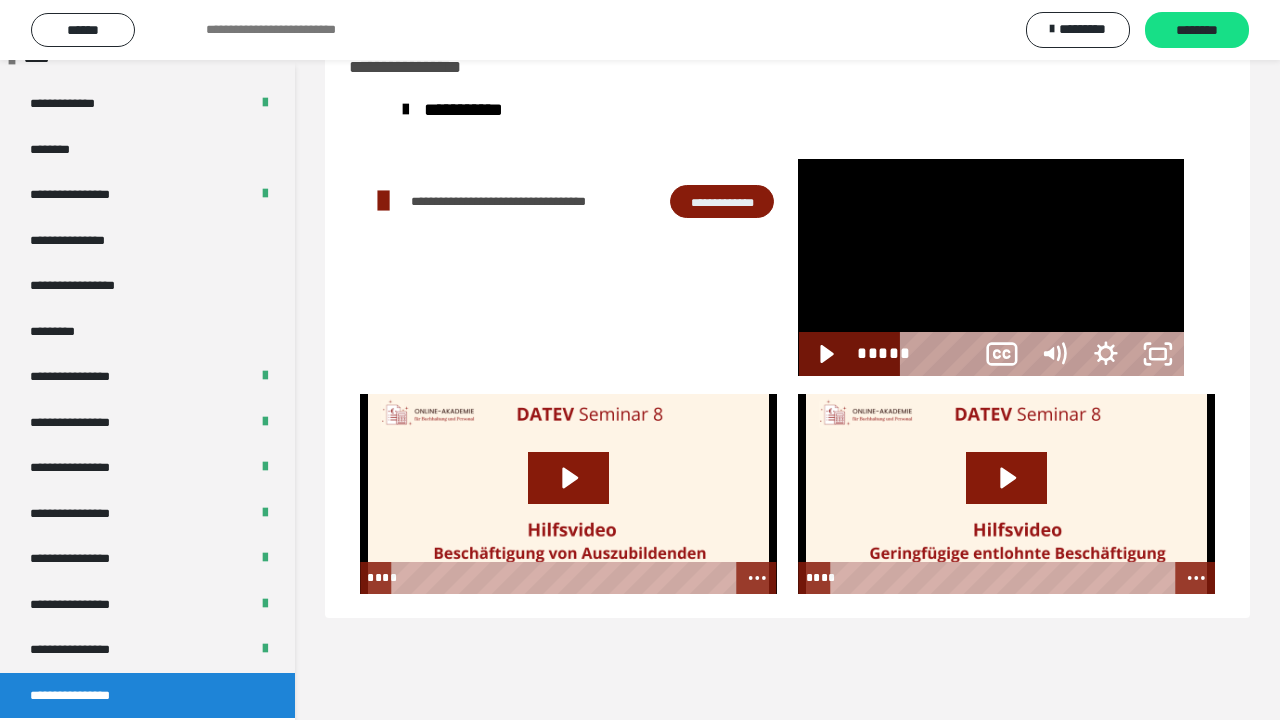 click on "*****" at bounding box center (942, 354) 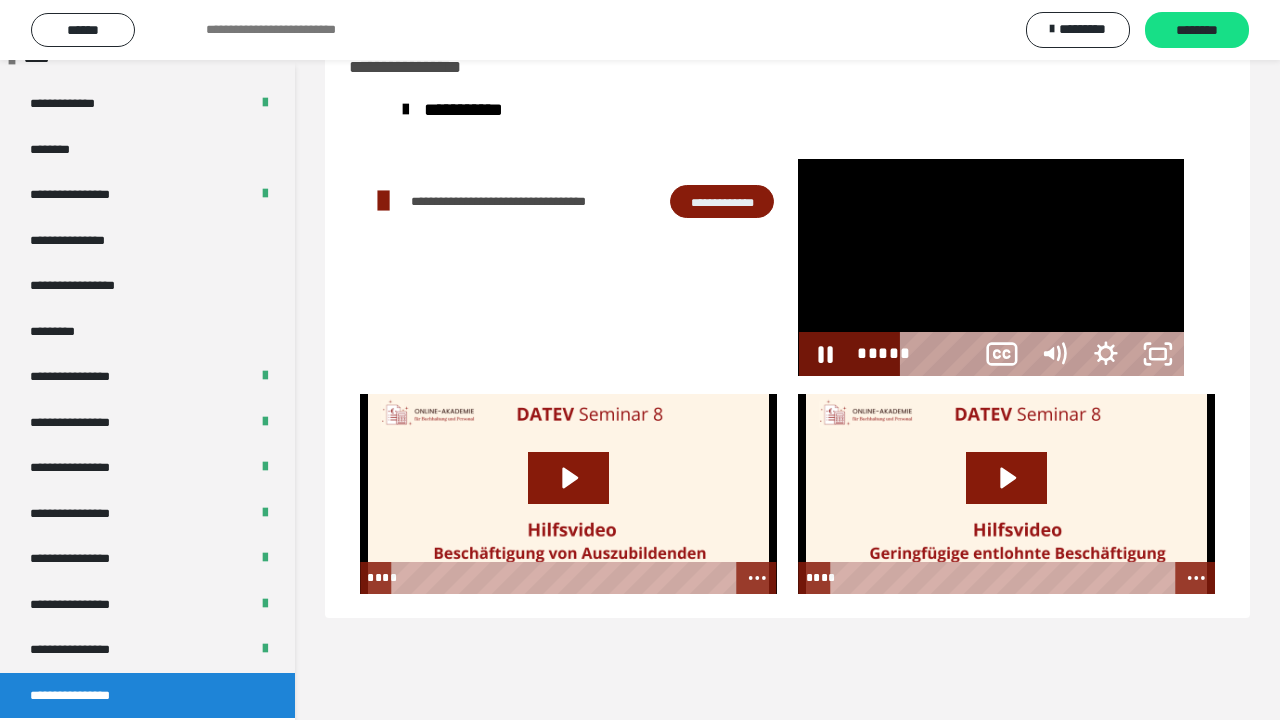 click at bounding box center [991, 267] 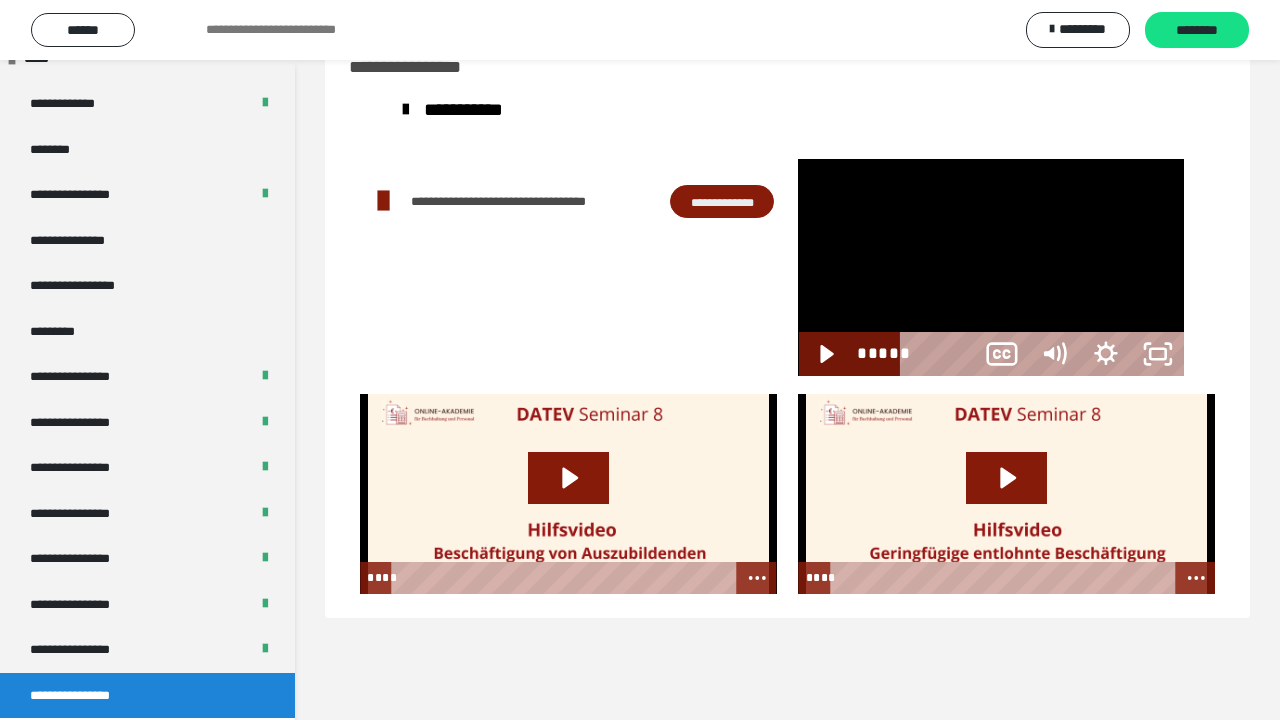 click at bounding box center (991, 267) 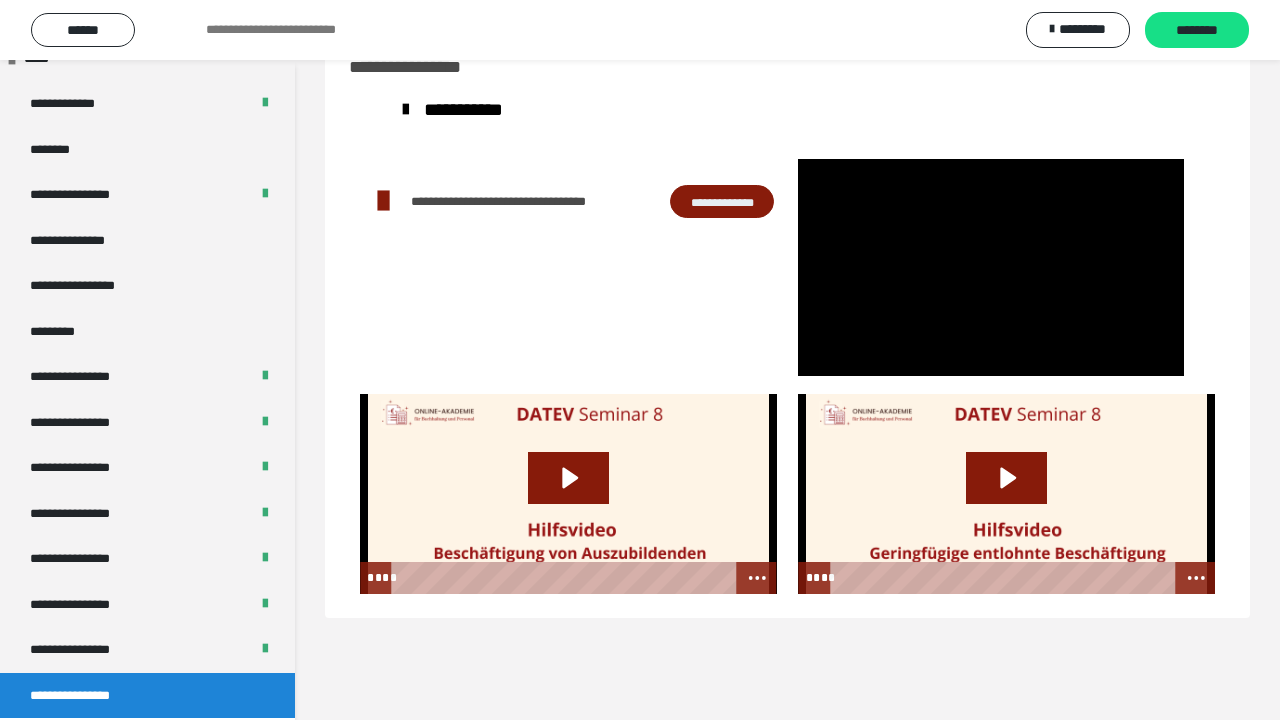 click at bounding box center [991, 267] 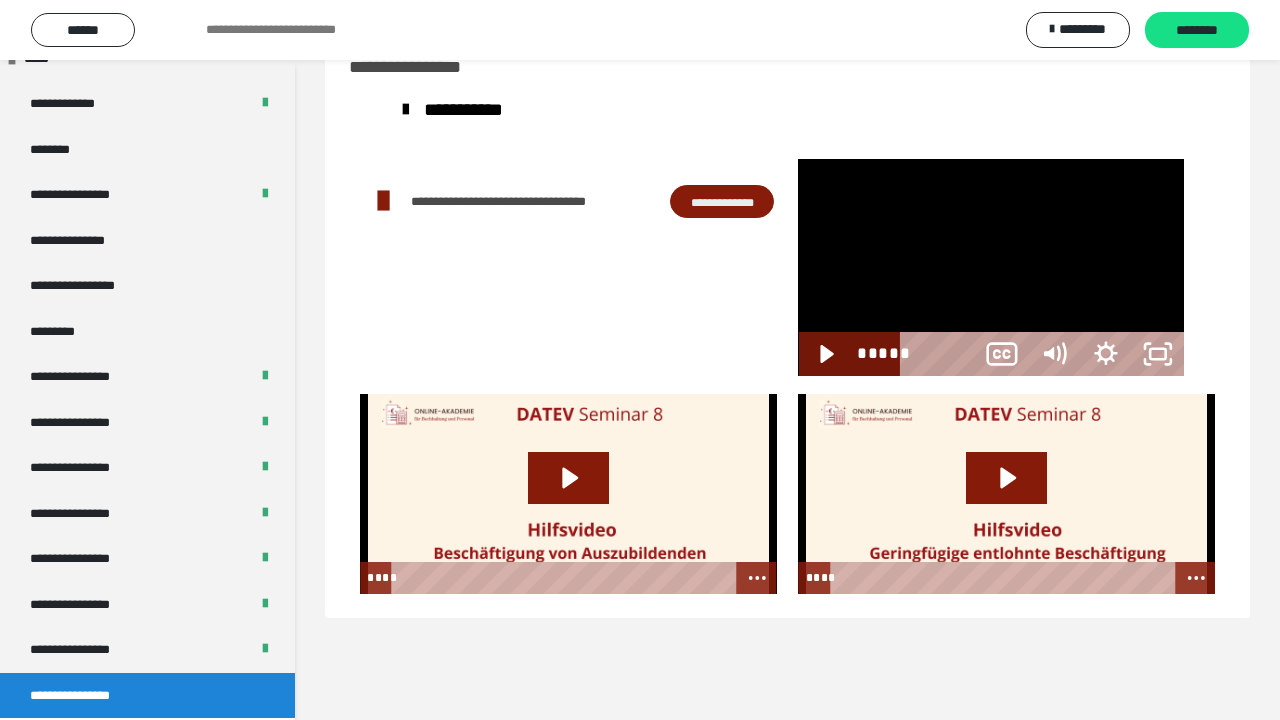 click at bounding box center (991, 267) 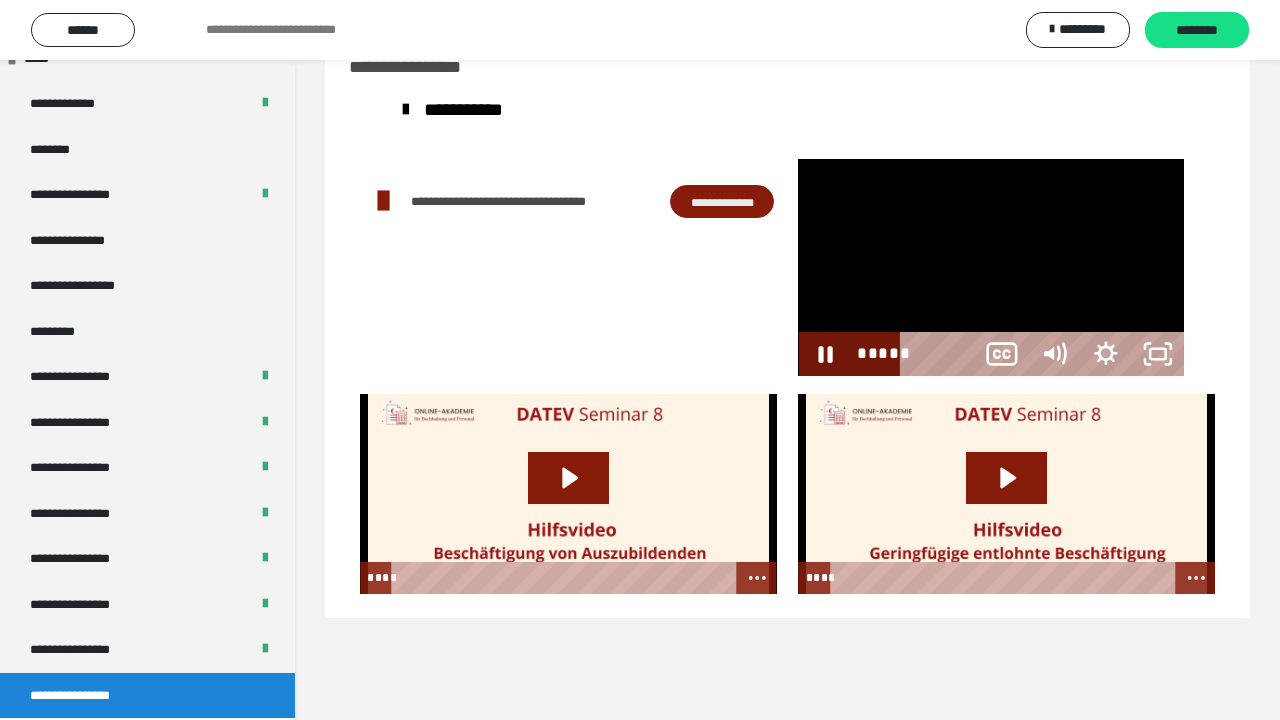 click at bounding box center [991, 267] 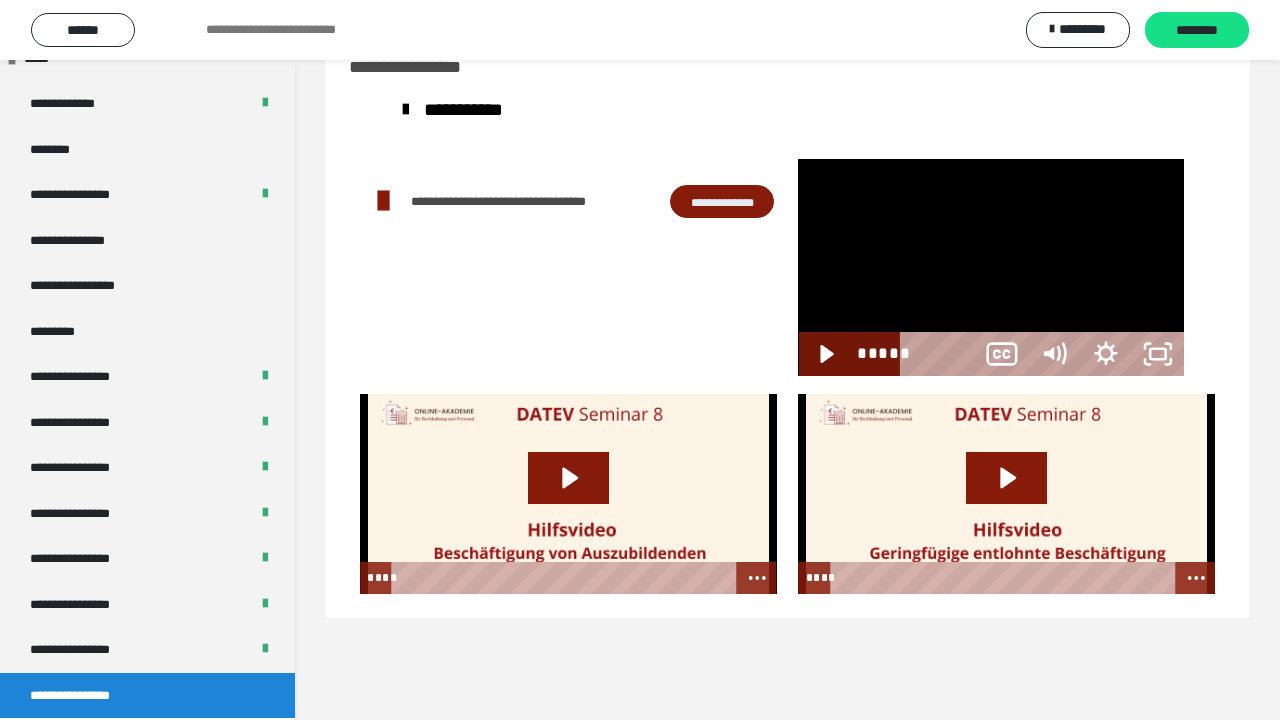 click at bounding box center (991, 267) 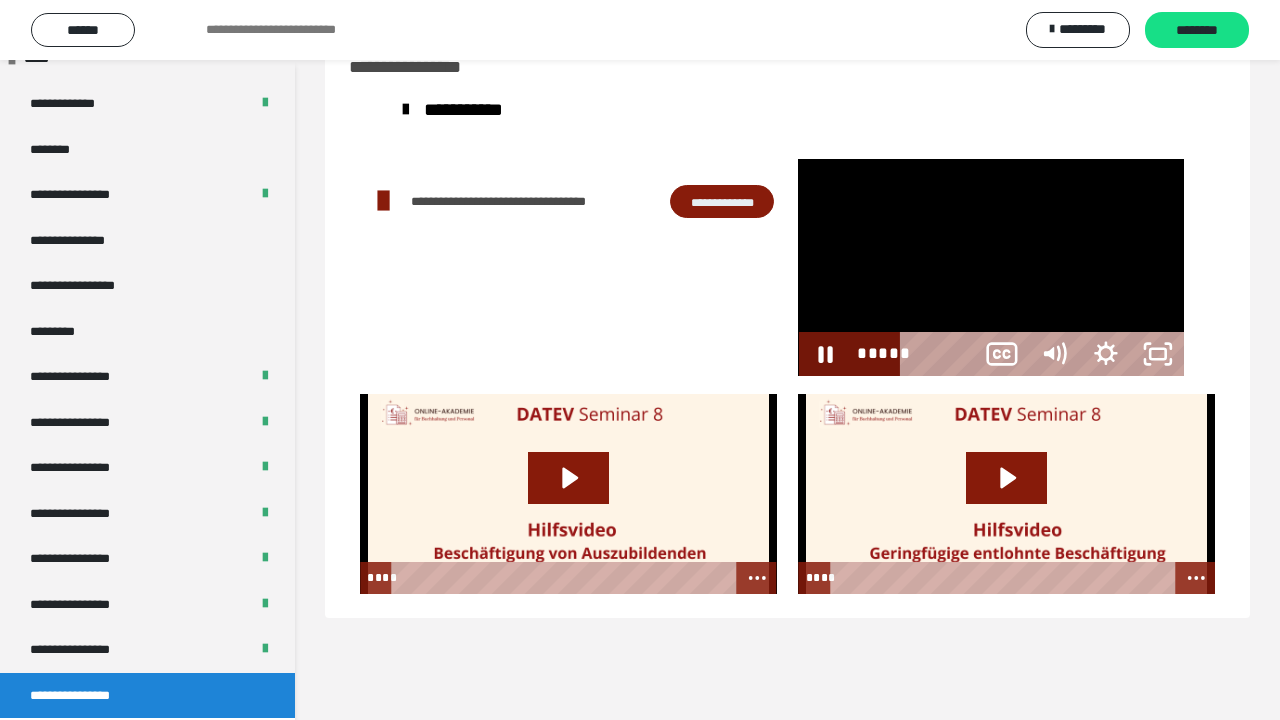 click at bounding box center (991, 267) 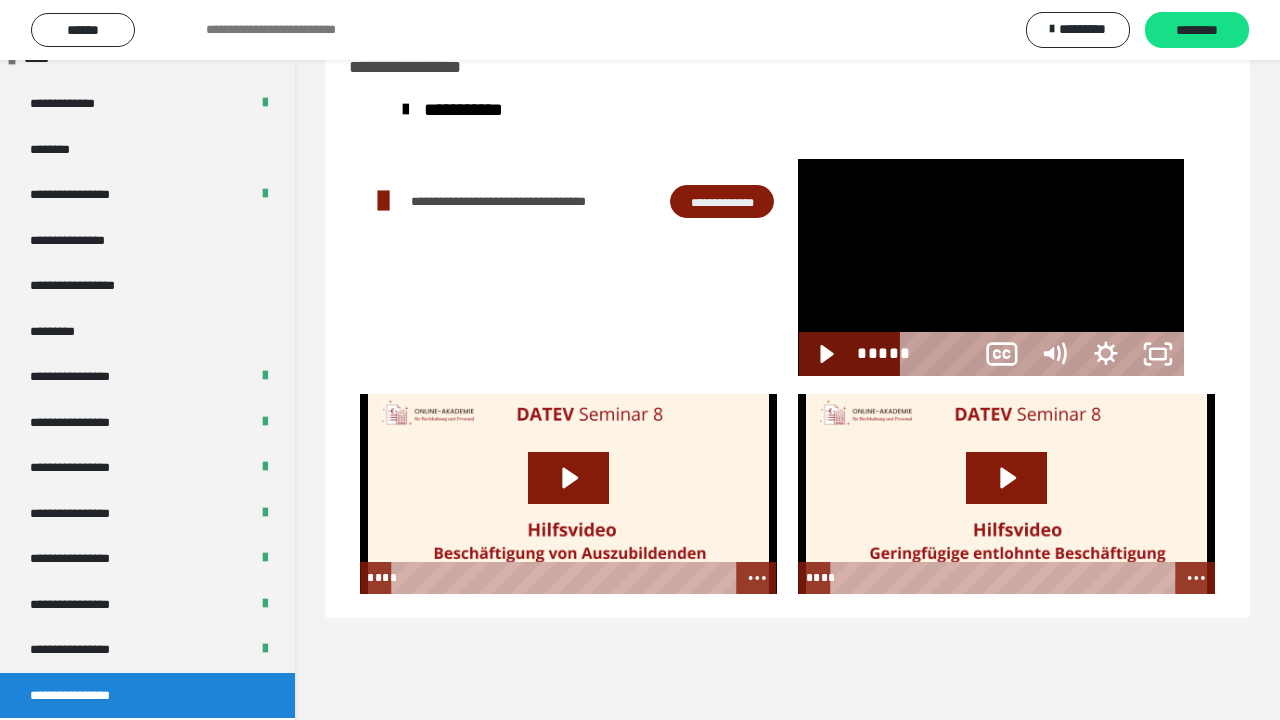 click at bounding box center (991, 267) 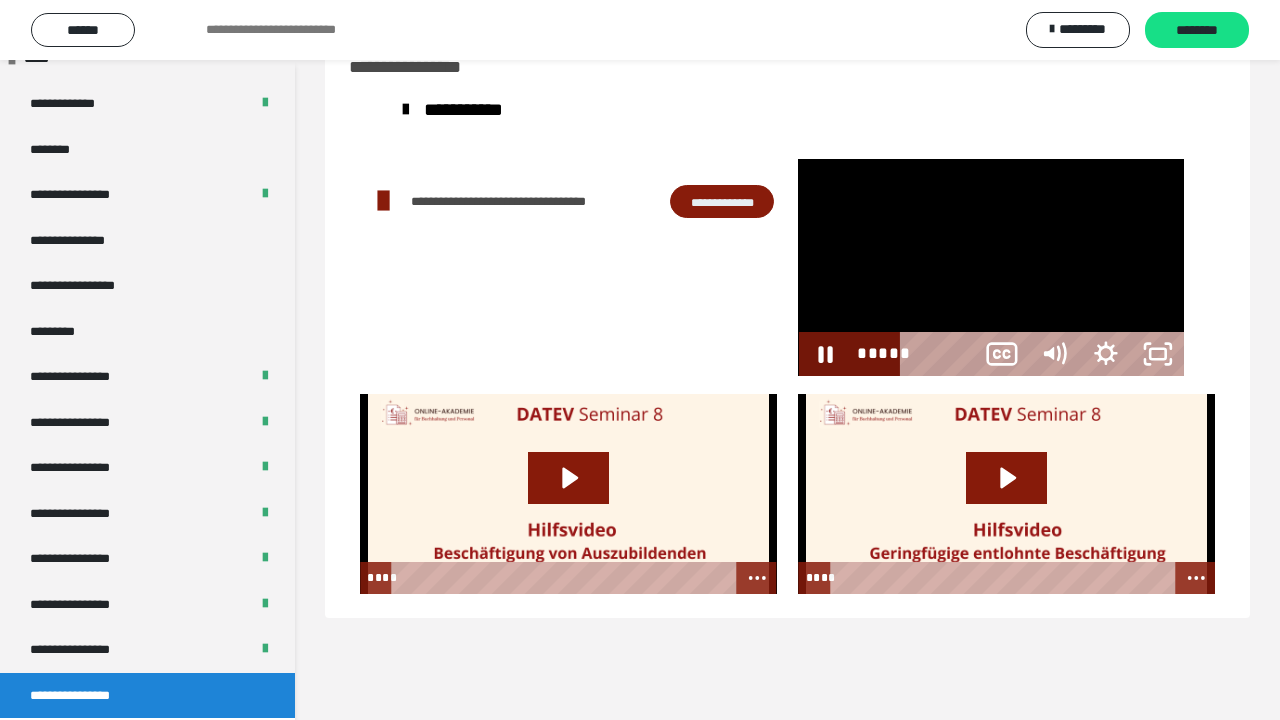 click at bounding box center [991, 267] 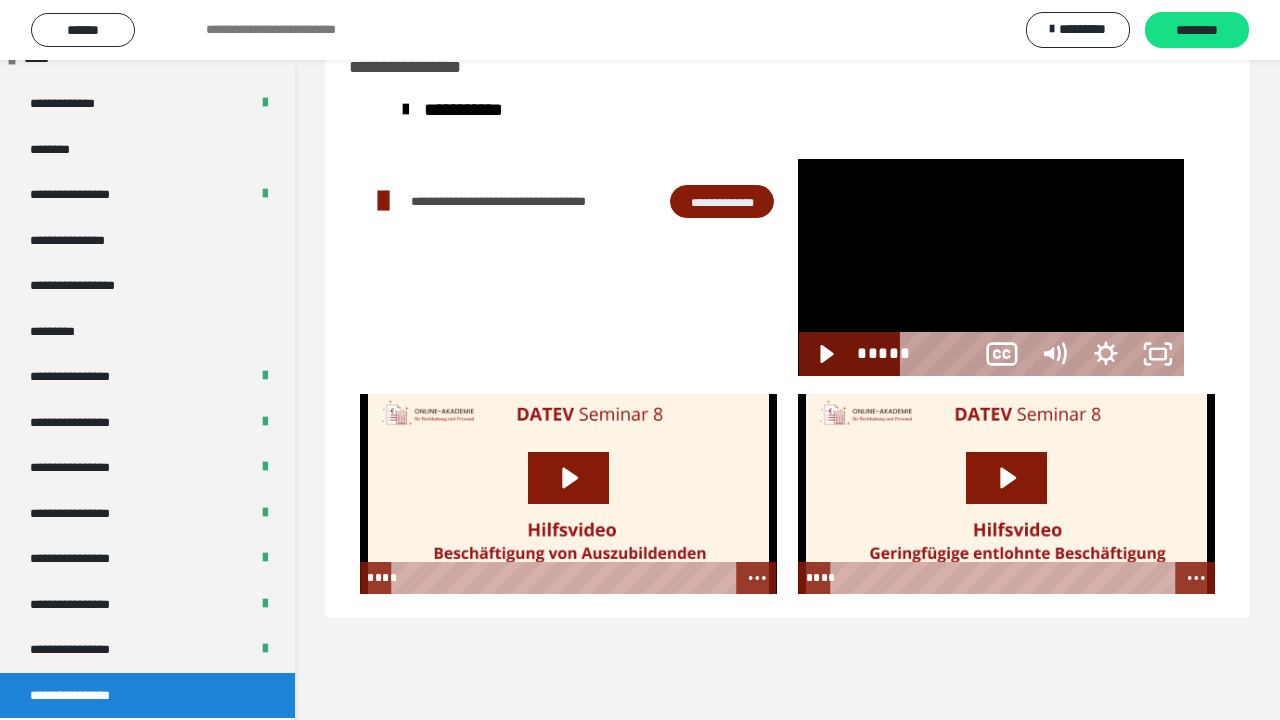 click at bounding box center (991, 267) 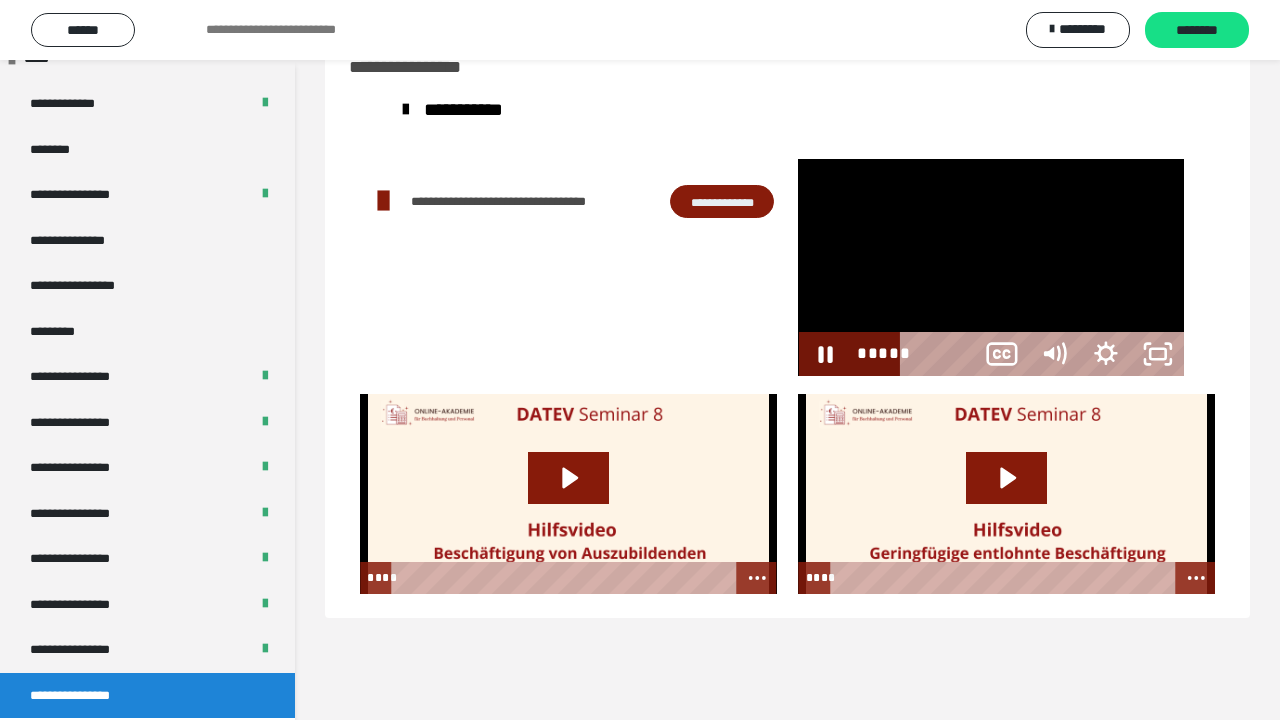 click at bounding box center [991, 267] 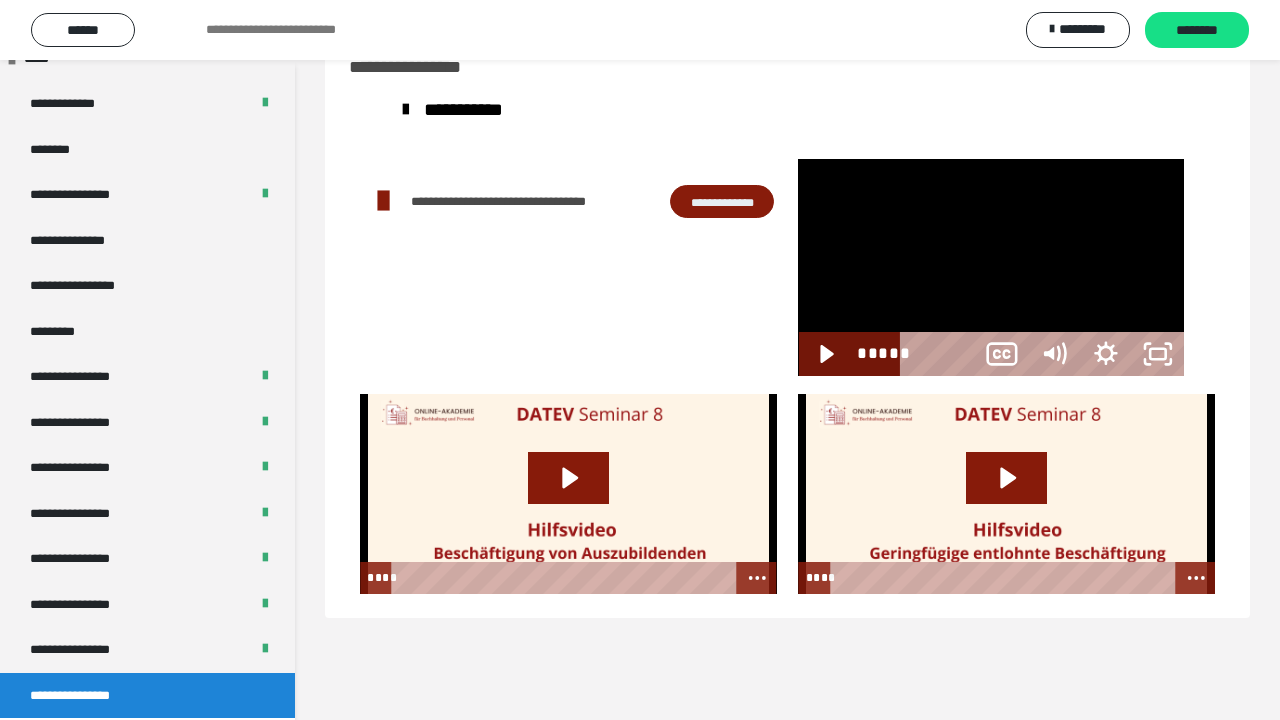 click at bounding box center [1684, 354] 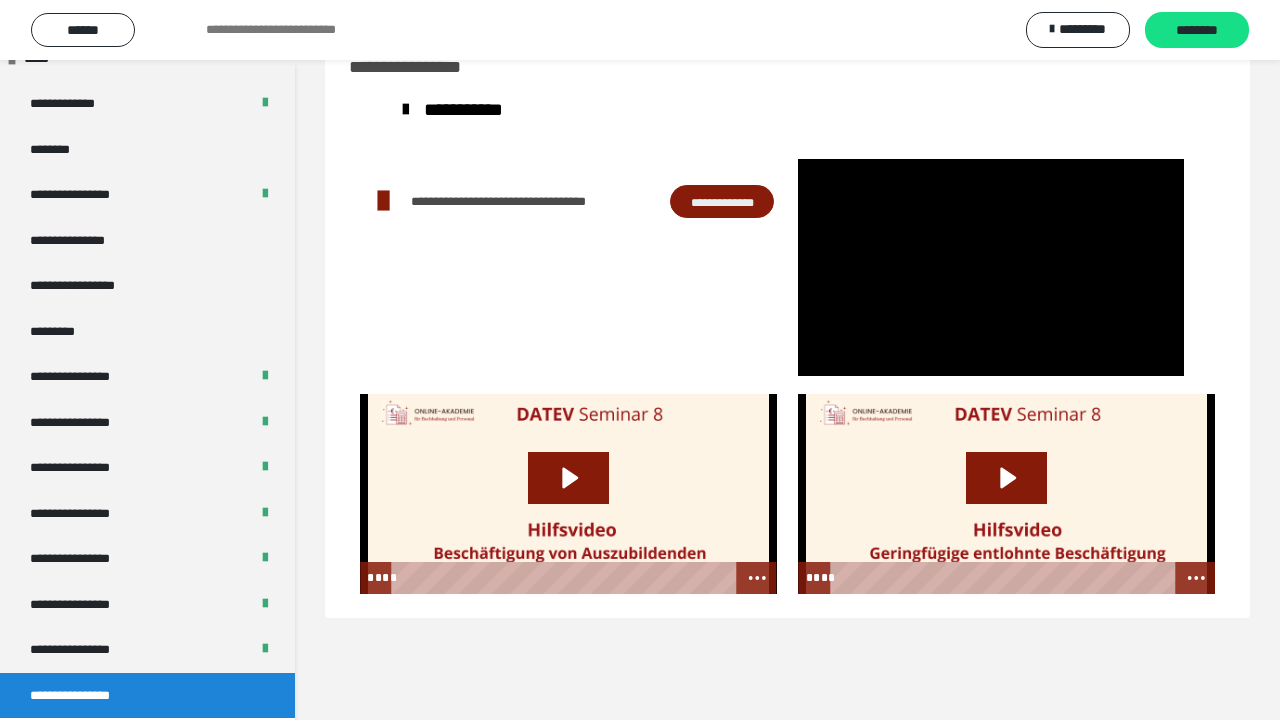 click at bounding box center [991, 267] 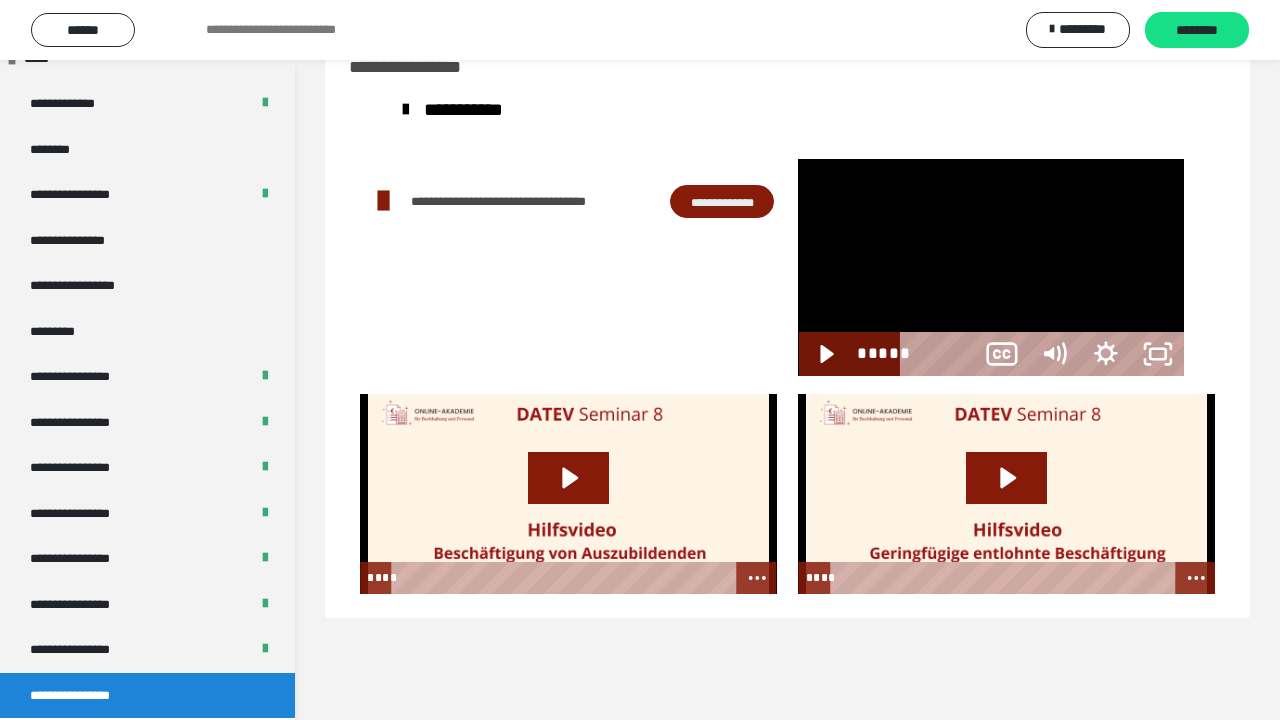 click at bounding box center (991, 267) 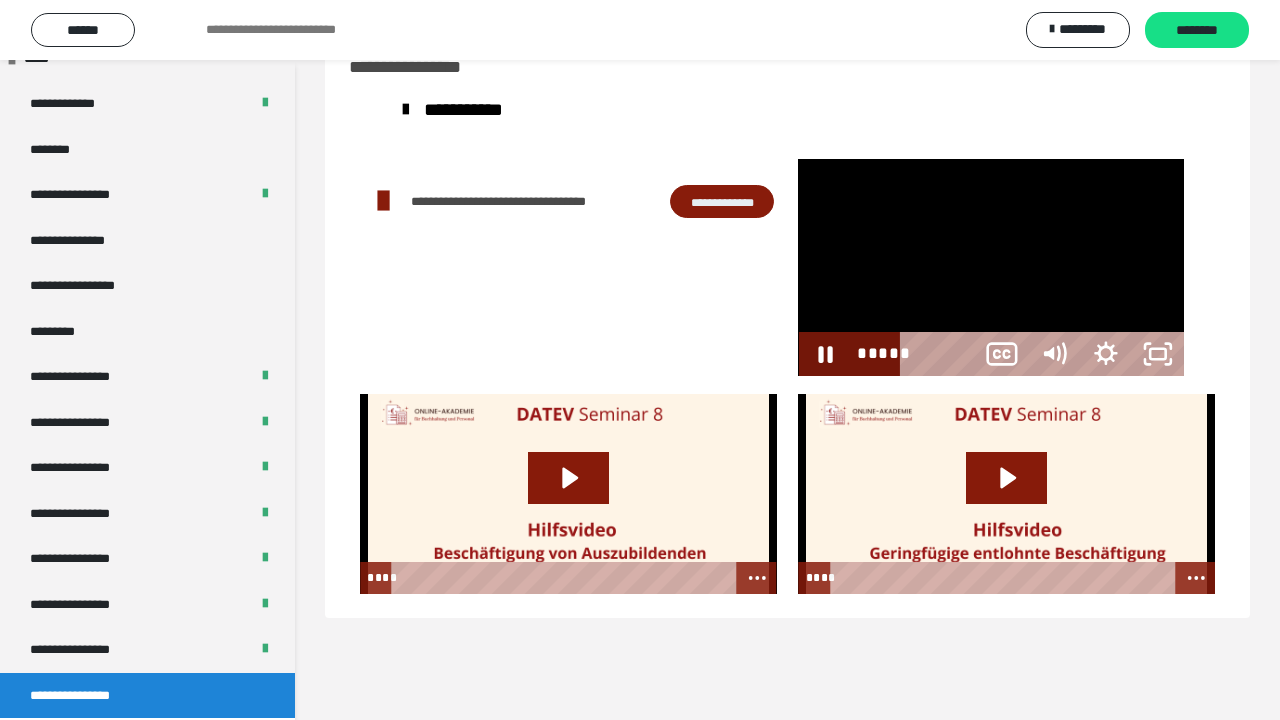 click at bounding box center [991, 267] 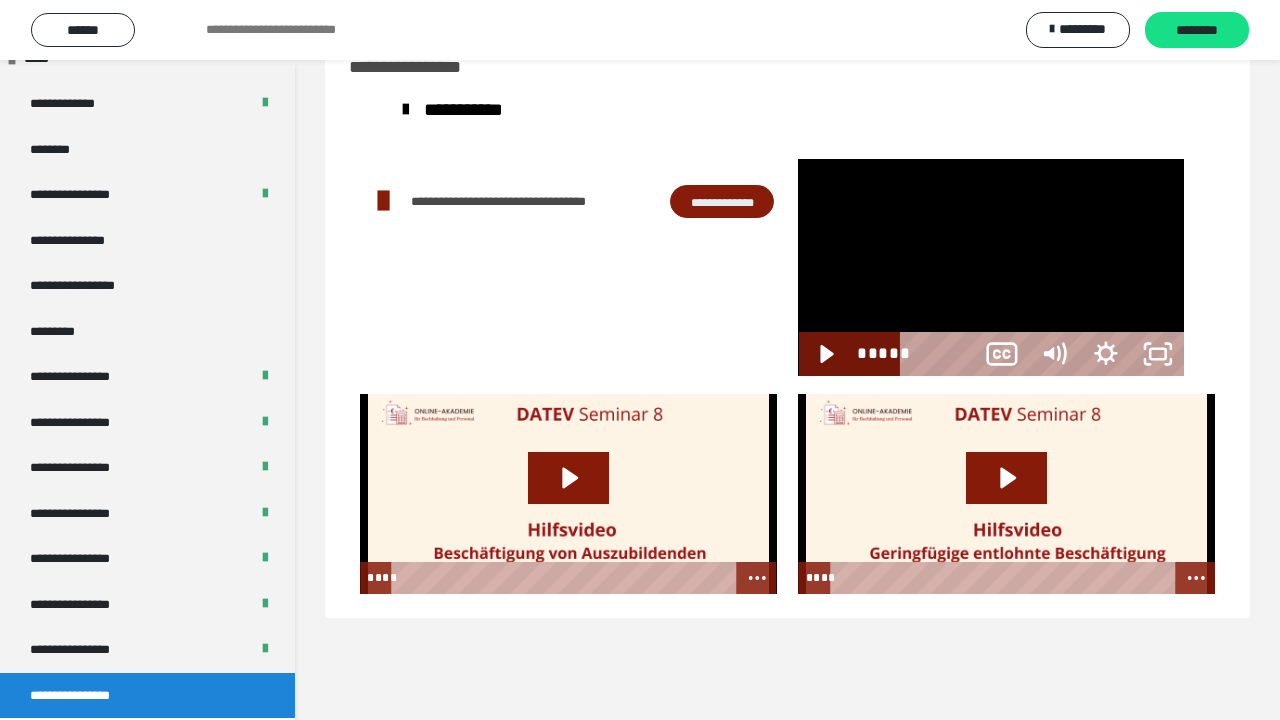 click at bounding box center (991, 267) 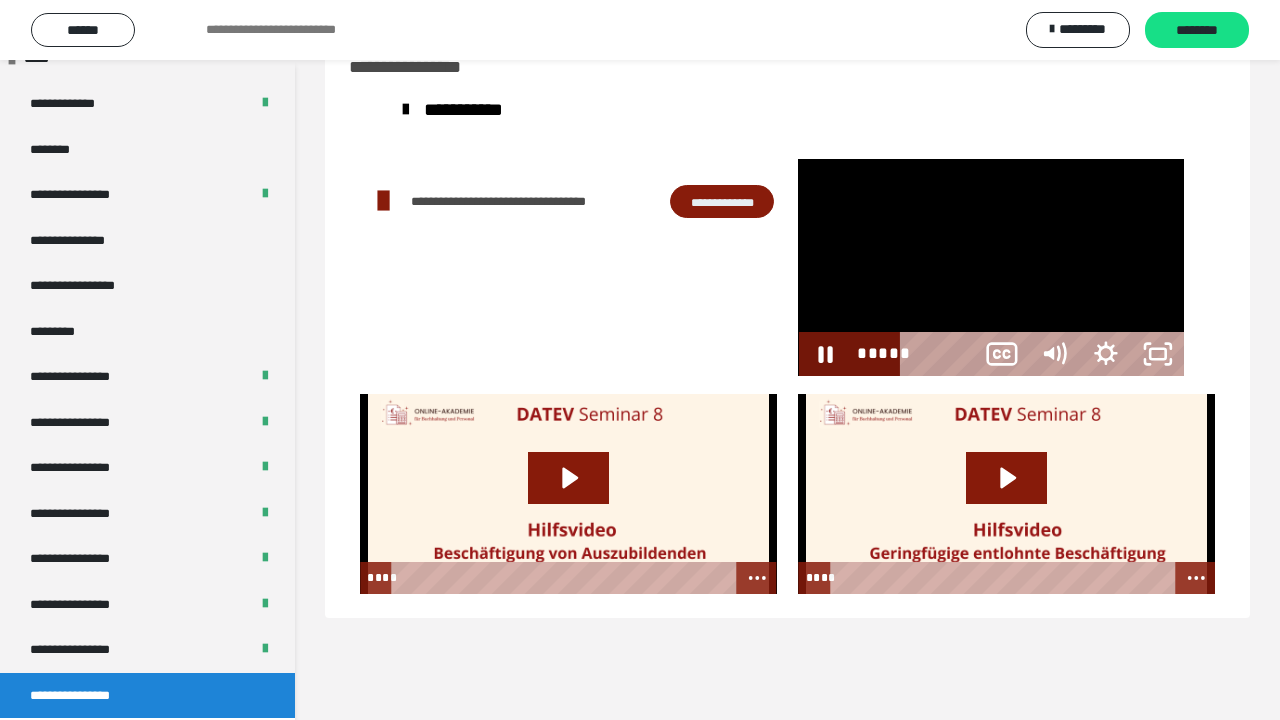 click at bounding box center [991, 267] 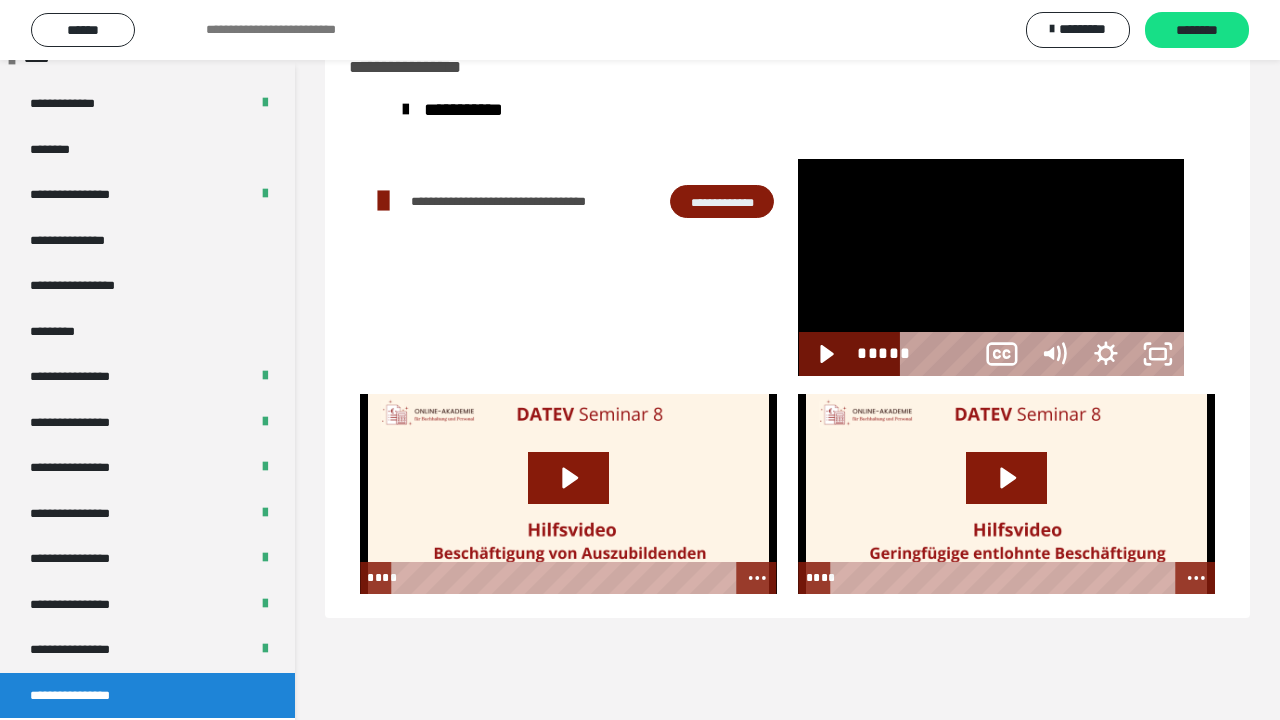 click at bounding box center (991, 267) 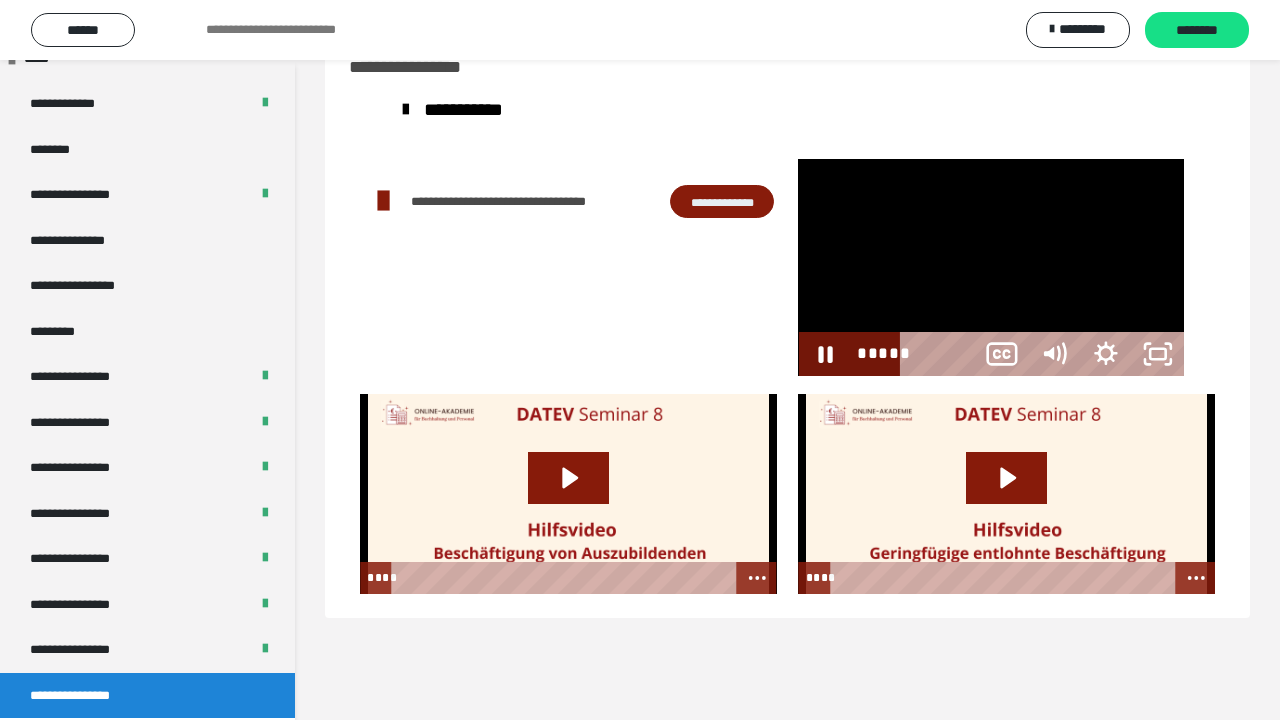 click at bounding box center (991, 267) 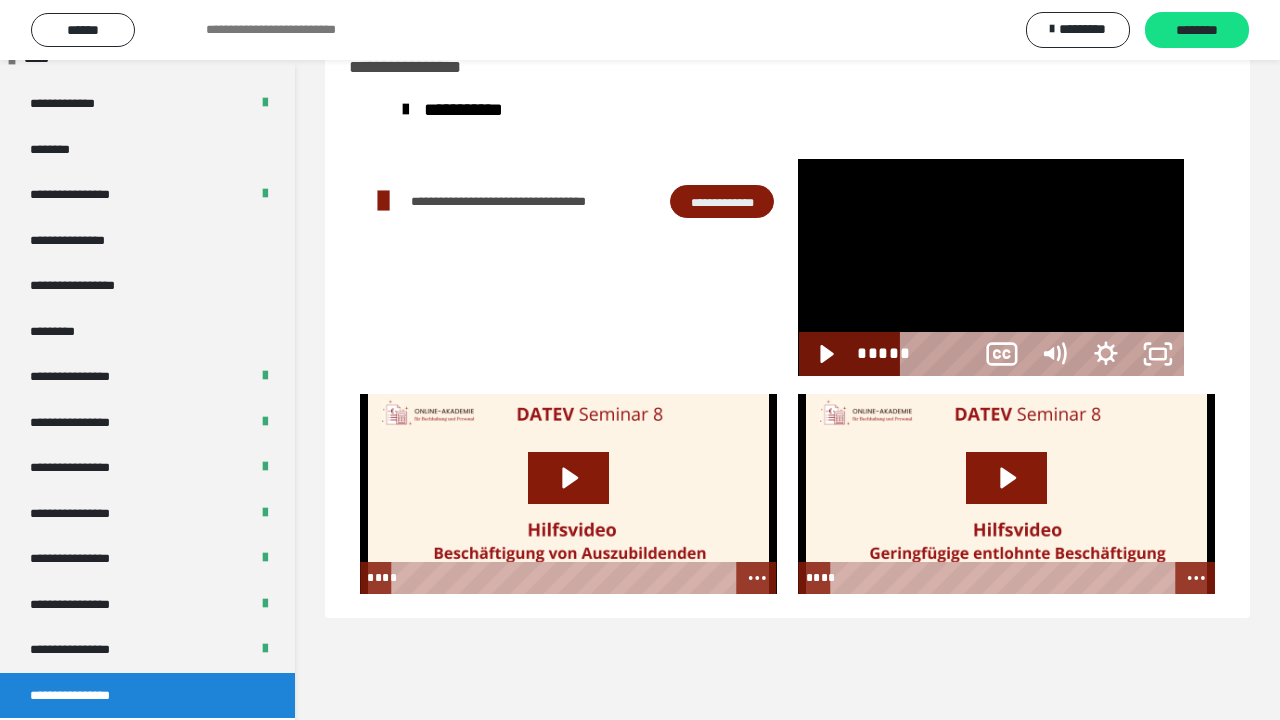 click at bounding box center (991, 267) 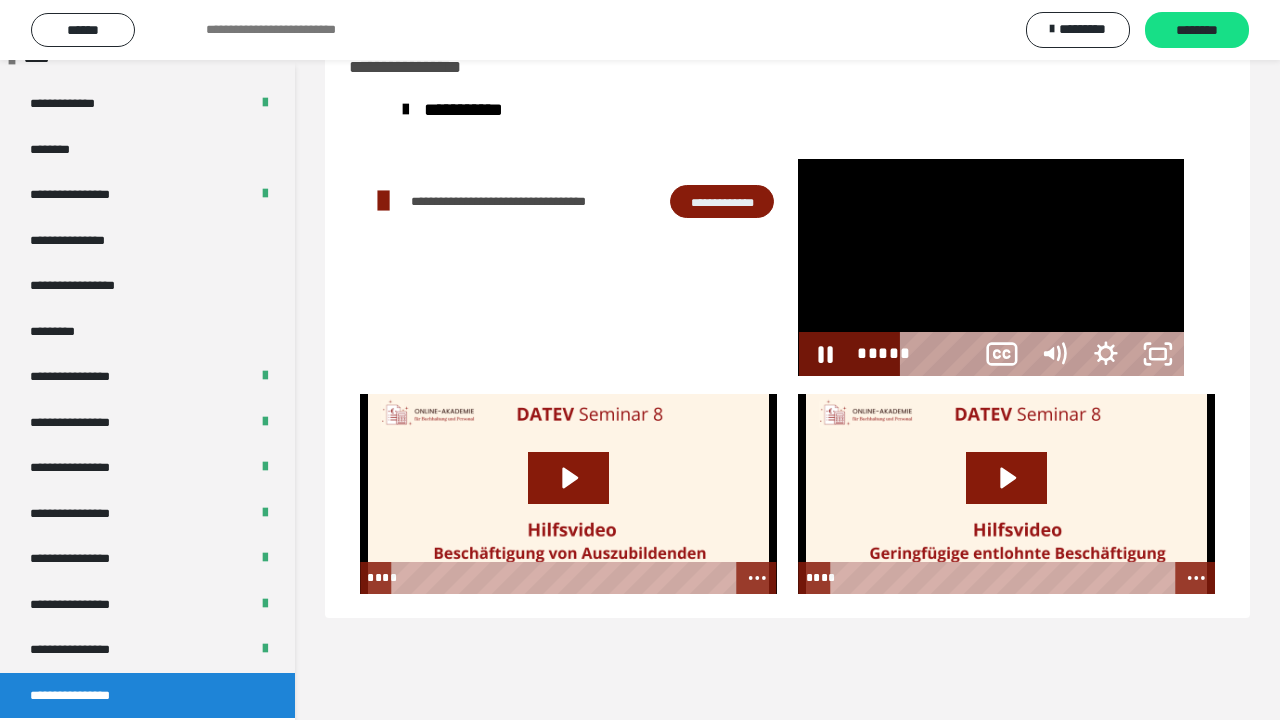 click on "*****" at bounding box center [942, 354] 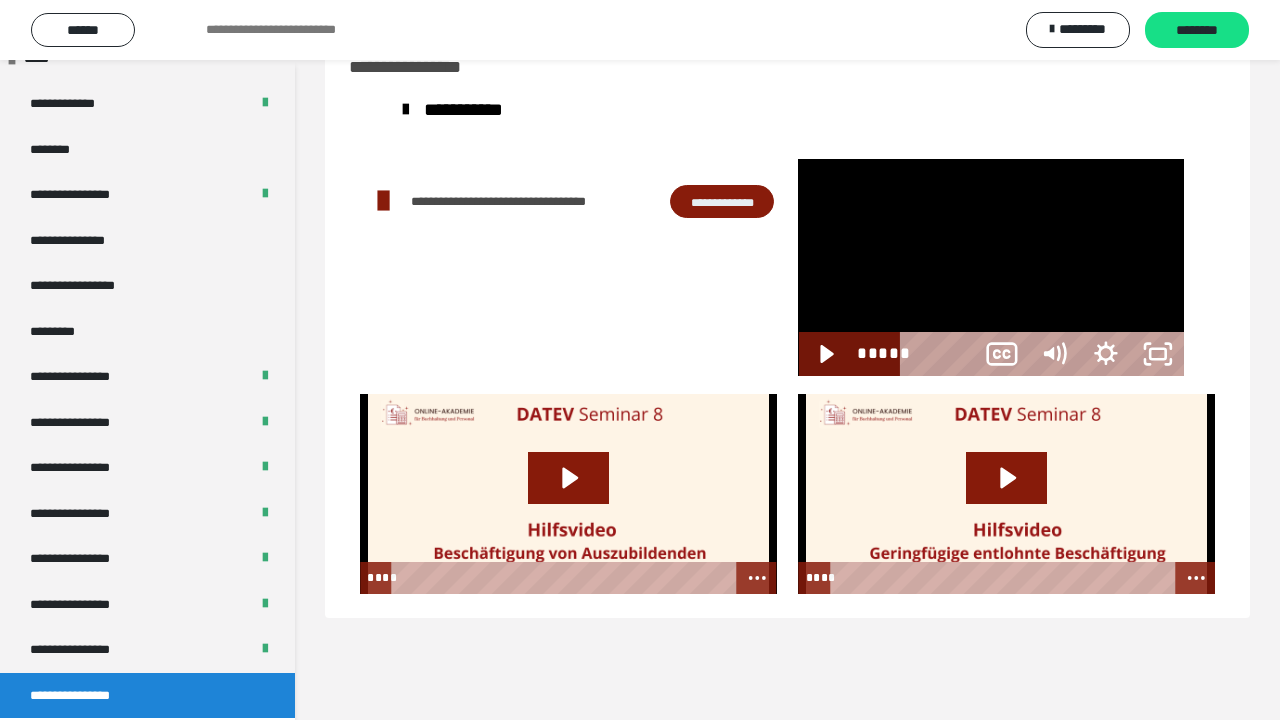 click at bounding box center [1760, 354] 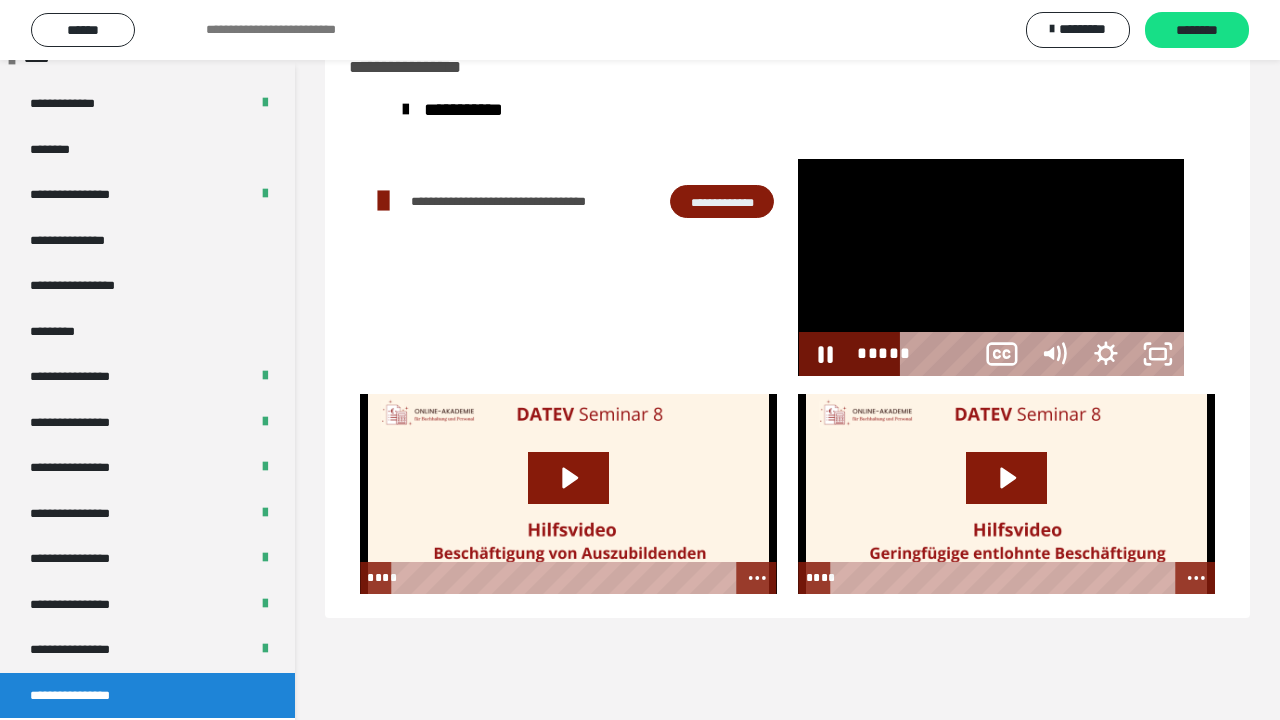 click at bounding box center [991, 267] 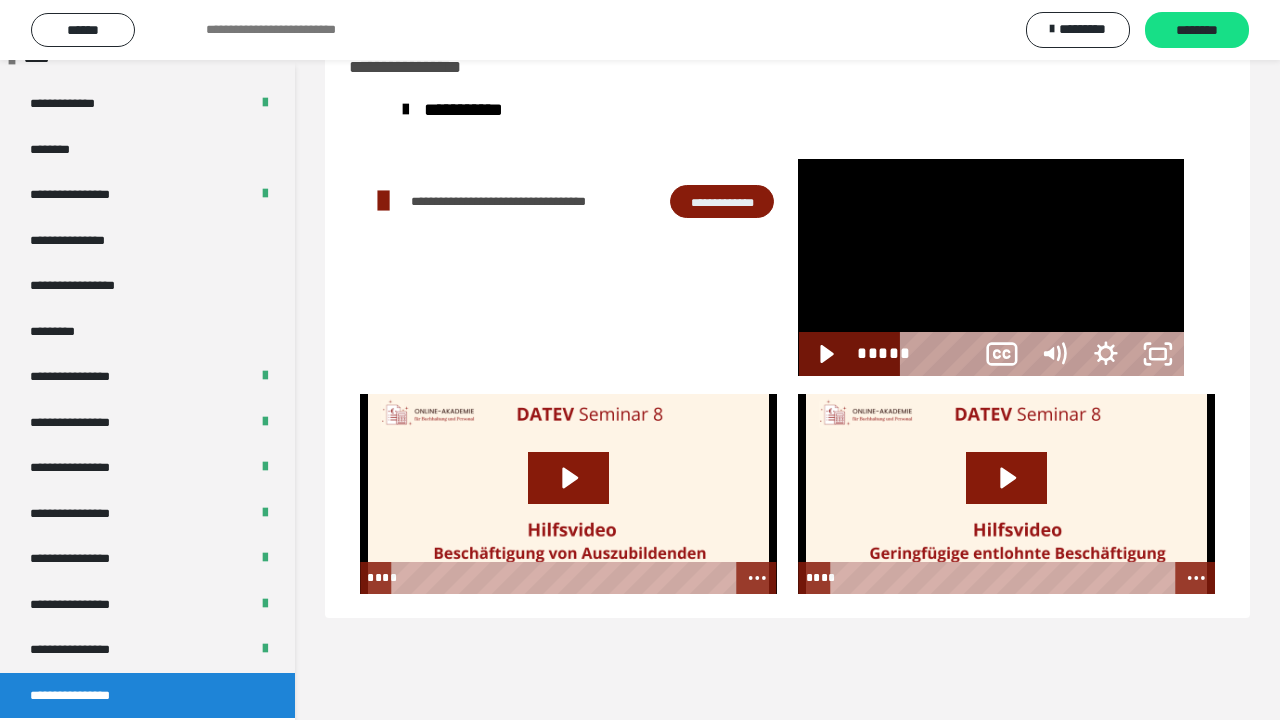 click at bounding box center [991, 267] 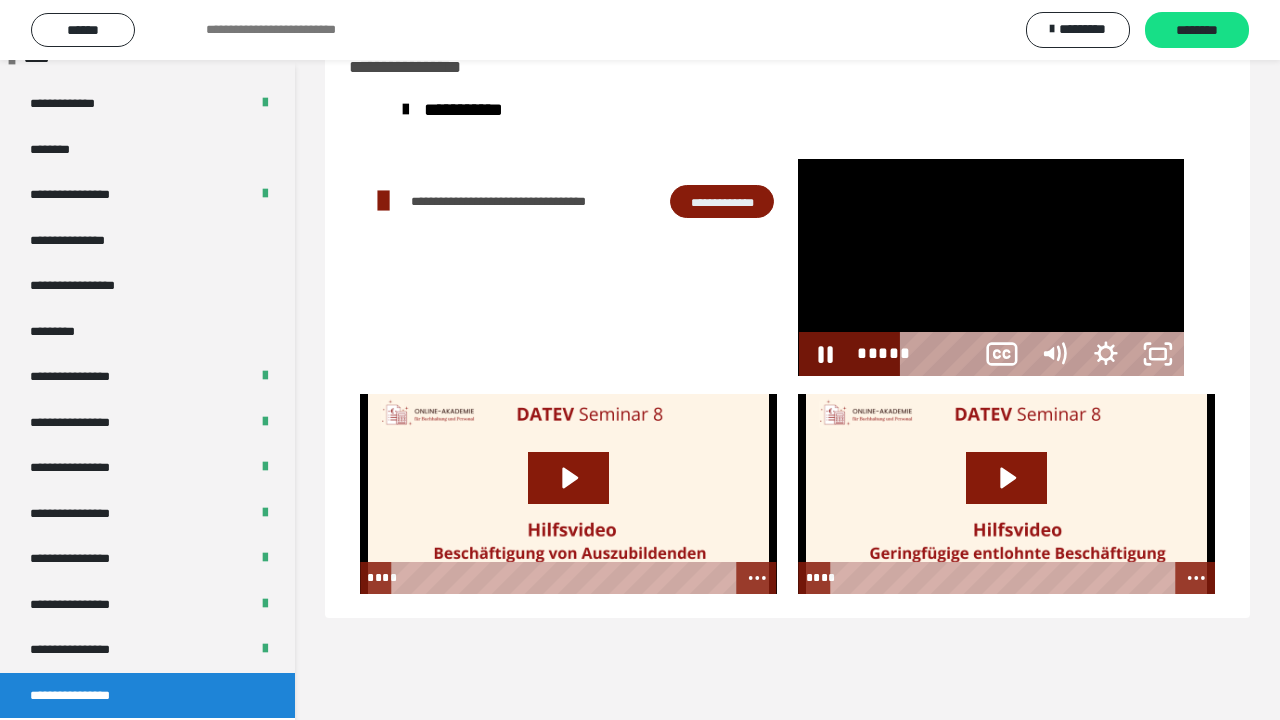 click at bounding box center (991, 267) 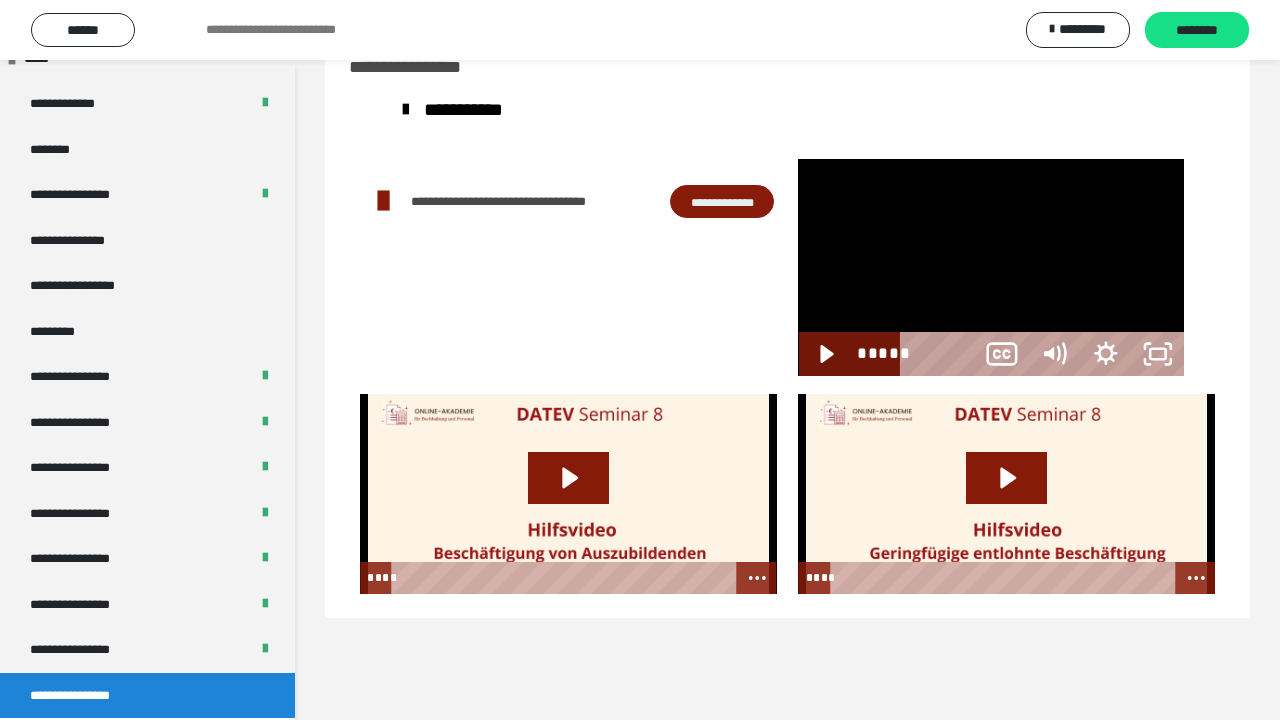 click at bounding box center [991, 267] 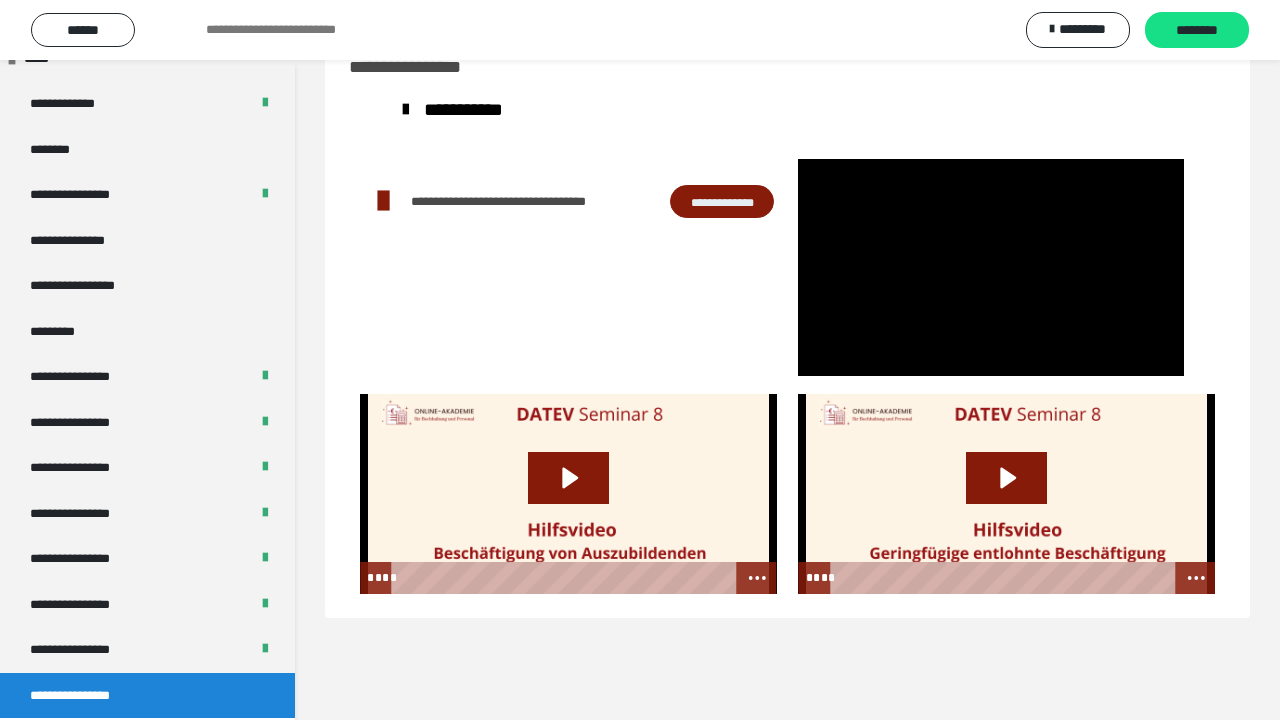 click at bounding box center (991, 267) 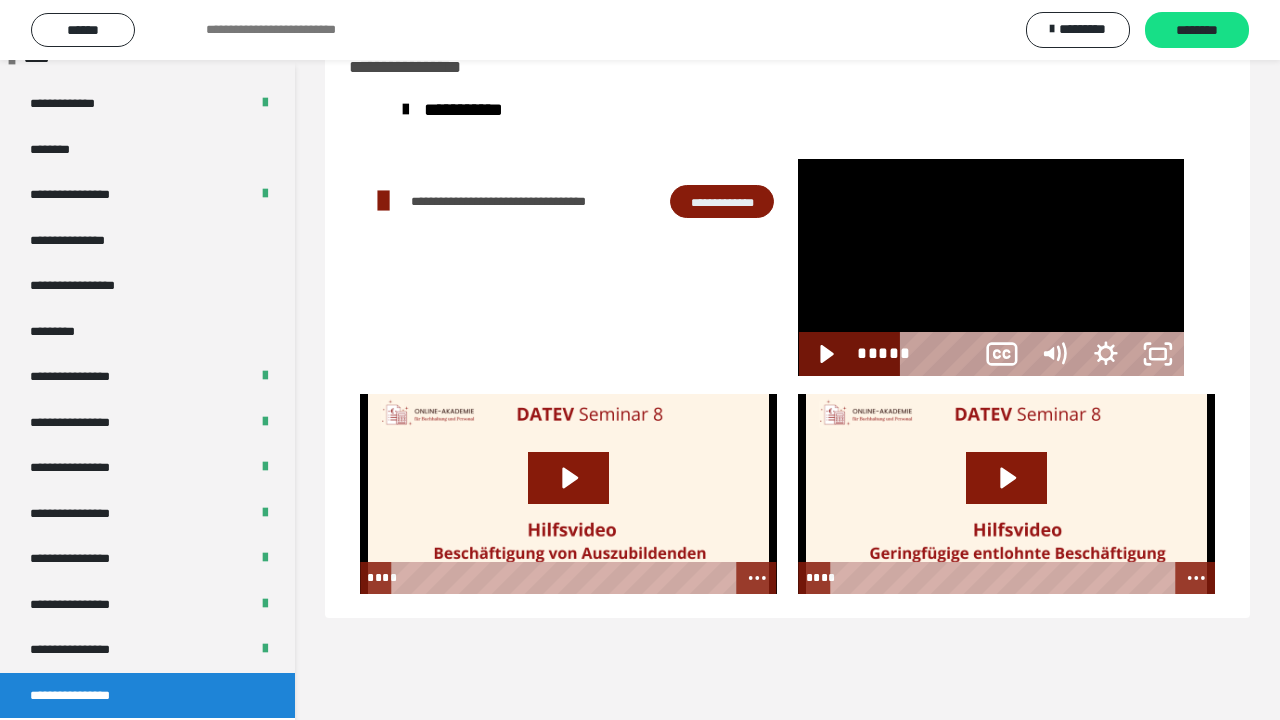 click at bounding box center [991, 267] 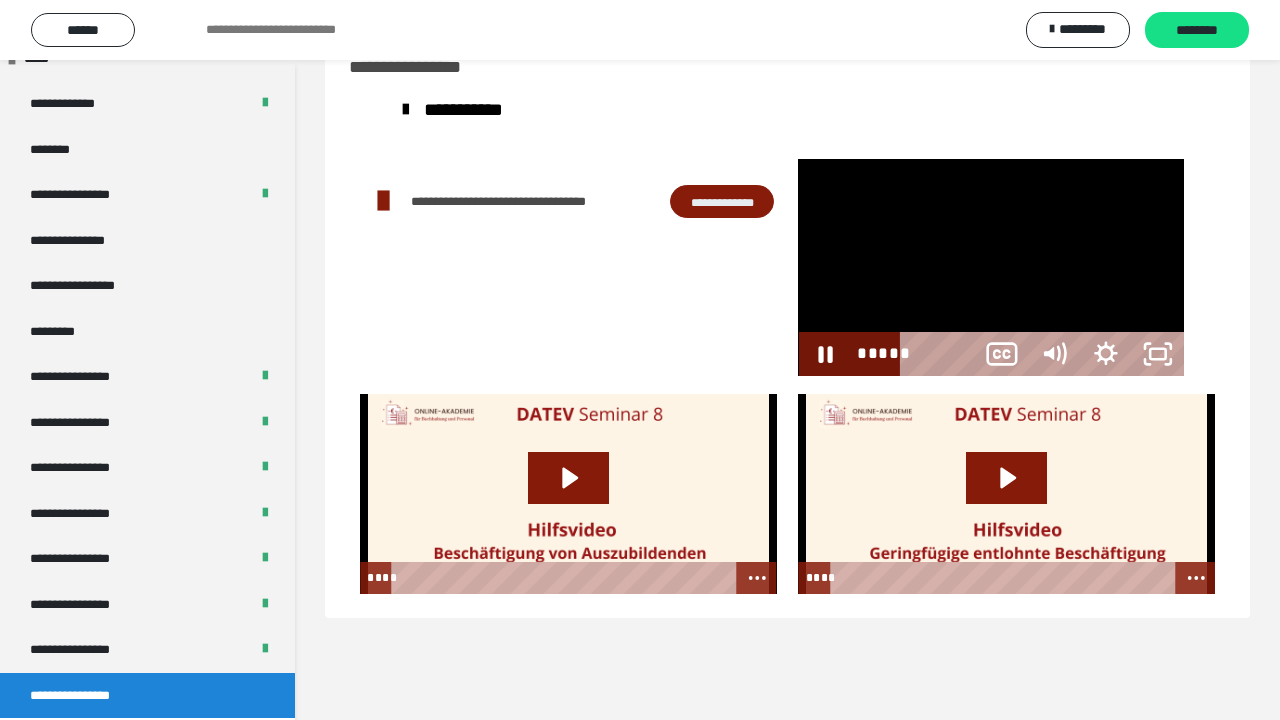 click at bounding box center [991, 267] 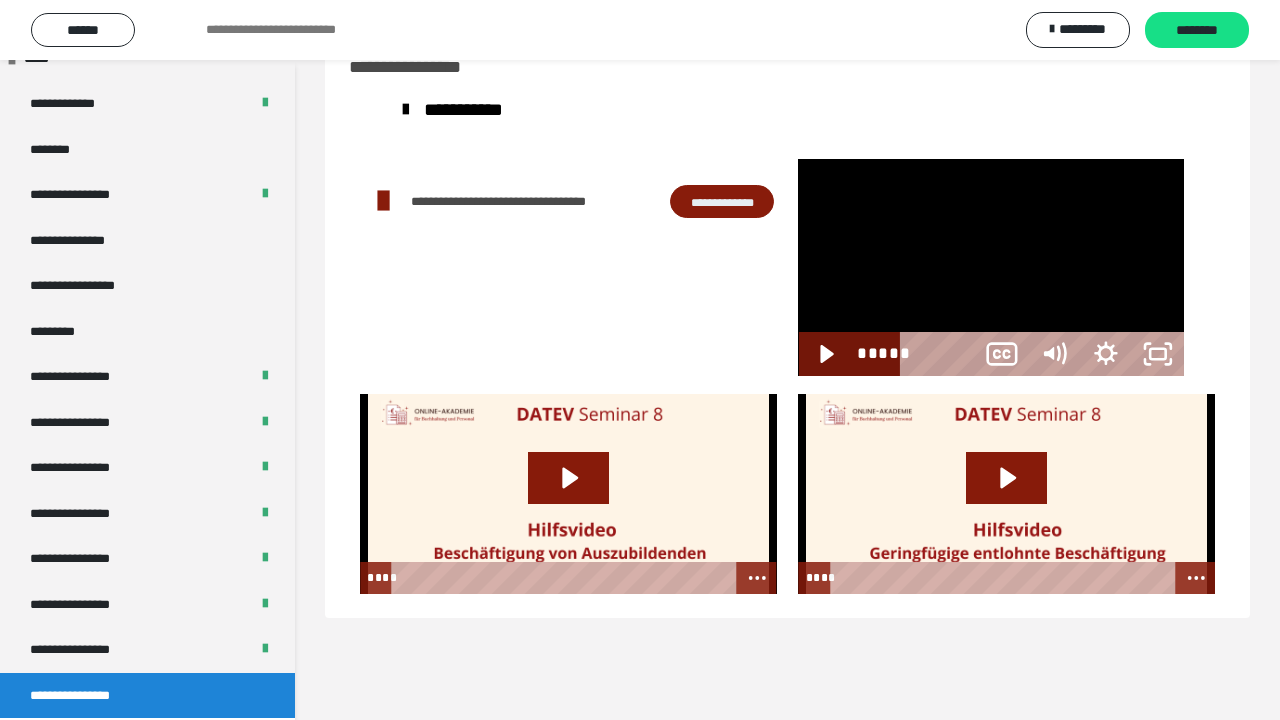 click at bounding box center [991, 267] 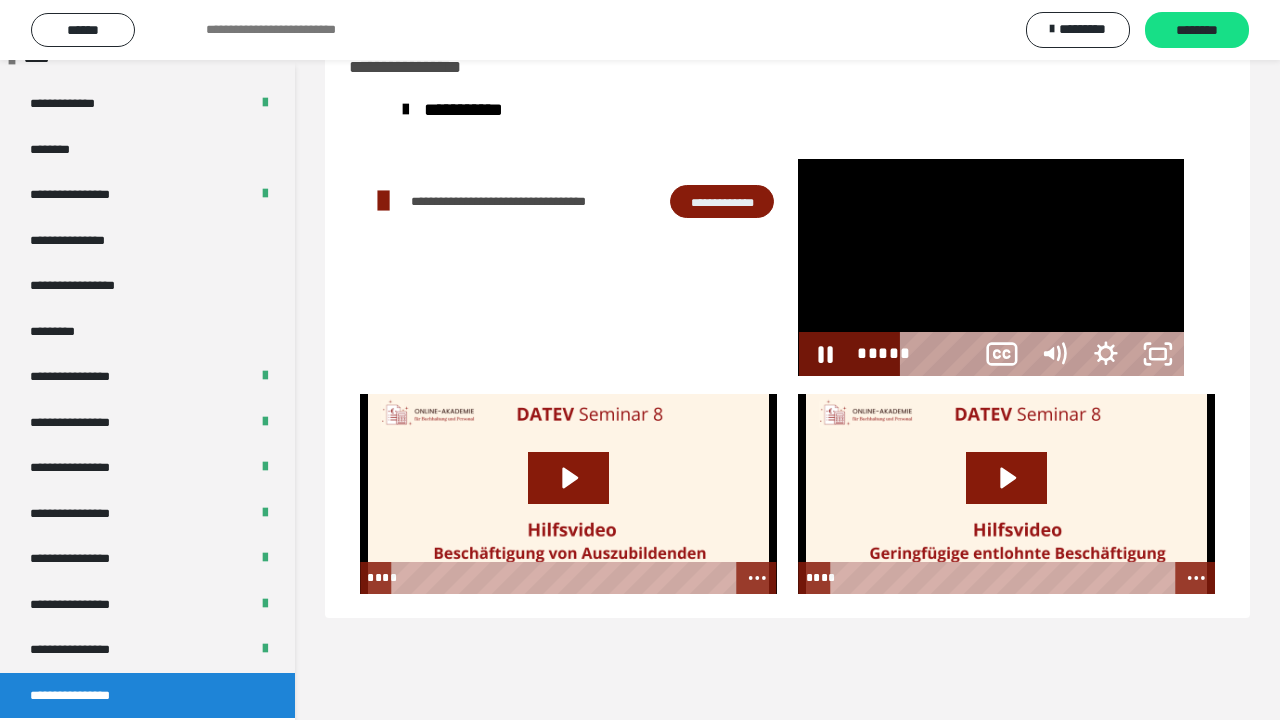 click at bounding box center (991, 267) 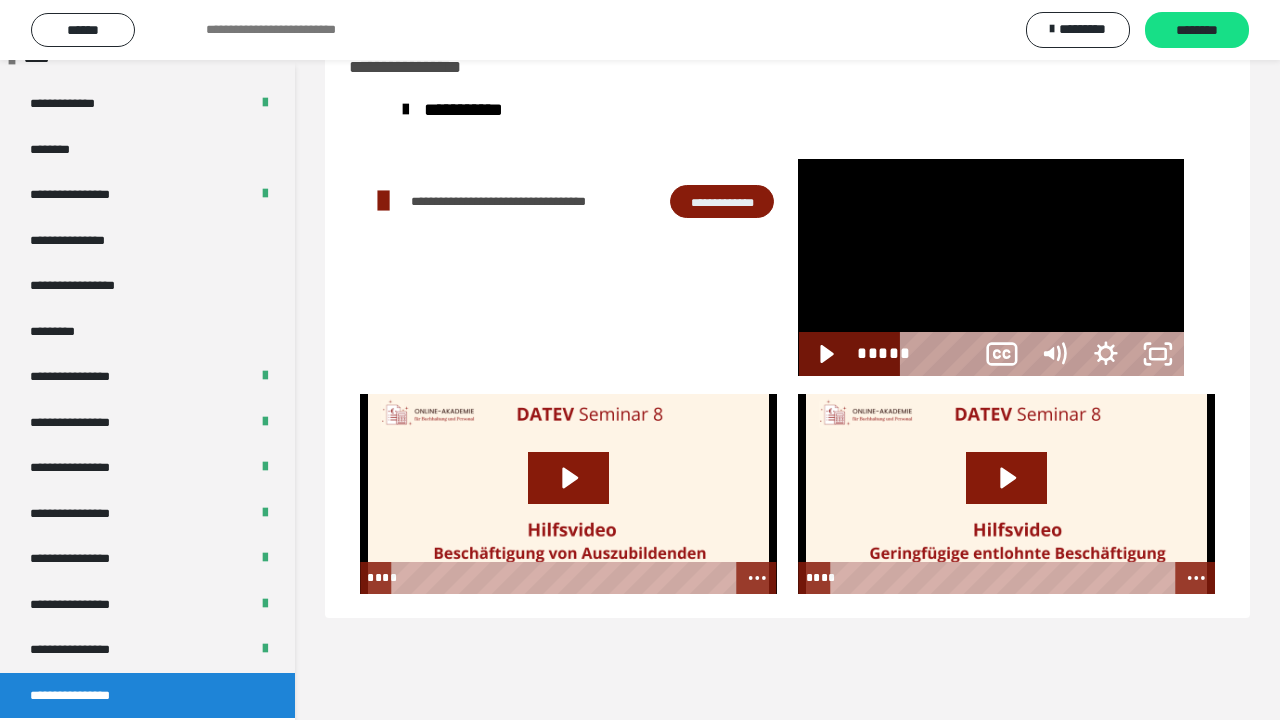 click at bounding box center [991, 267] 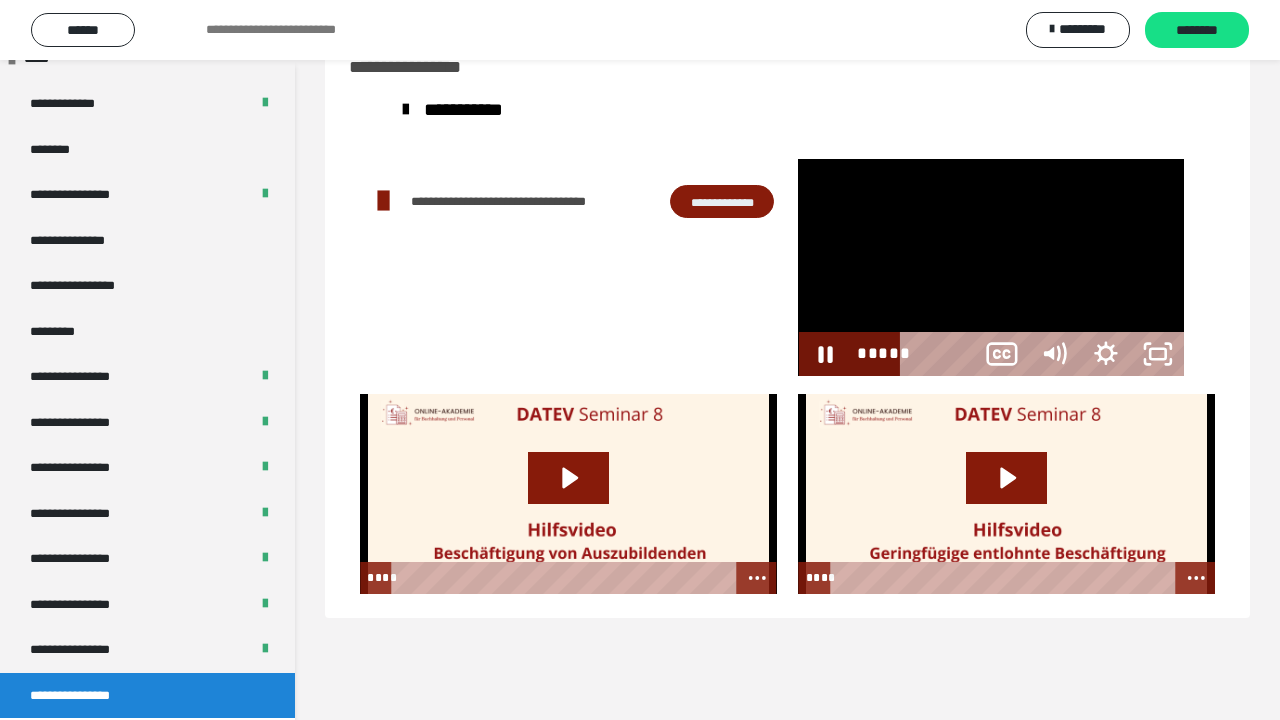 click at bounding box center (991, 267) 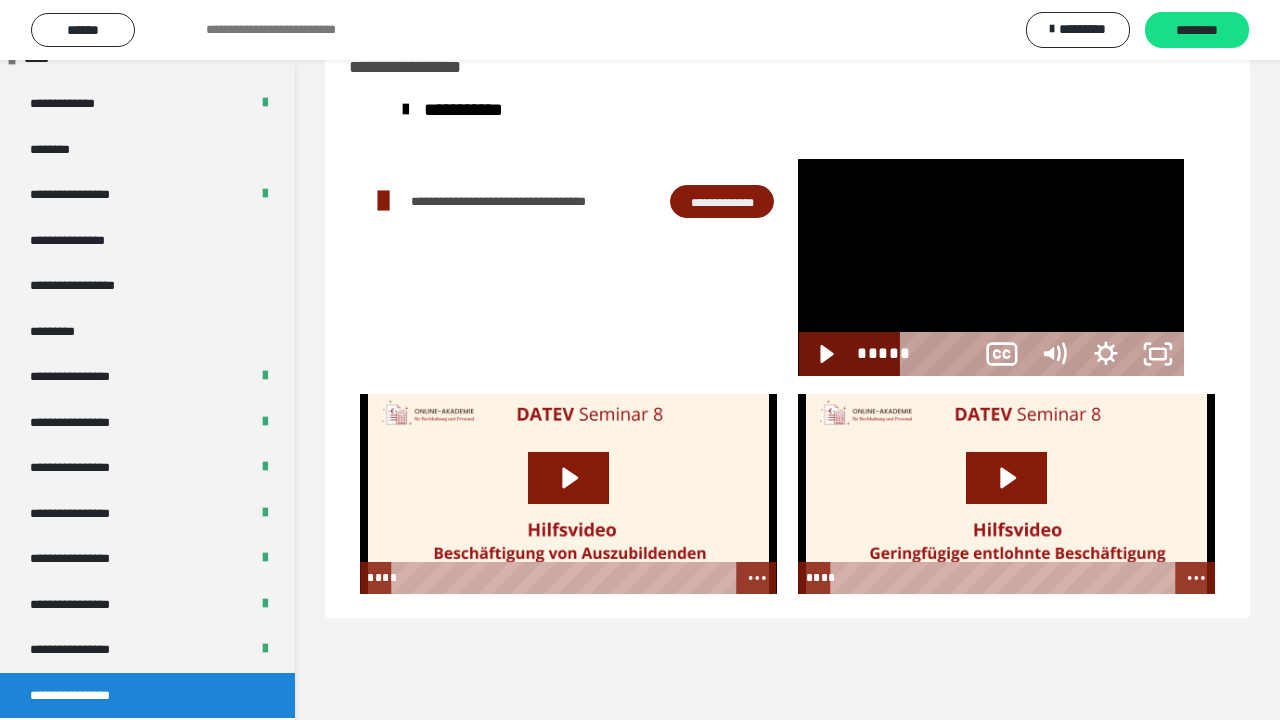 click at bounding box center (991, 267) 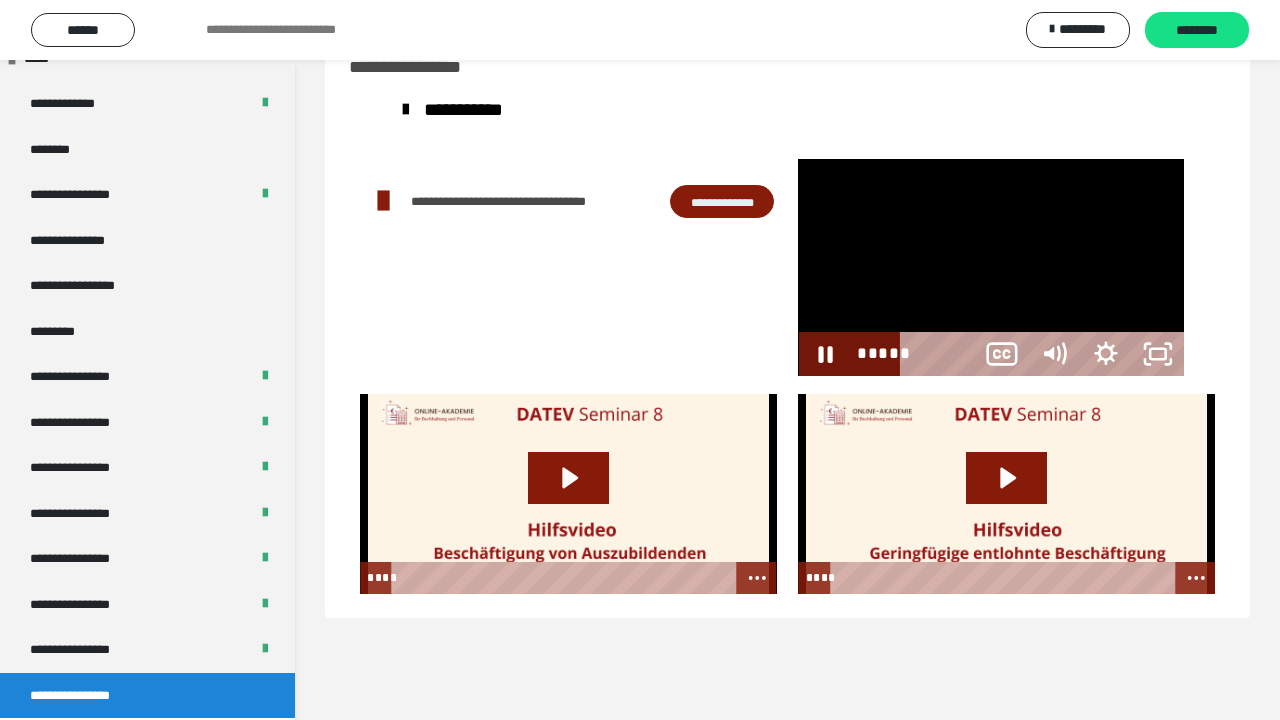 click at bounding box center (991, 267) 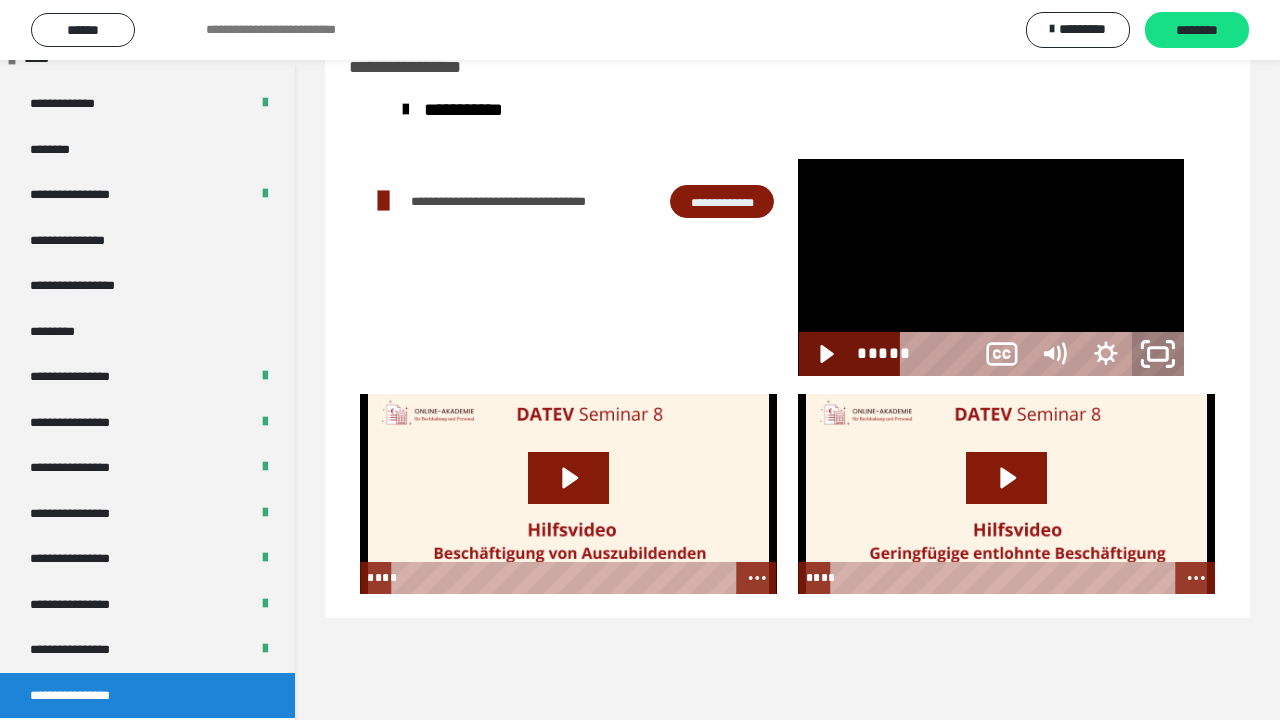 click 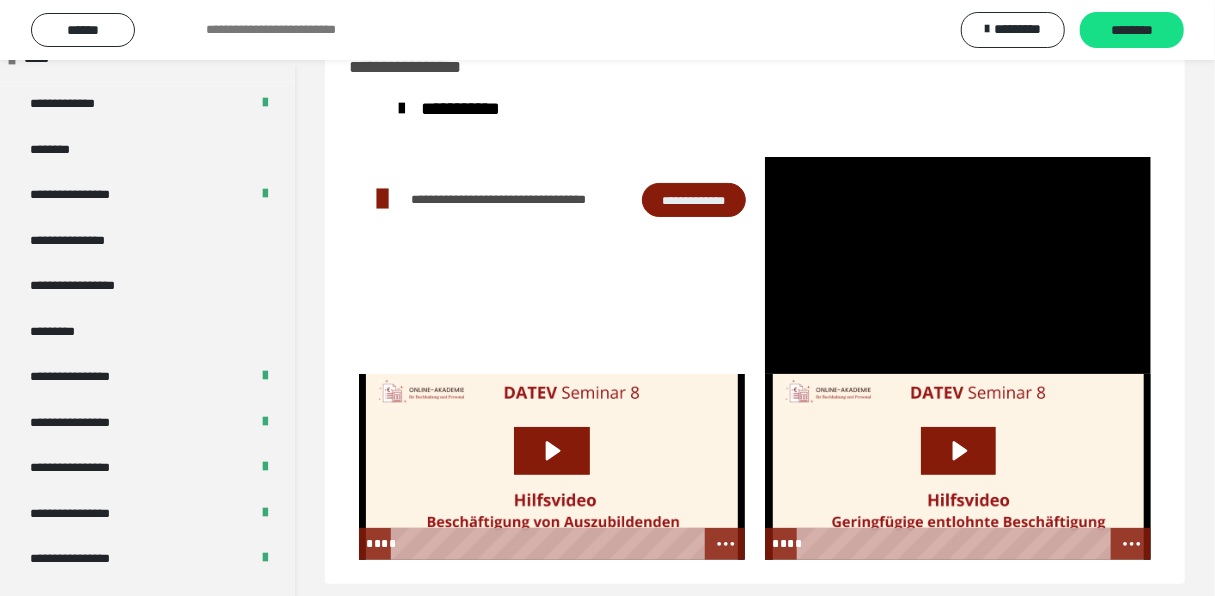 scroll, scrollTop: 2655, scrollLeft: 0, axis: vertical 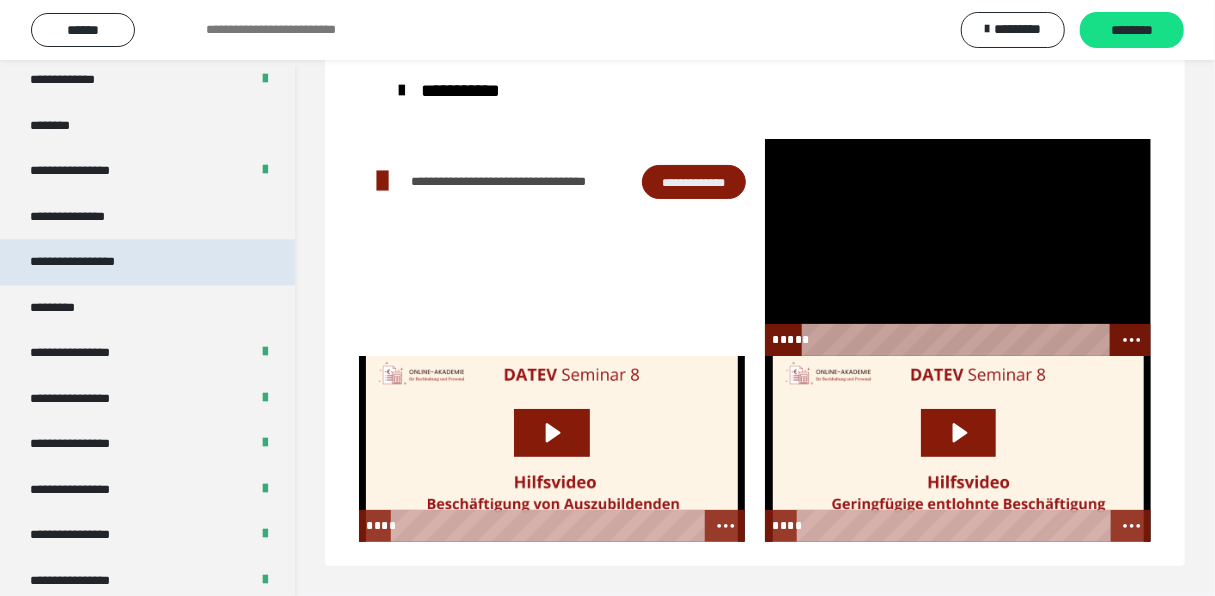 click on "**********" at bounding box center [147, 262] 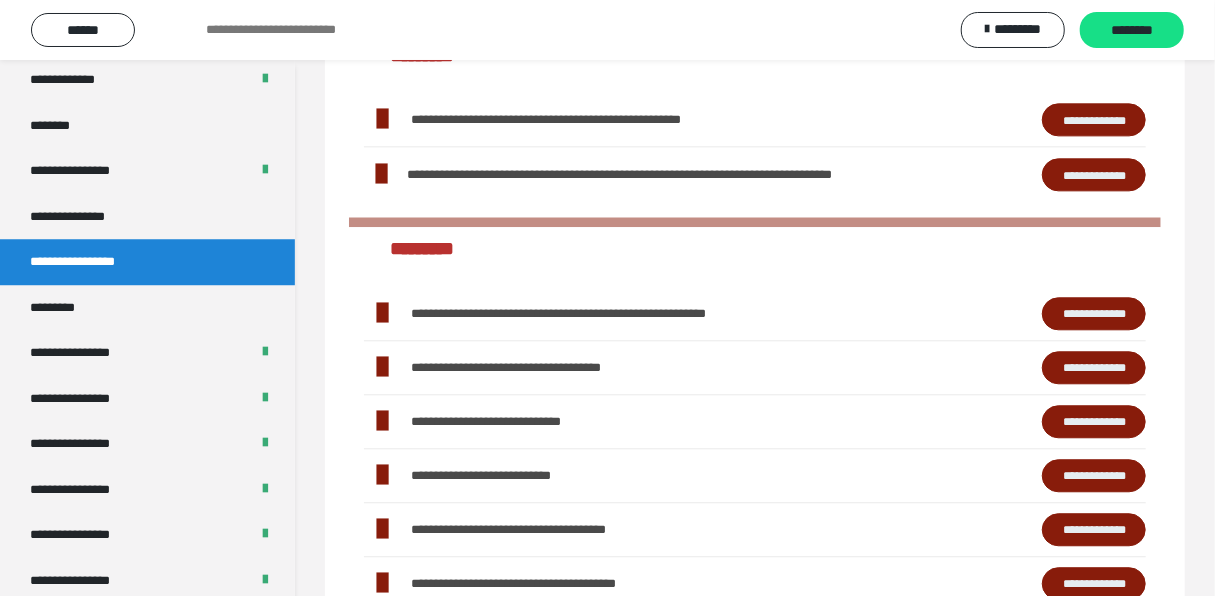 scroll, scrollTop: 2072, scrollLeft: 0, axis: vertical 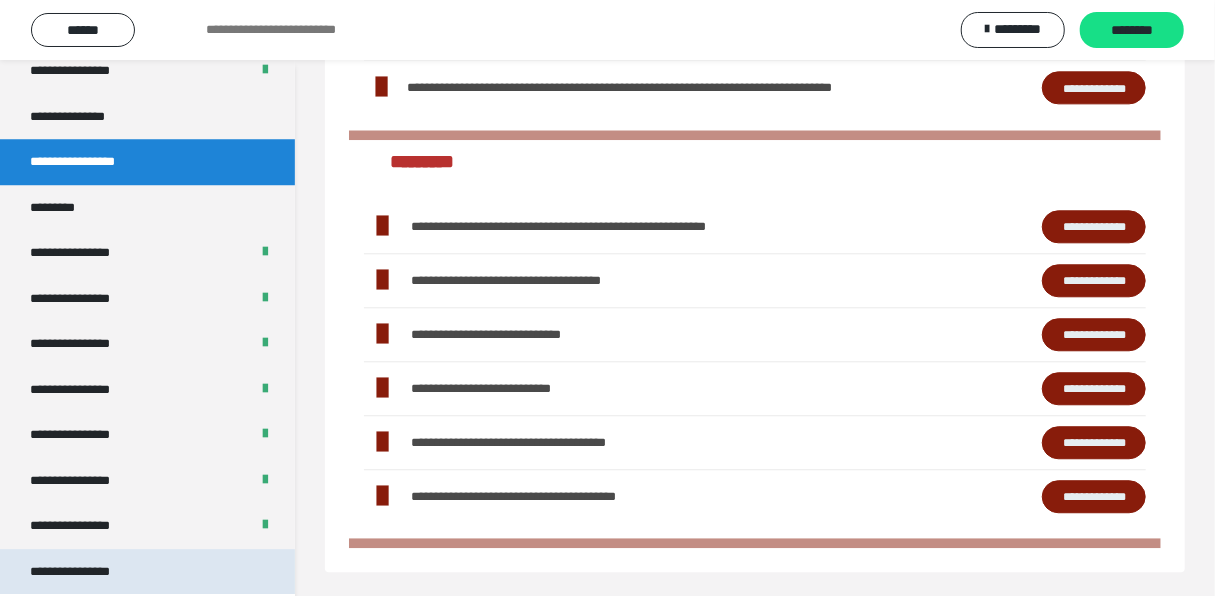 click on "**********" at bounding box center [147, 572] 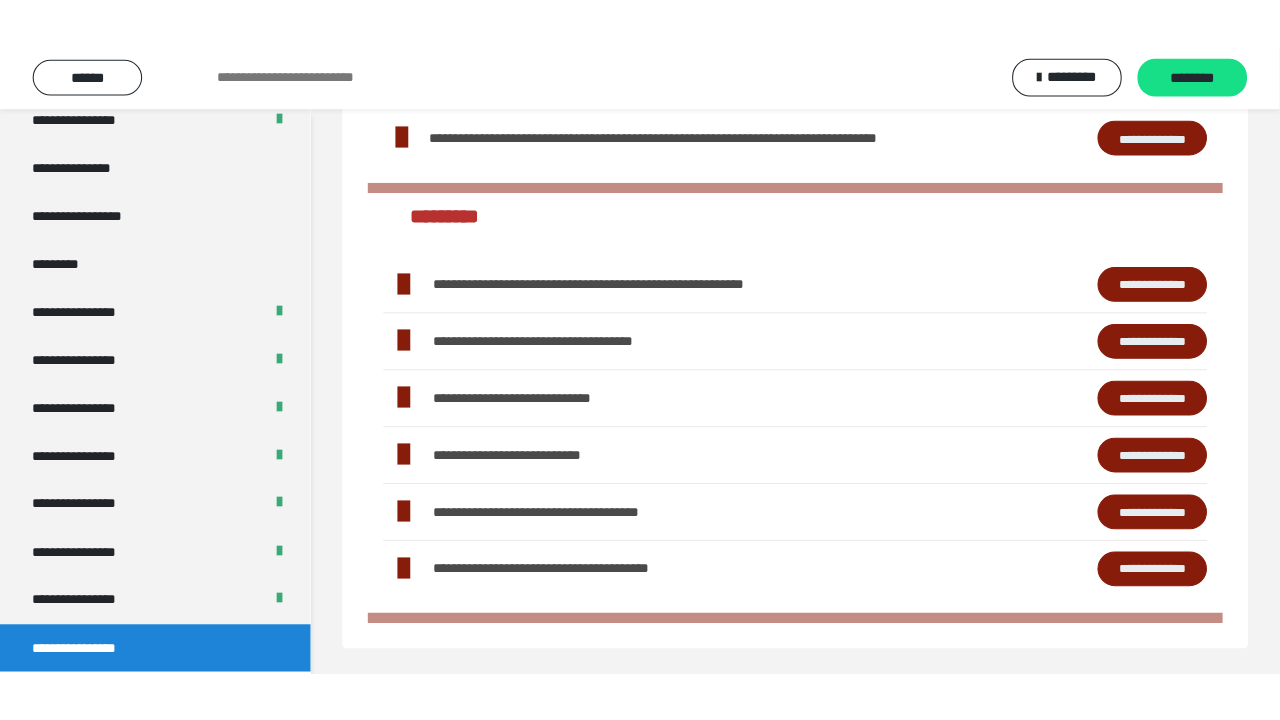 scroll, scrollTop: 60, scrollLeft: 0, axis: vertical 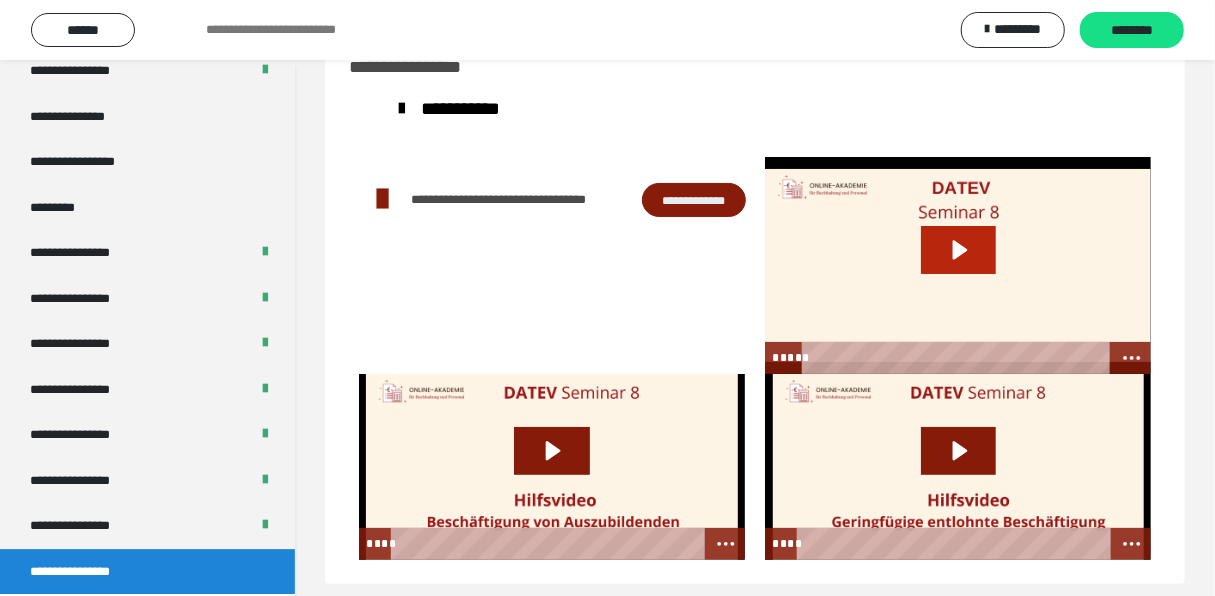 click 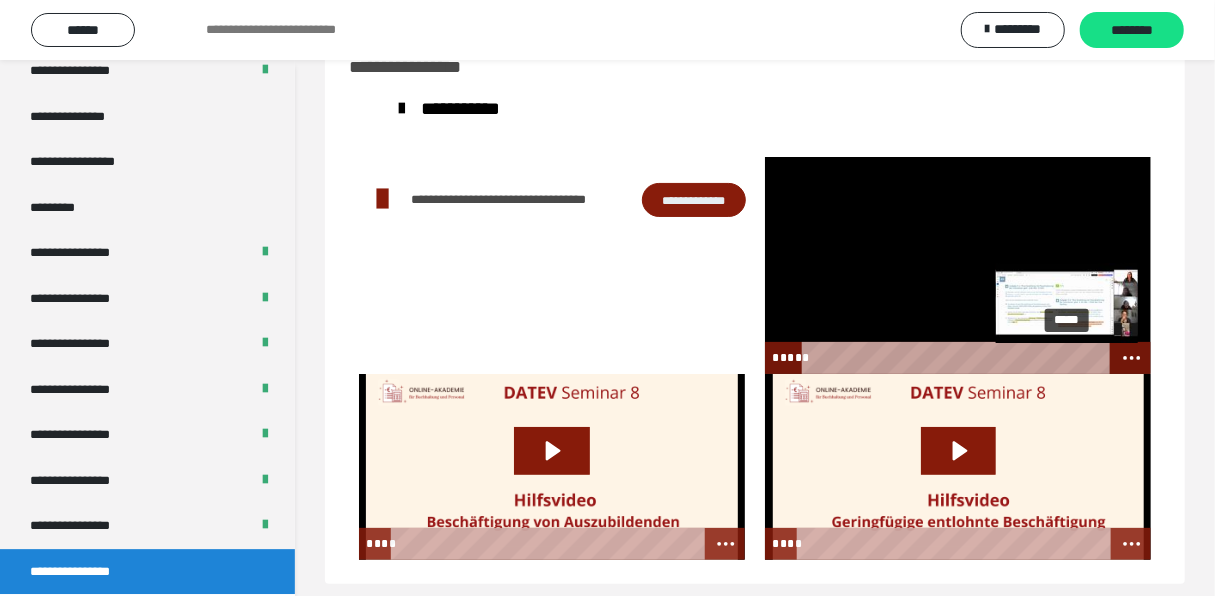 click on "*****" at bounding box center [958, 358] 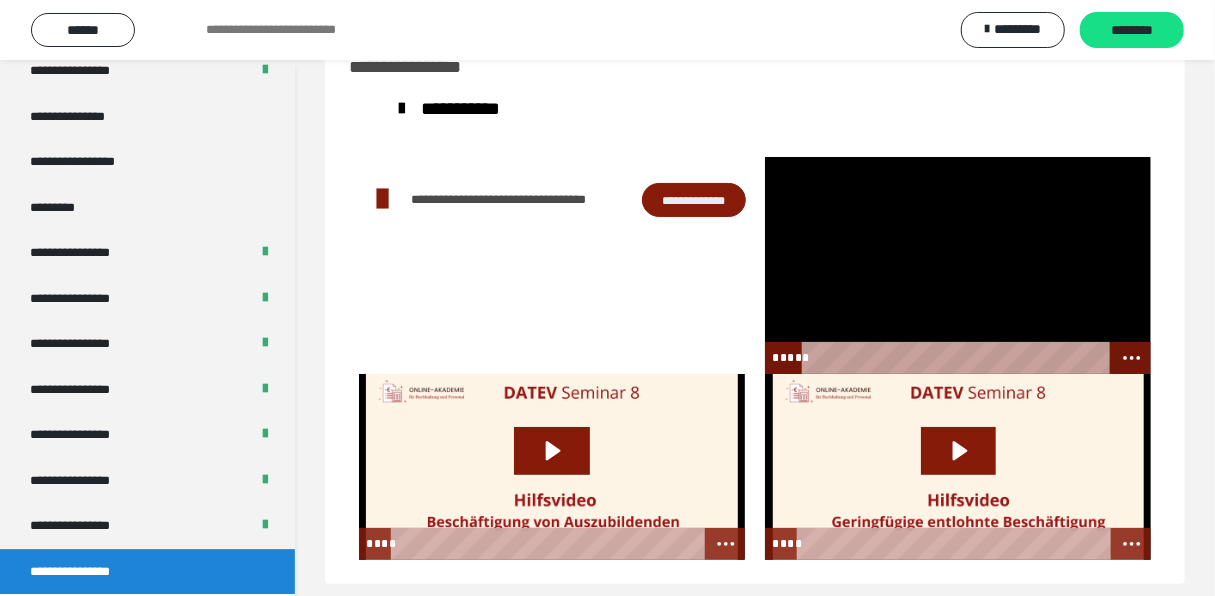 click at bounding box center [958, 265] 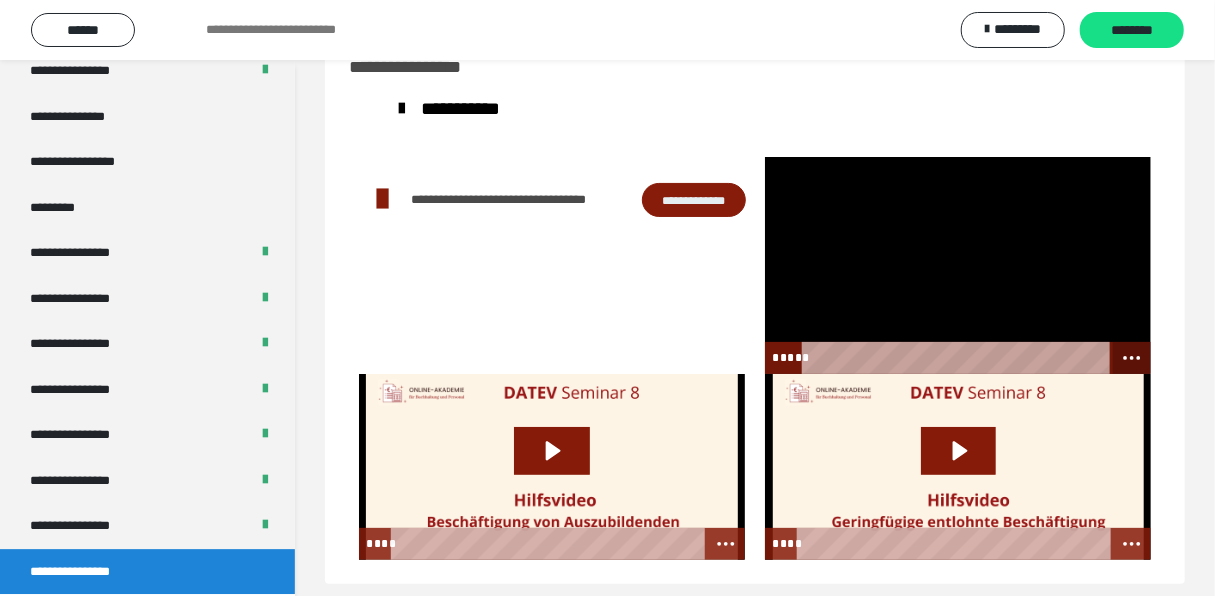 click 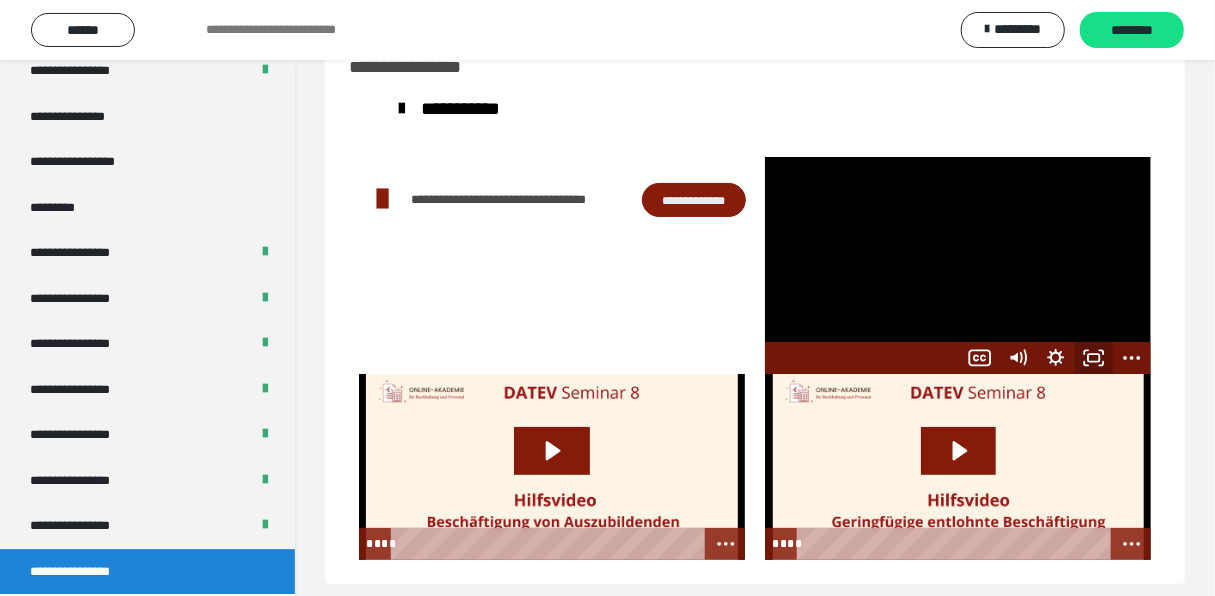 click 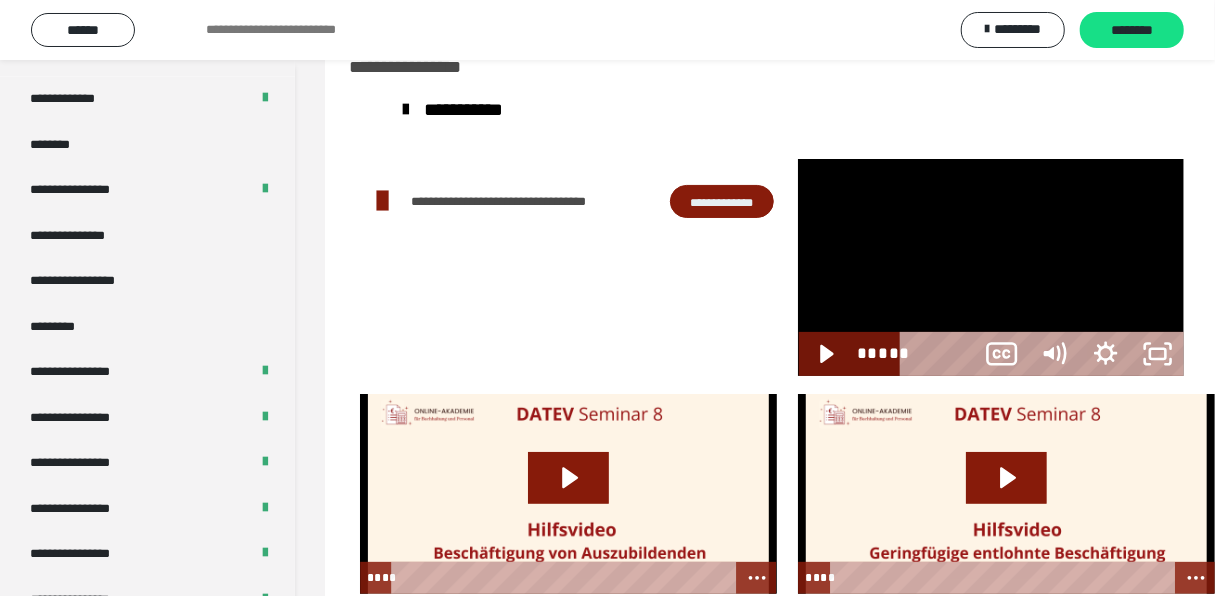 scroll, scrollTop: 2531, scrollLeft: 0, axis: vertical 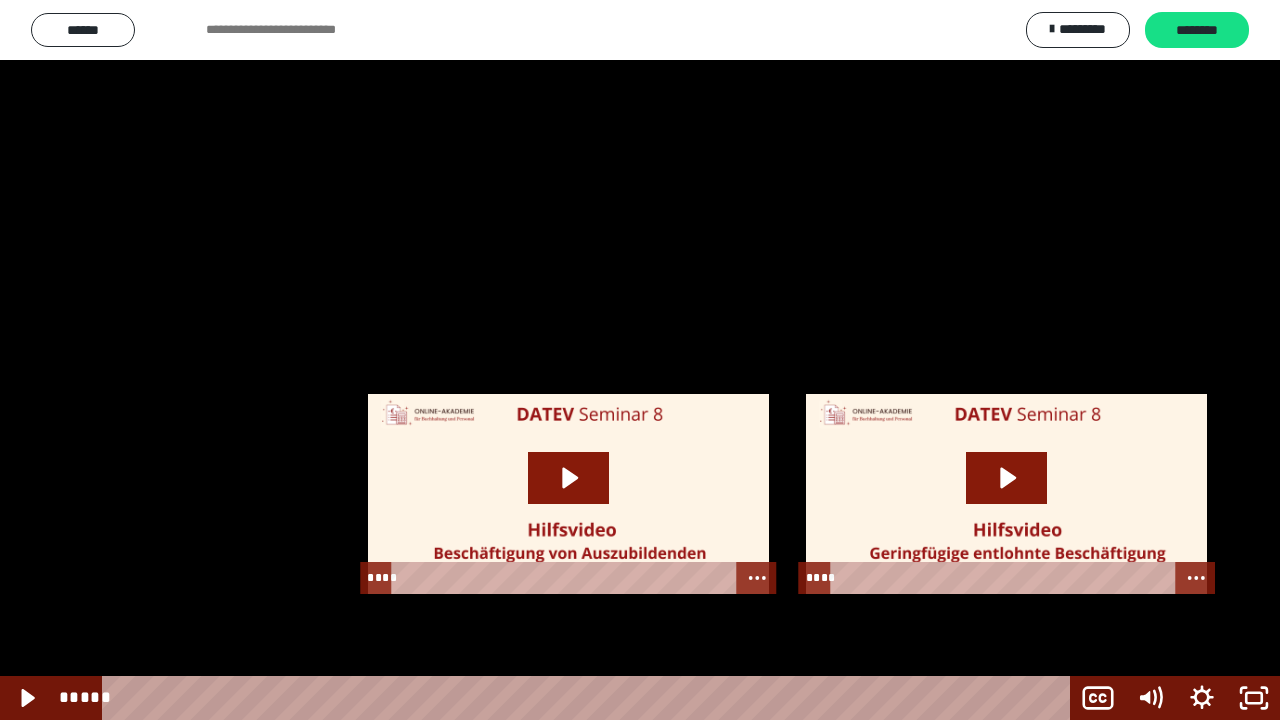 click at bounding box center (640, 360) 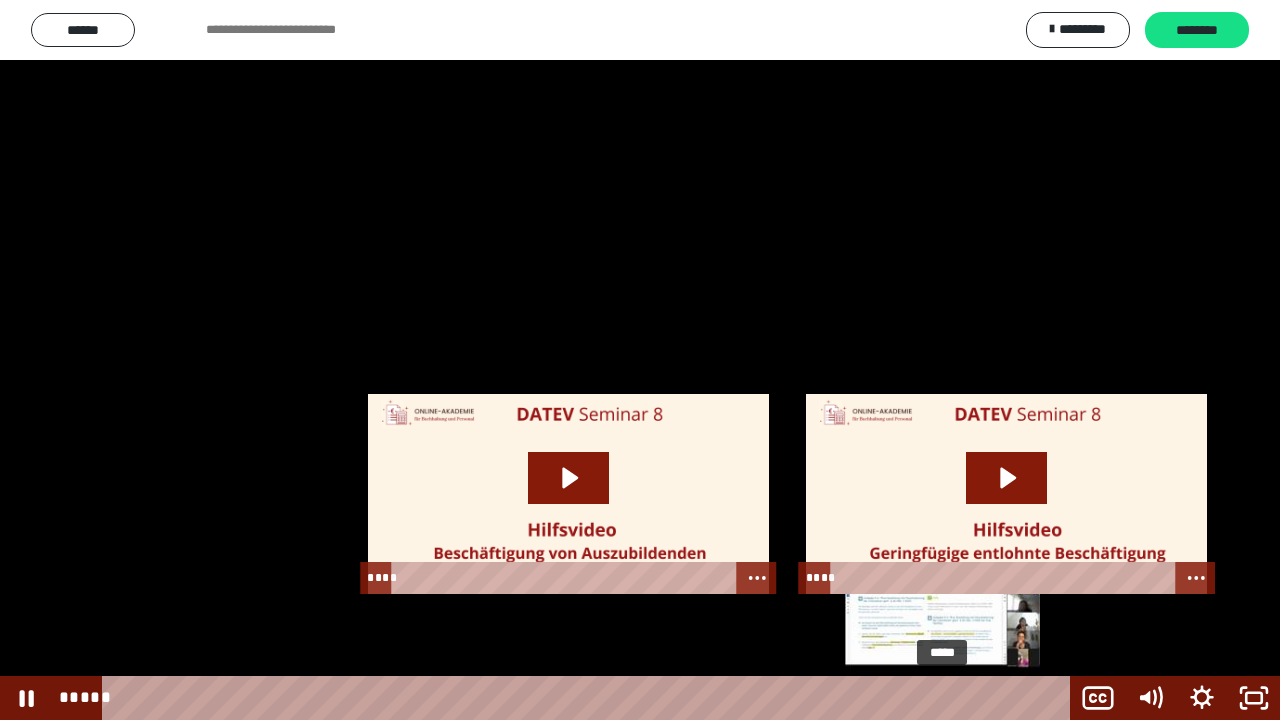 click on "*****" at bounding box center [590, 698] 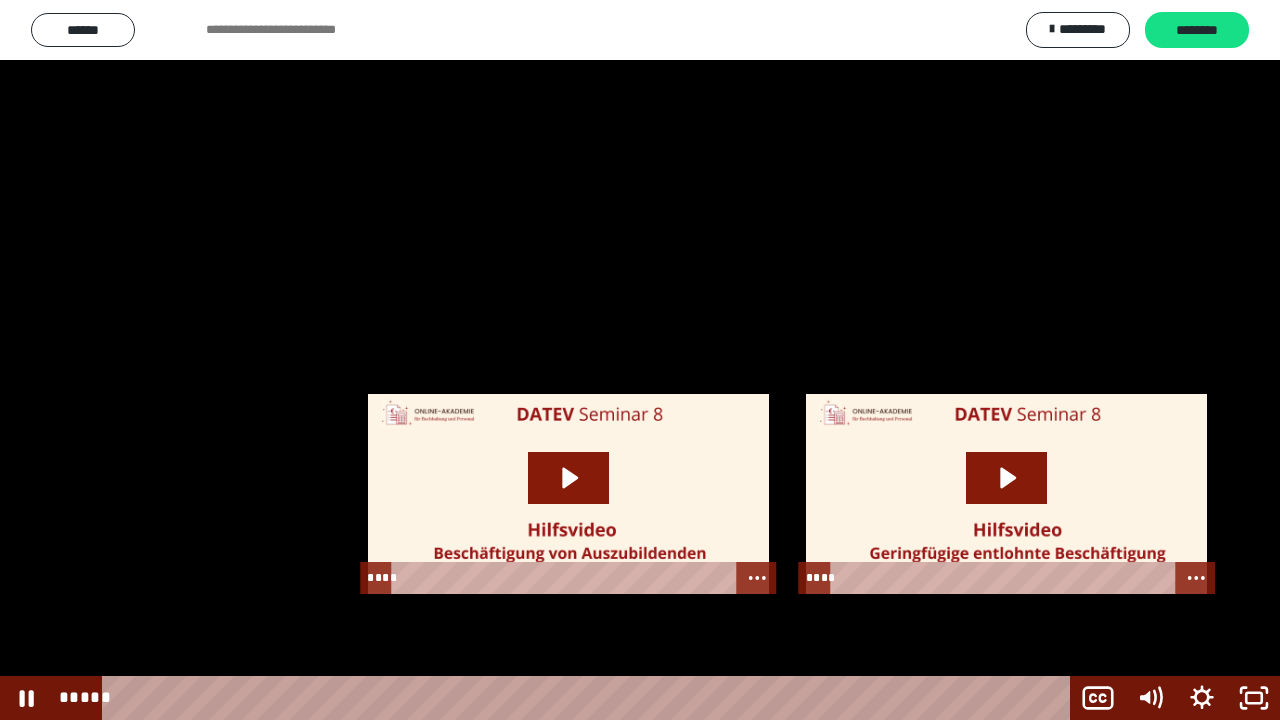 click at bounding box center [640, 360] 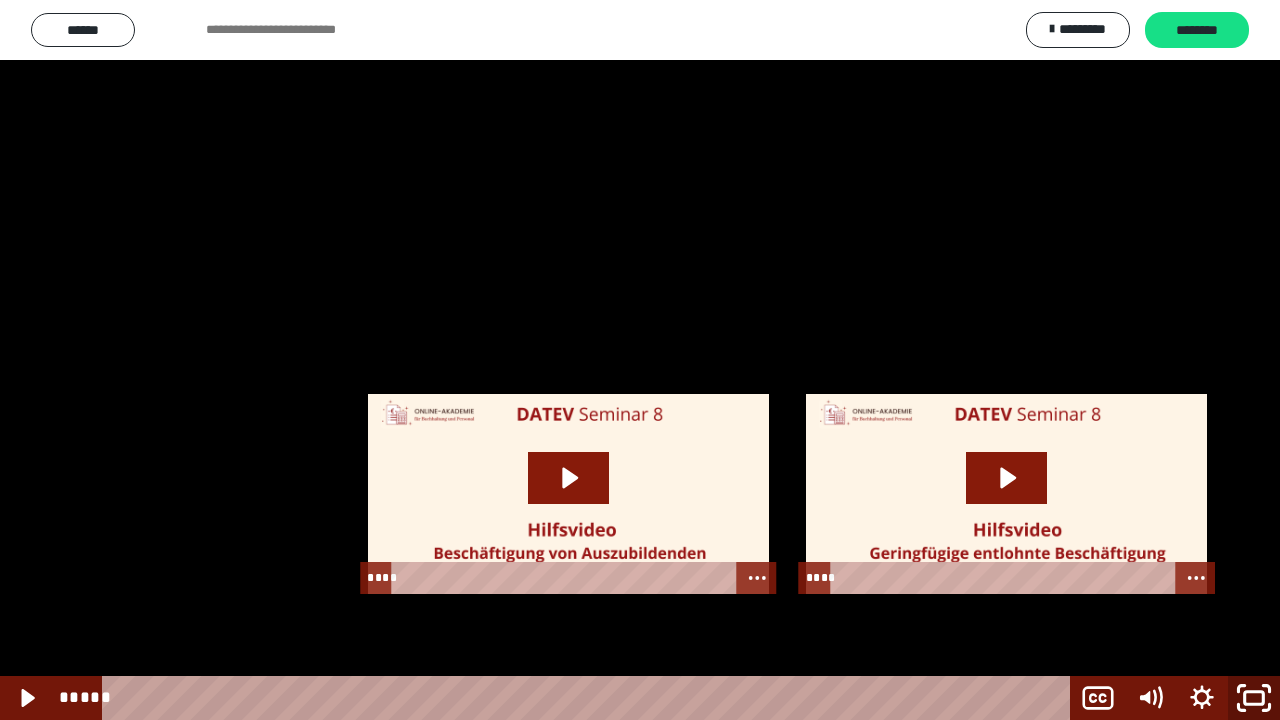 click 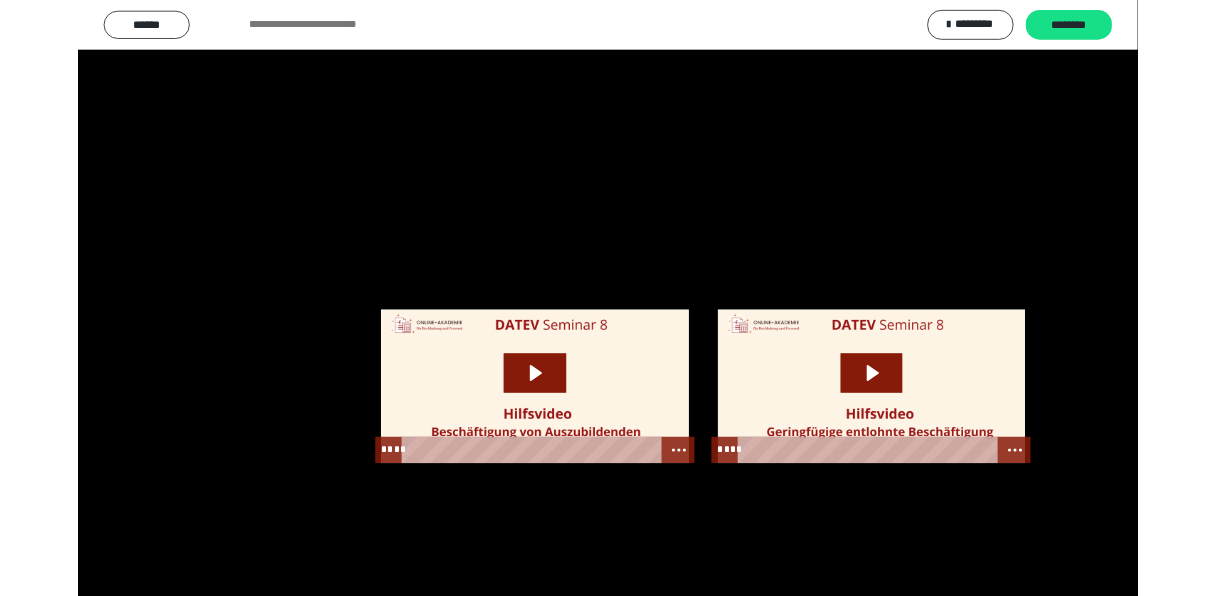 scroll, scrollTop: 2655, scrollLeft: 0, axis: vertical 